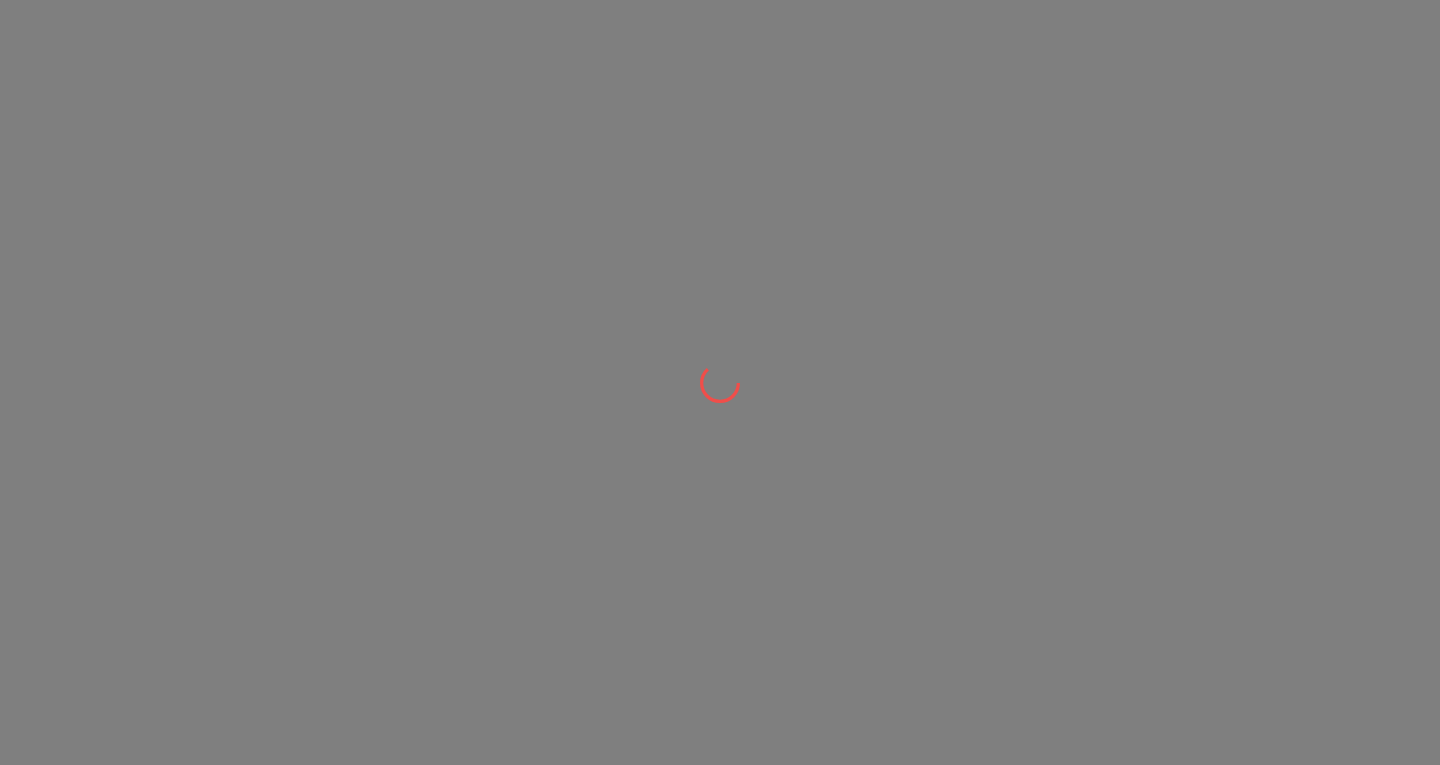 scroll, scrollTop: 0, scrollLeft: 0, axis: both 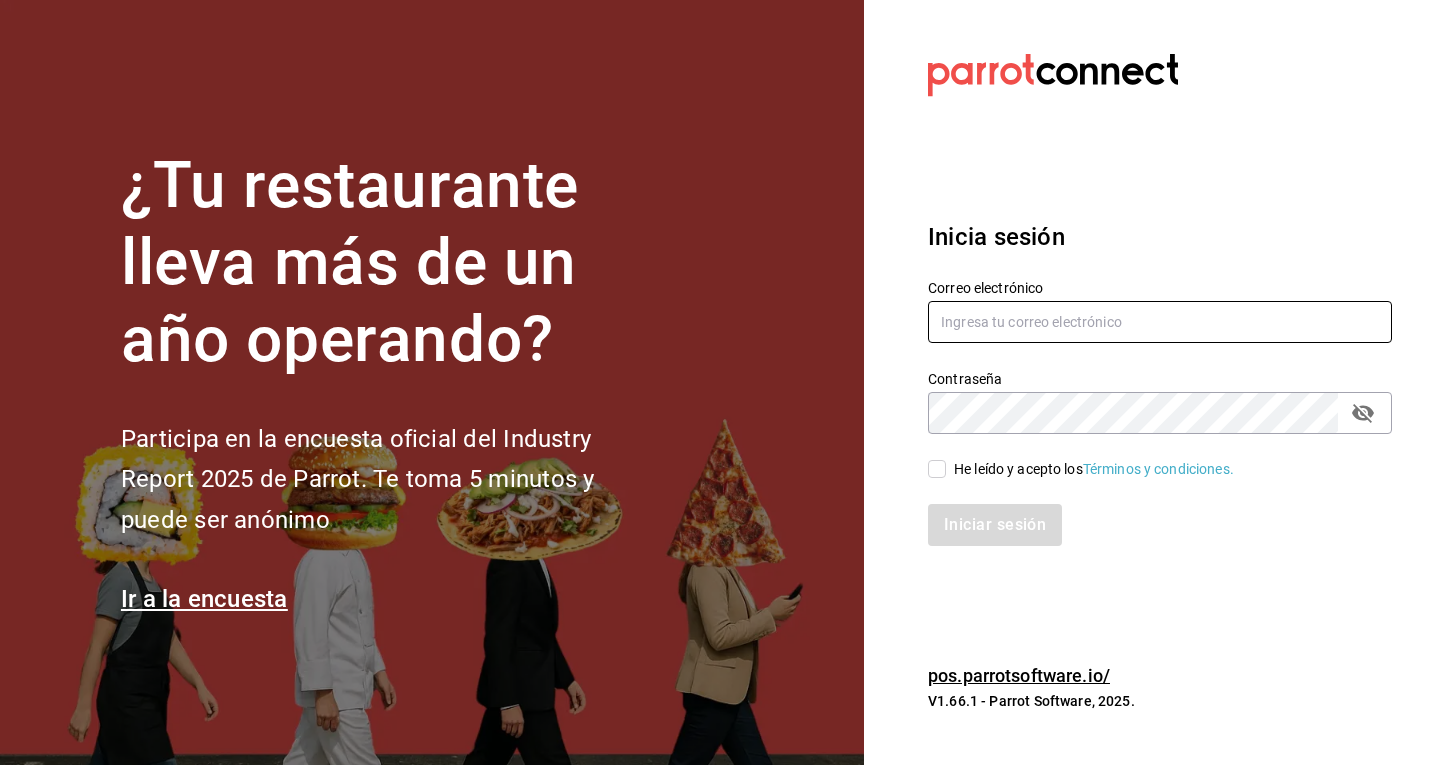 type on "b19coffeebar@example.com" 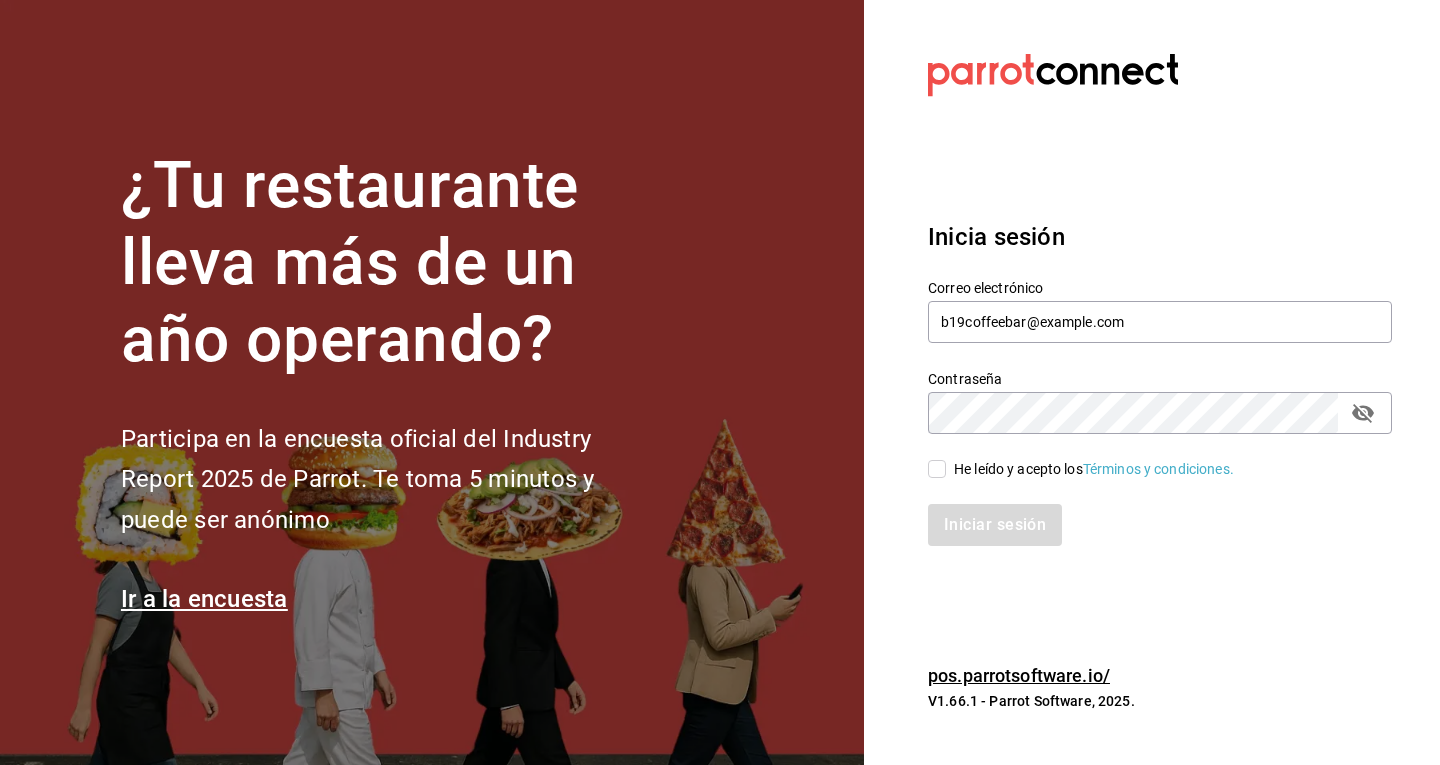 click on "He leído y acepto los  Términos y condiciones." at bounding box center (1090, 469) 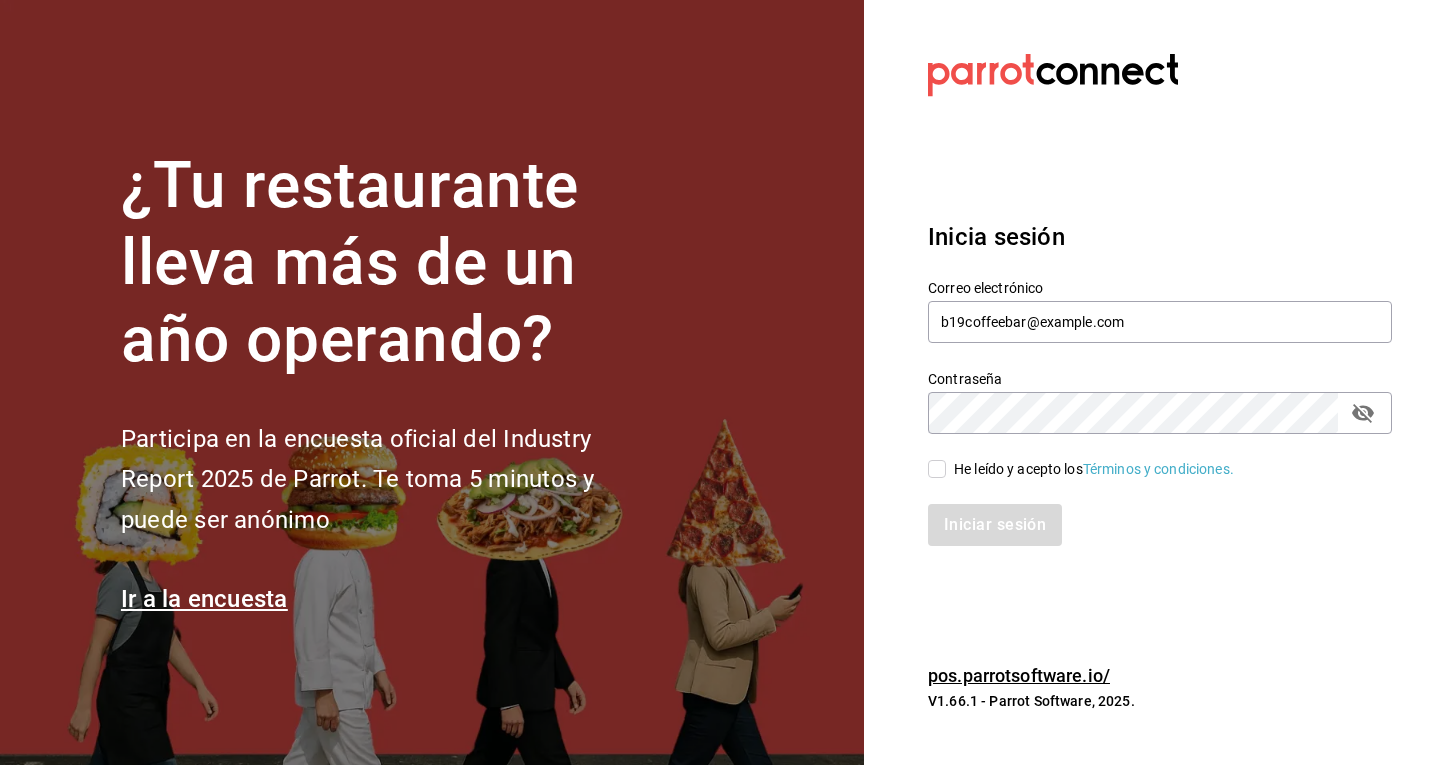 checkbox on "true" 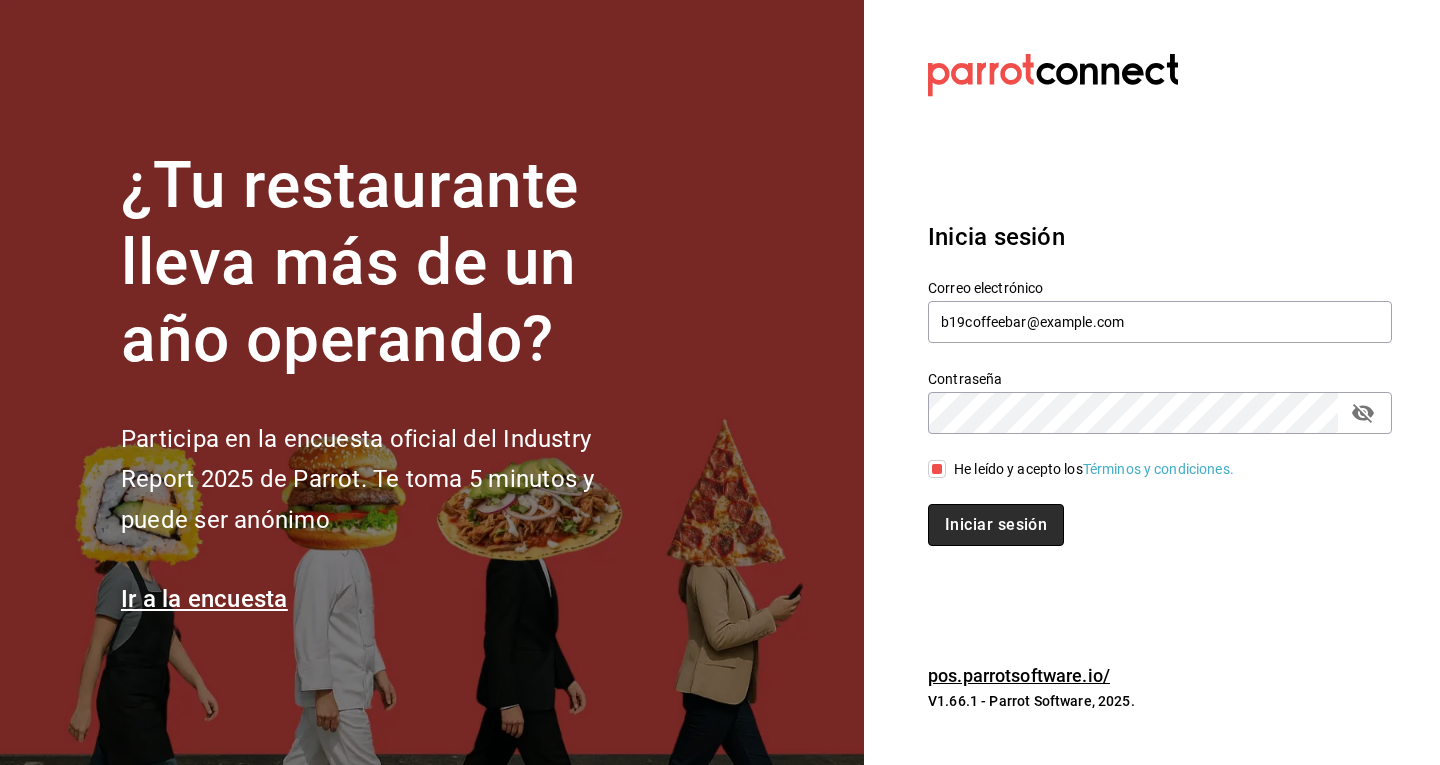 click on "Iniciar sesión" at bounding box center [996, 525] 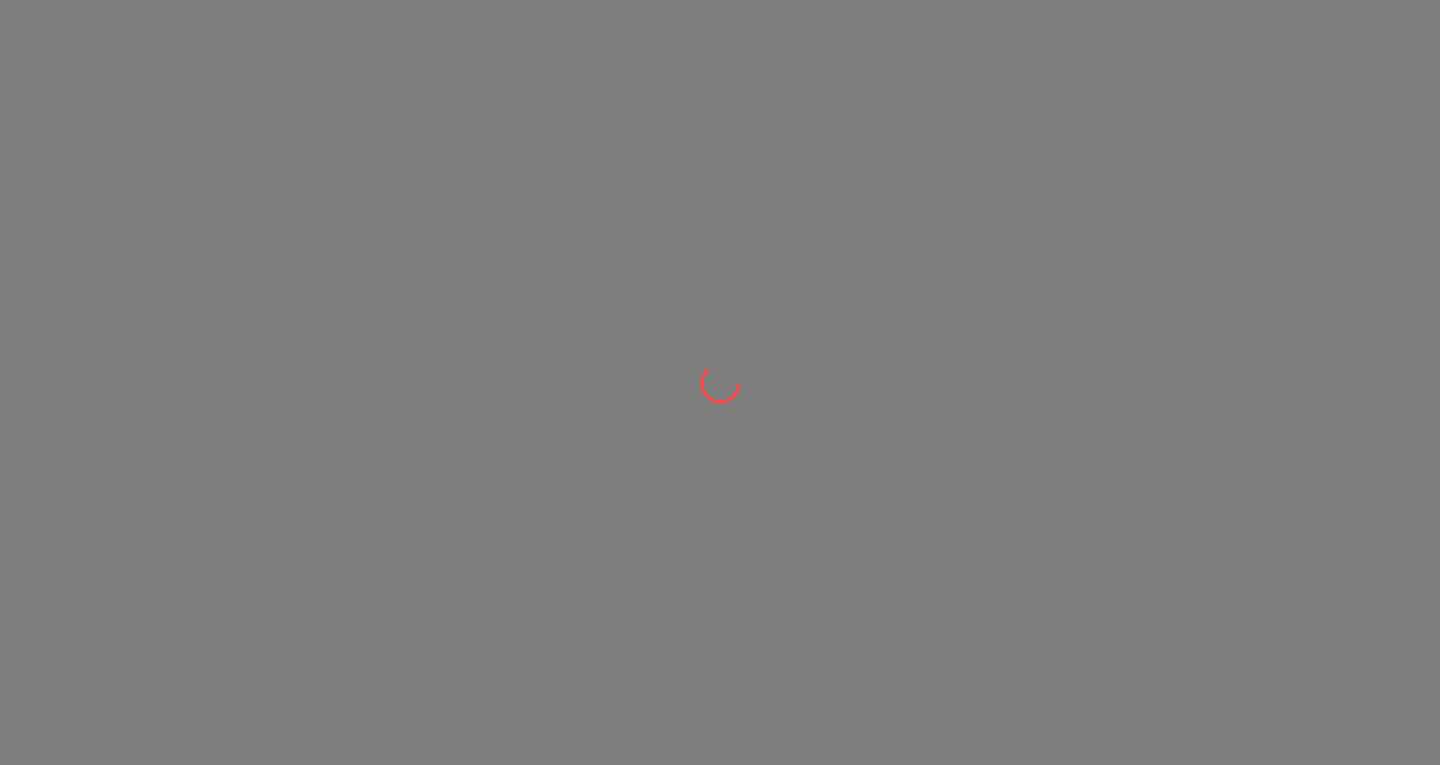 scroll, scrollTop: 0, scrollLeft: 0, axis: both 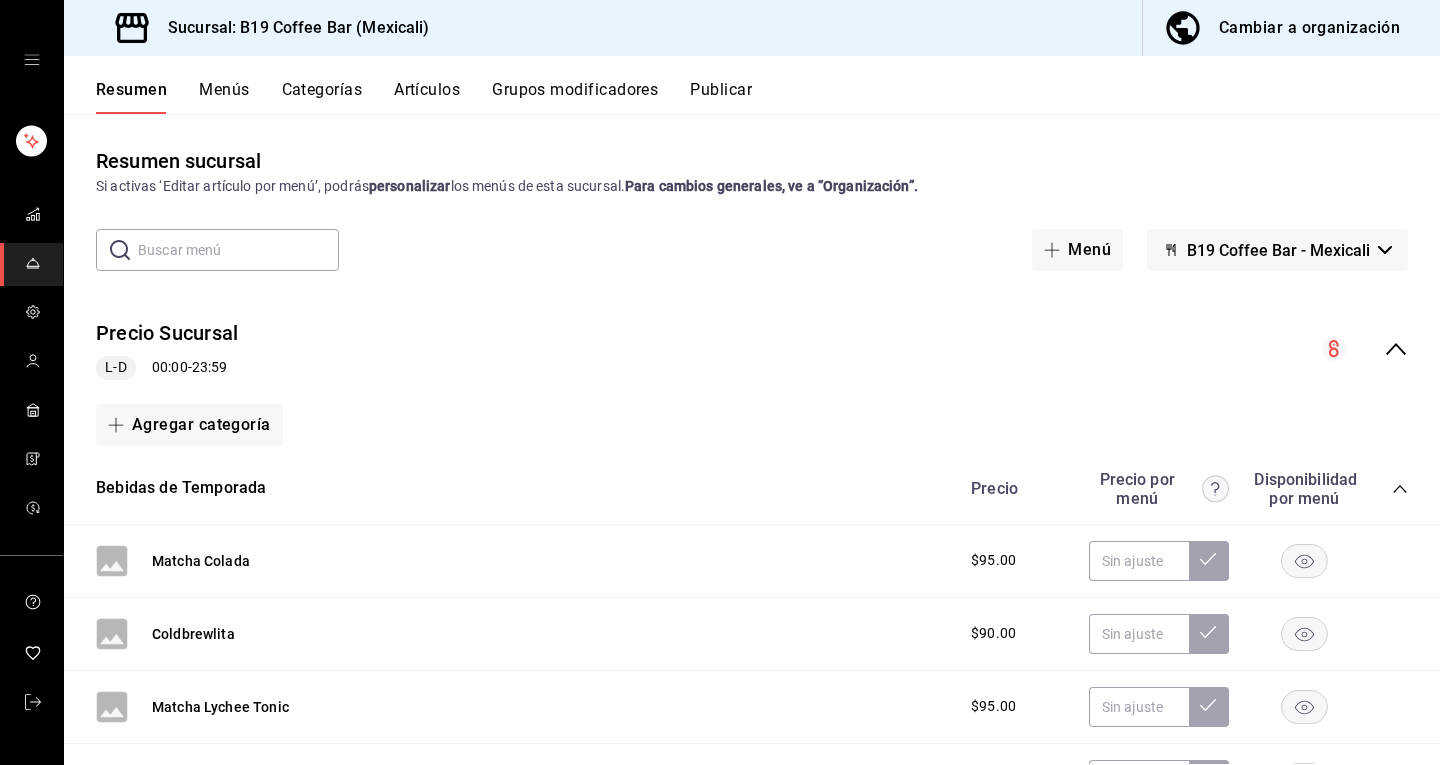 click on "Menús" at bounding box center [224, 97] 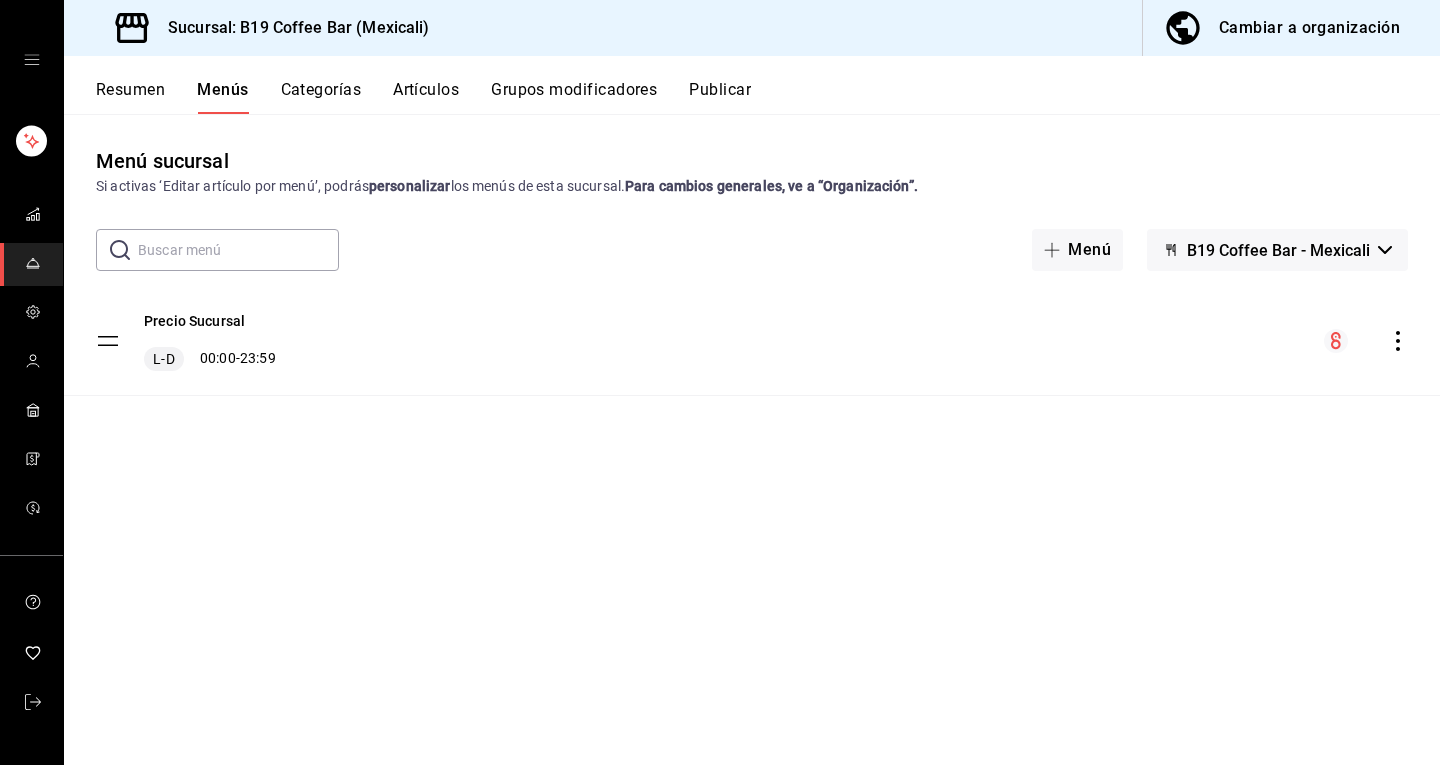 click on "Cambiar a organización" at bounding box center (1309, 28) 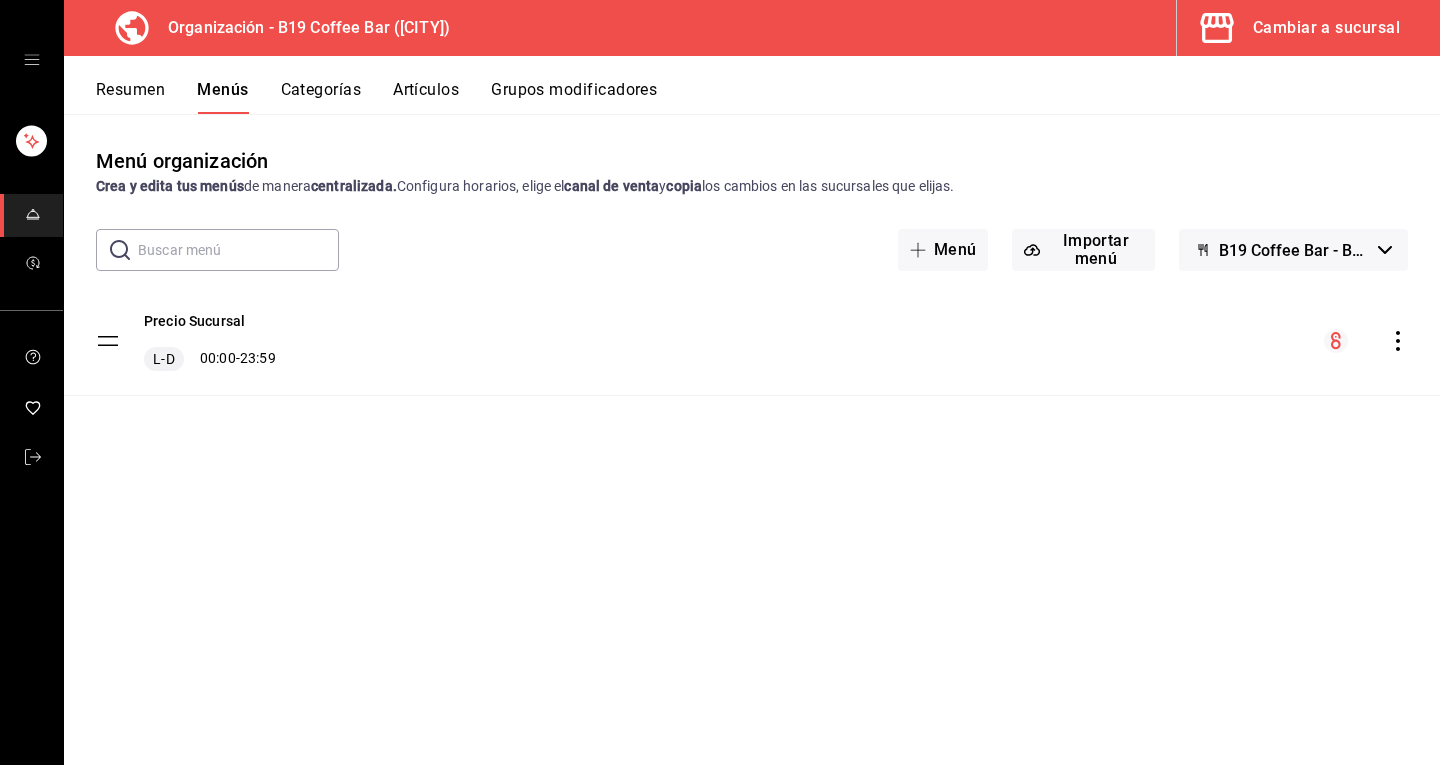 click on "Resumen Menús Categorías Artículos Grupos modificadores" at bounding box center (752, 85) 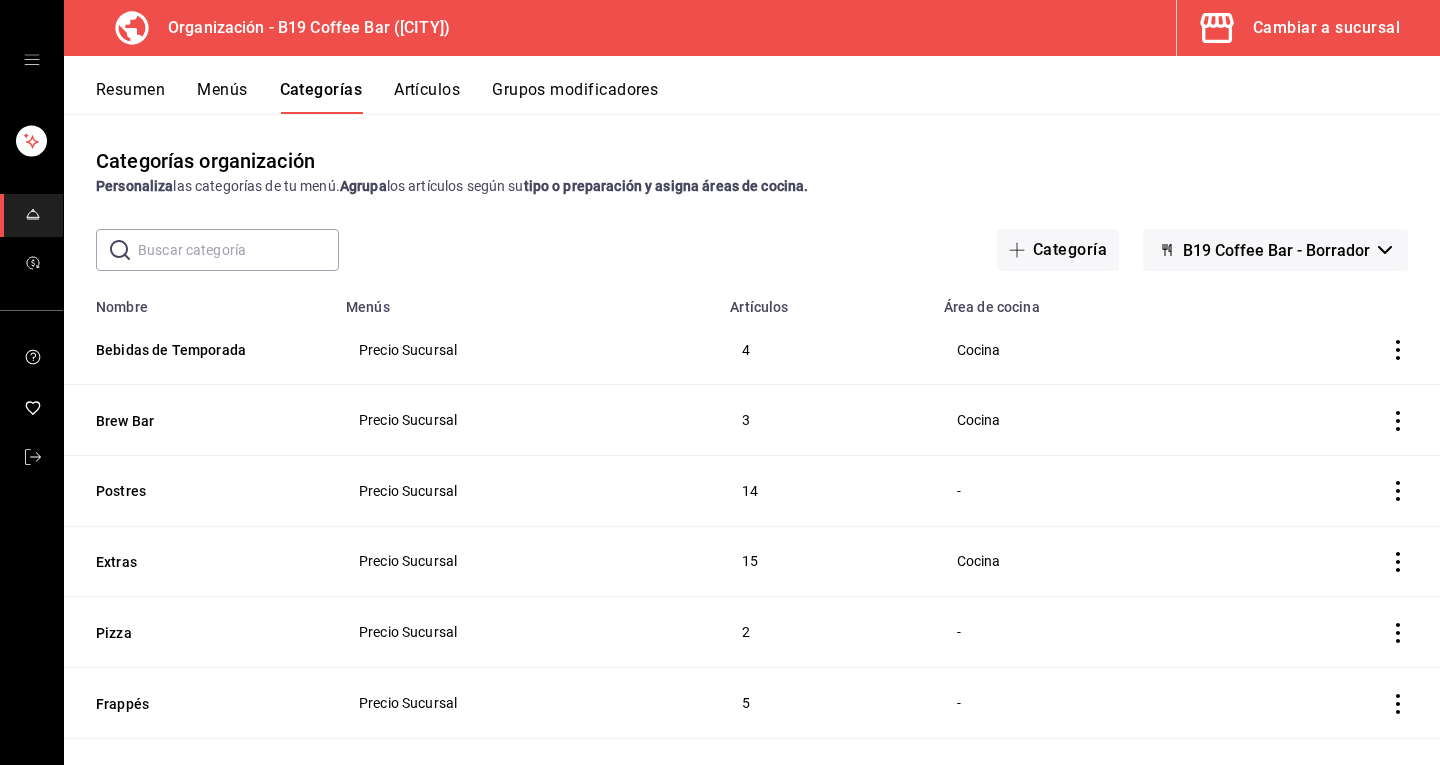 click on "Artículos" at bounding box center (427, 97) 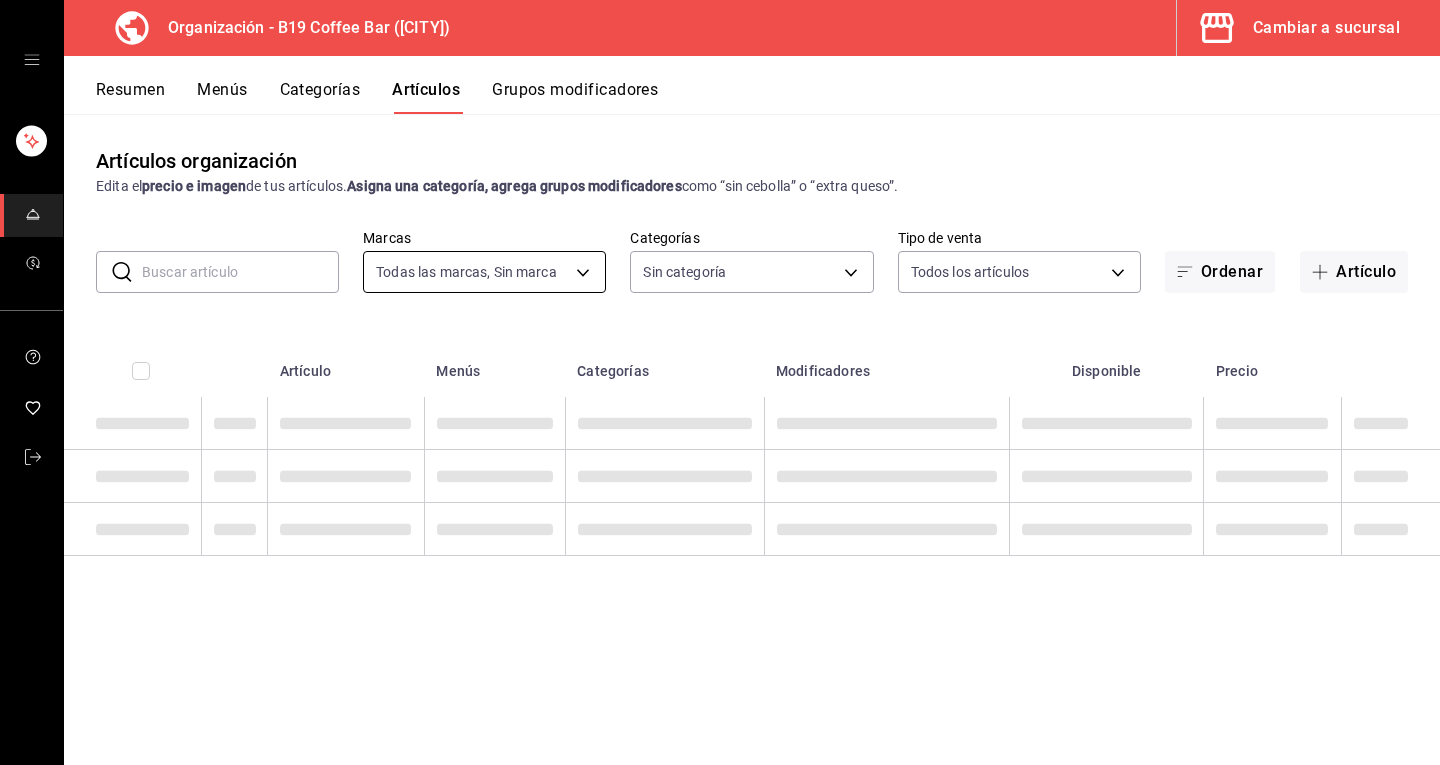 type on "f10411eb-8918-4759-a89b-b9e8856e68d2" 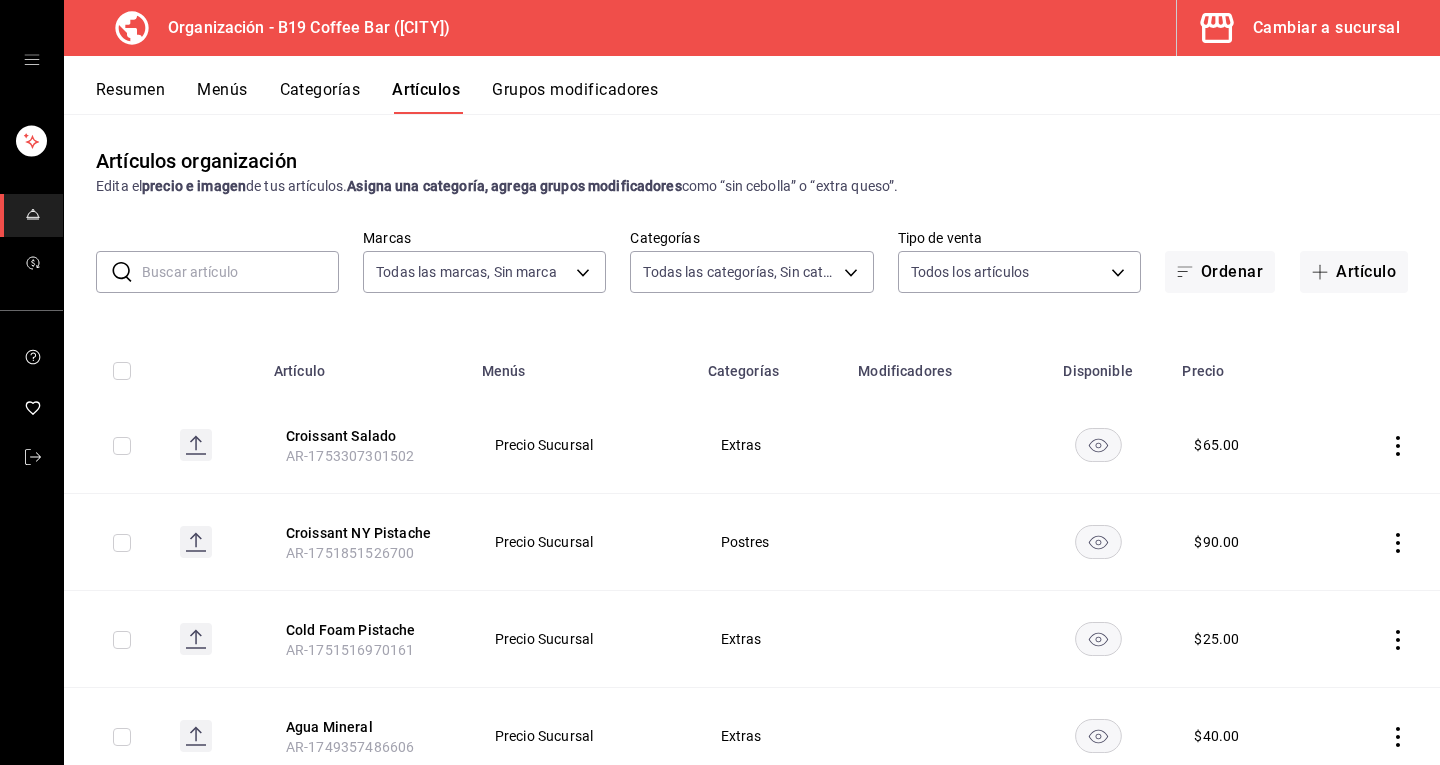 type on "8bbb1529-b9a5-4e11-bd27-d2ac02d25a93,b43d6b95-37c2-4446-93ba-dea26747be00,8f0334e7-0d65-48b3-ac4b-f4d50b9b2503,7b7eb2a9-1564-4410-9179-bc1c85ee65e5,1ae45f84-f1fa-4ef2-be7a-cb8f3b696558,f6753bc1-8d84-4fd2-a4c9-494c8d4ae512,d0c3c7dc-9297-4fcc-848a-26f2bfc1c3c9,afbf4cd4-4a14-4774-b20d-8bb247c8b8a6,b466f4bf-665e-443d-8696-6d89ea4112ef,d0d97d46-88b6-4323-8017-eb665cc0e802" 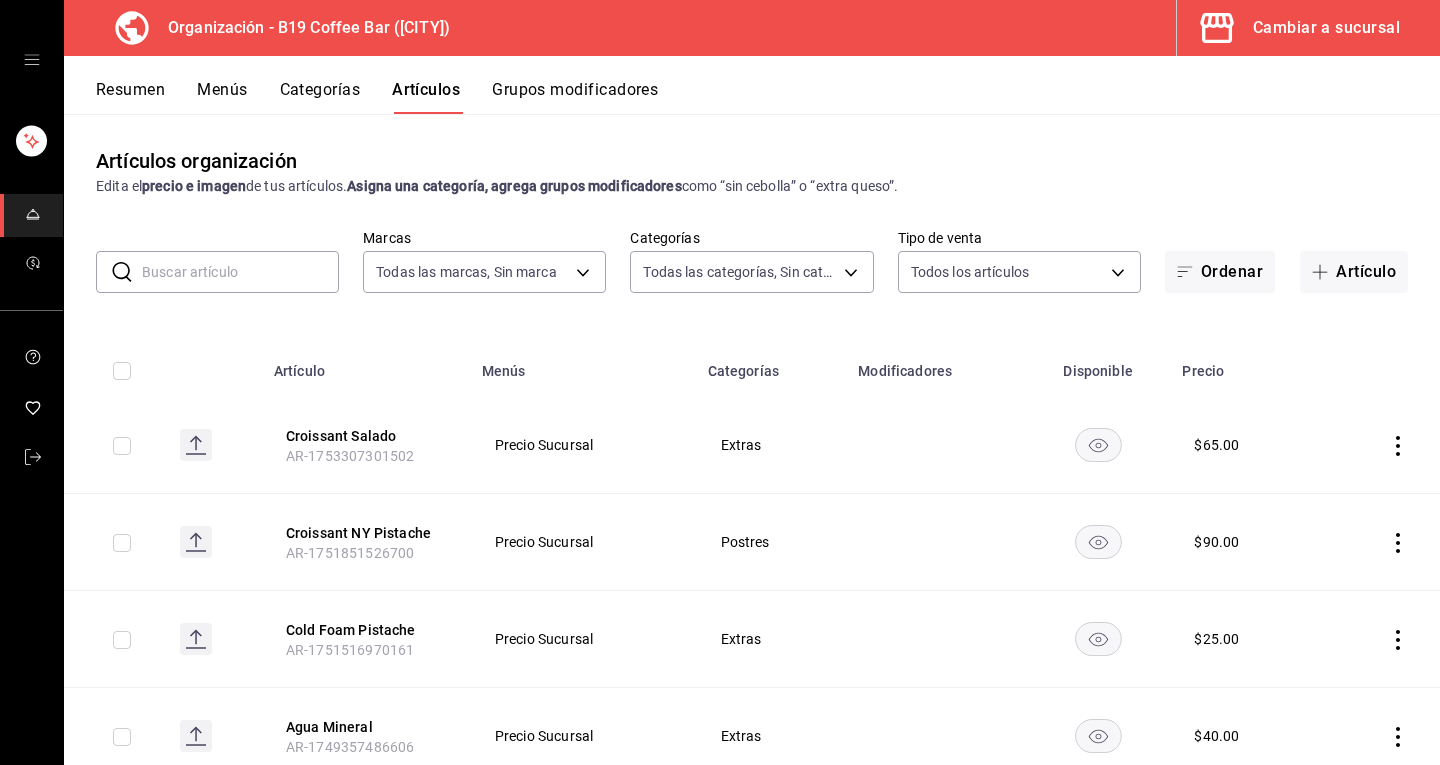 click at bounding box center [240, 272] 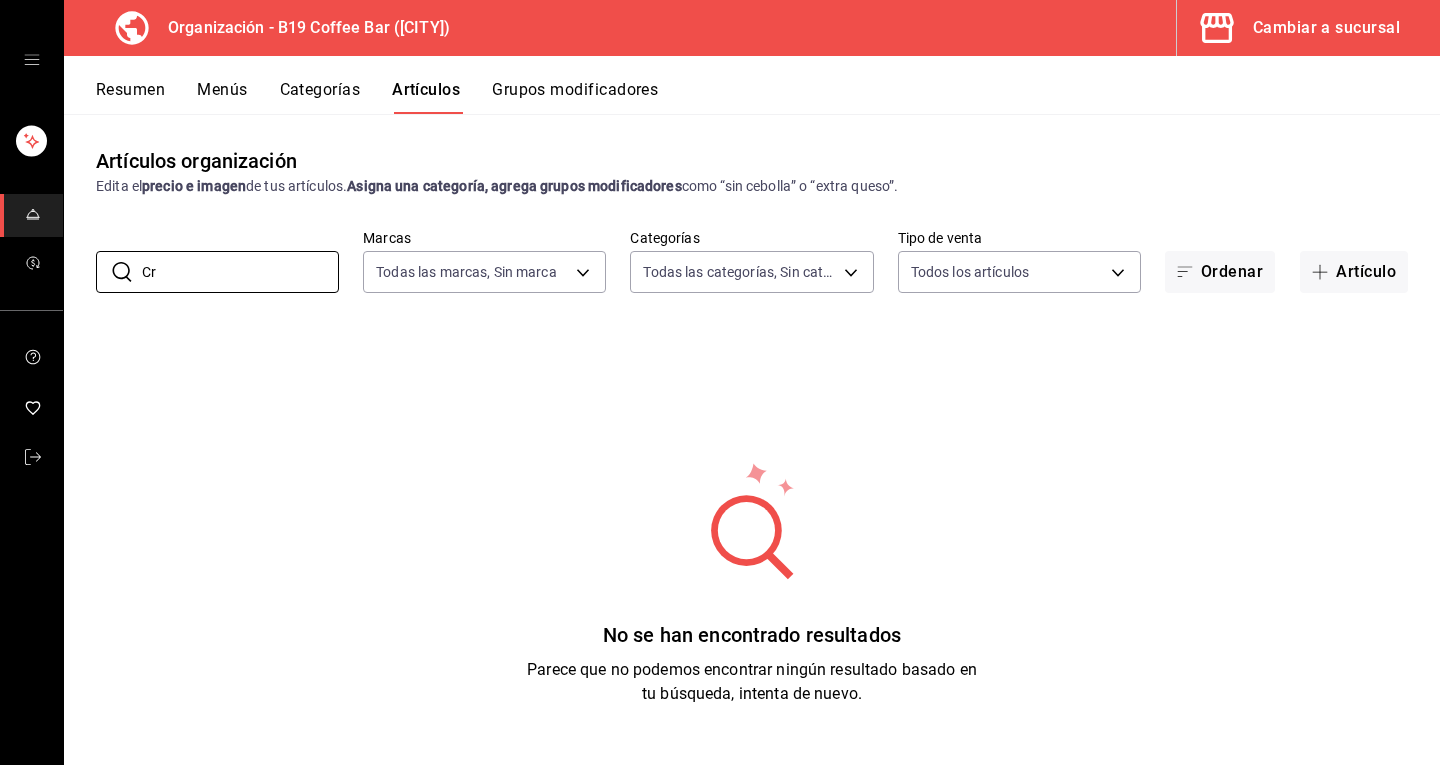 type on "C" 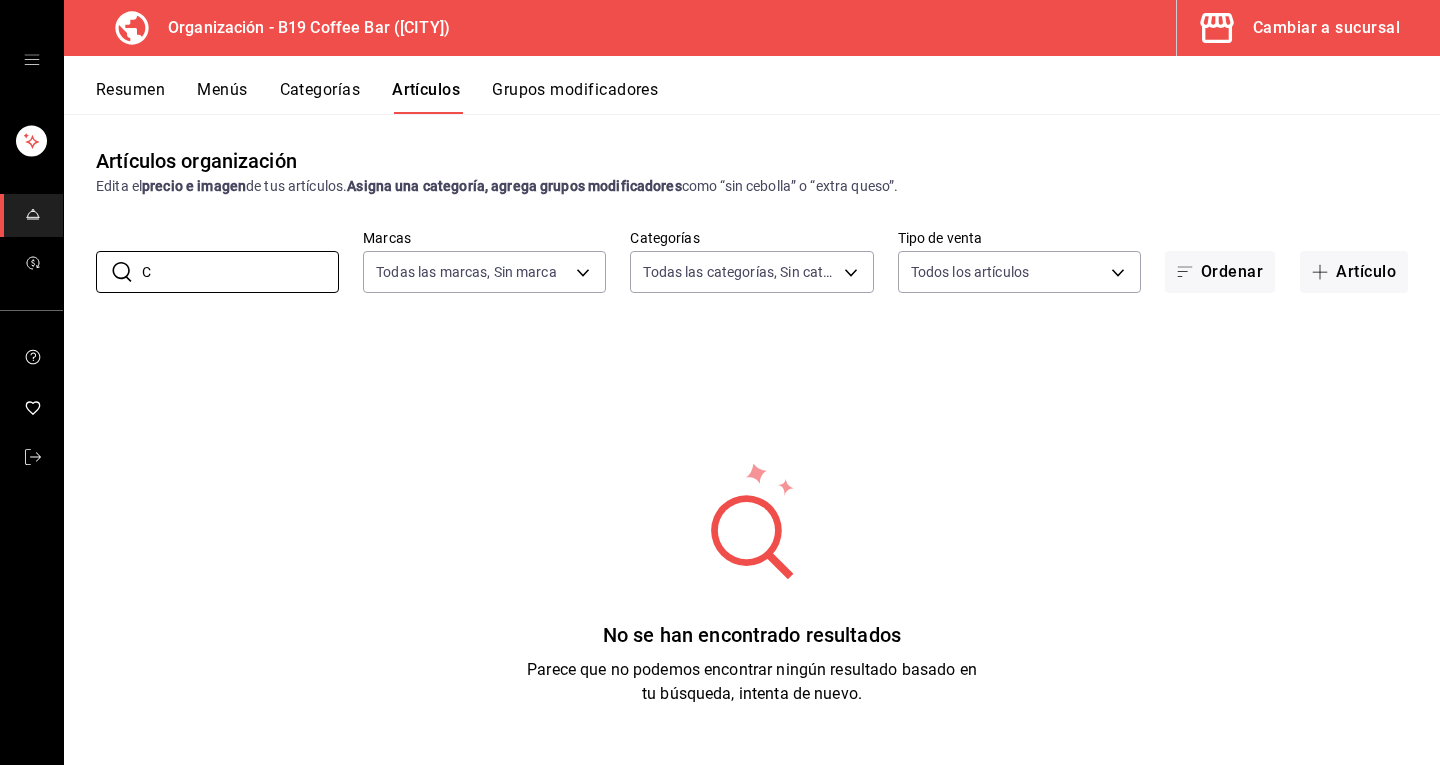 type 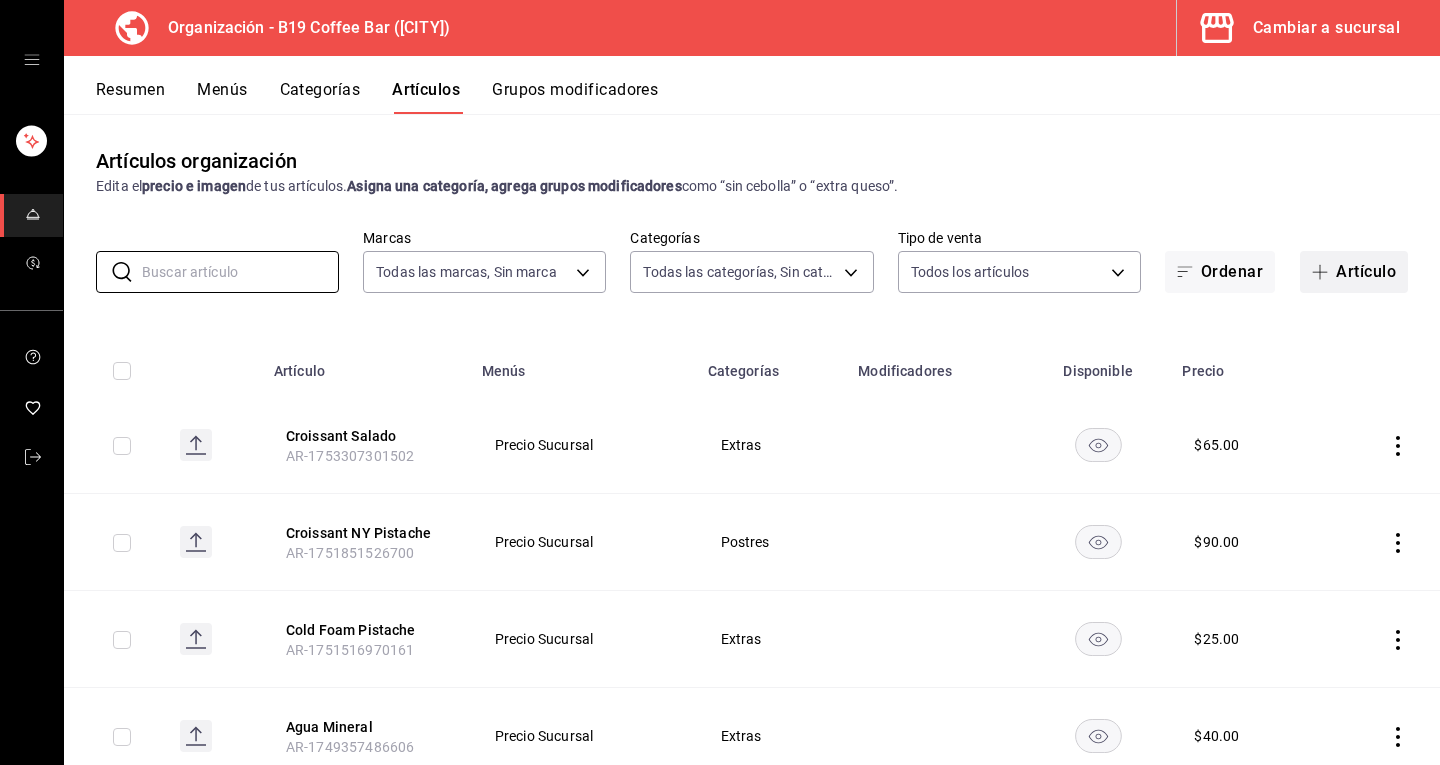 click on "Artículo" at bounding box center [1354, 272] 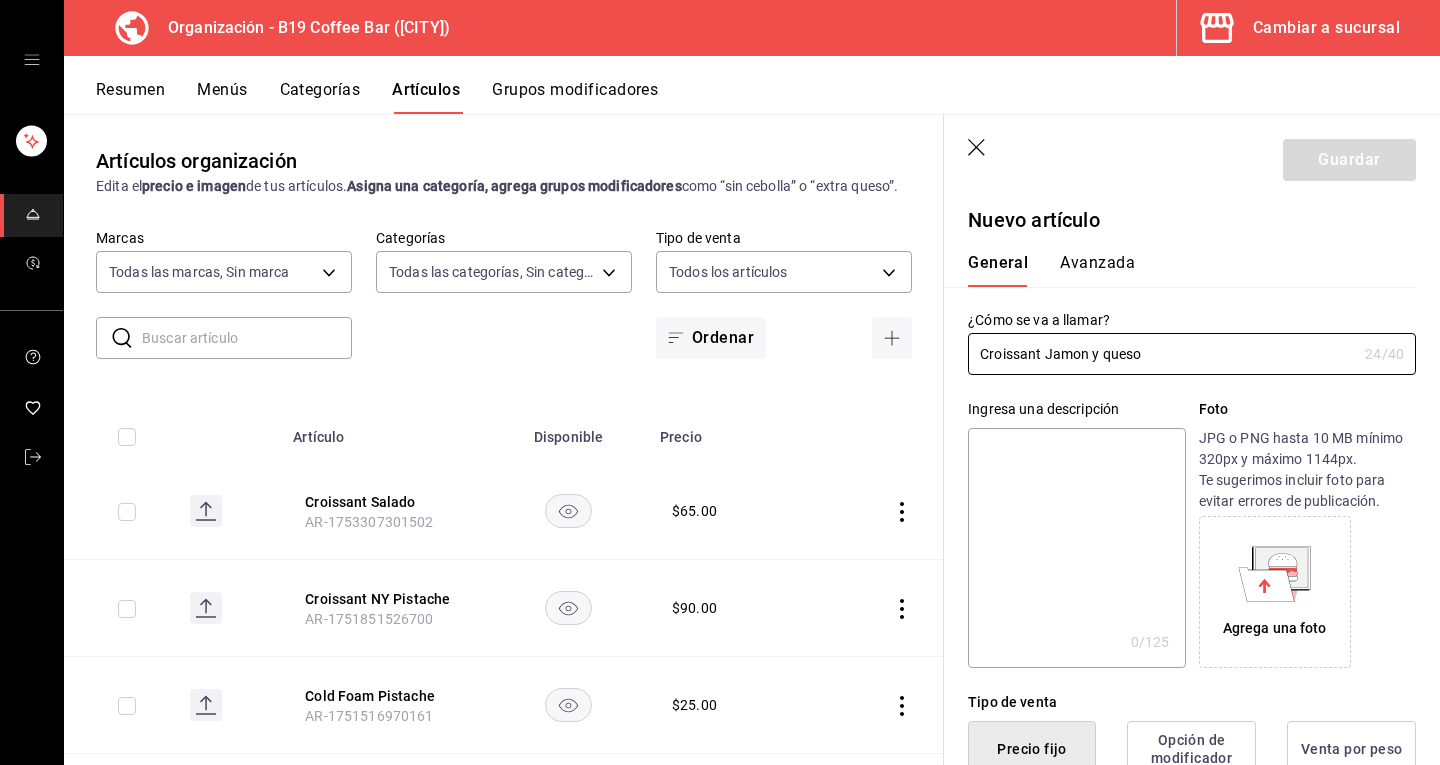 type on "Croissant Jamon y queso" 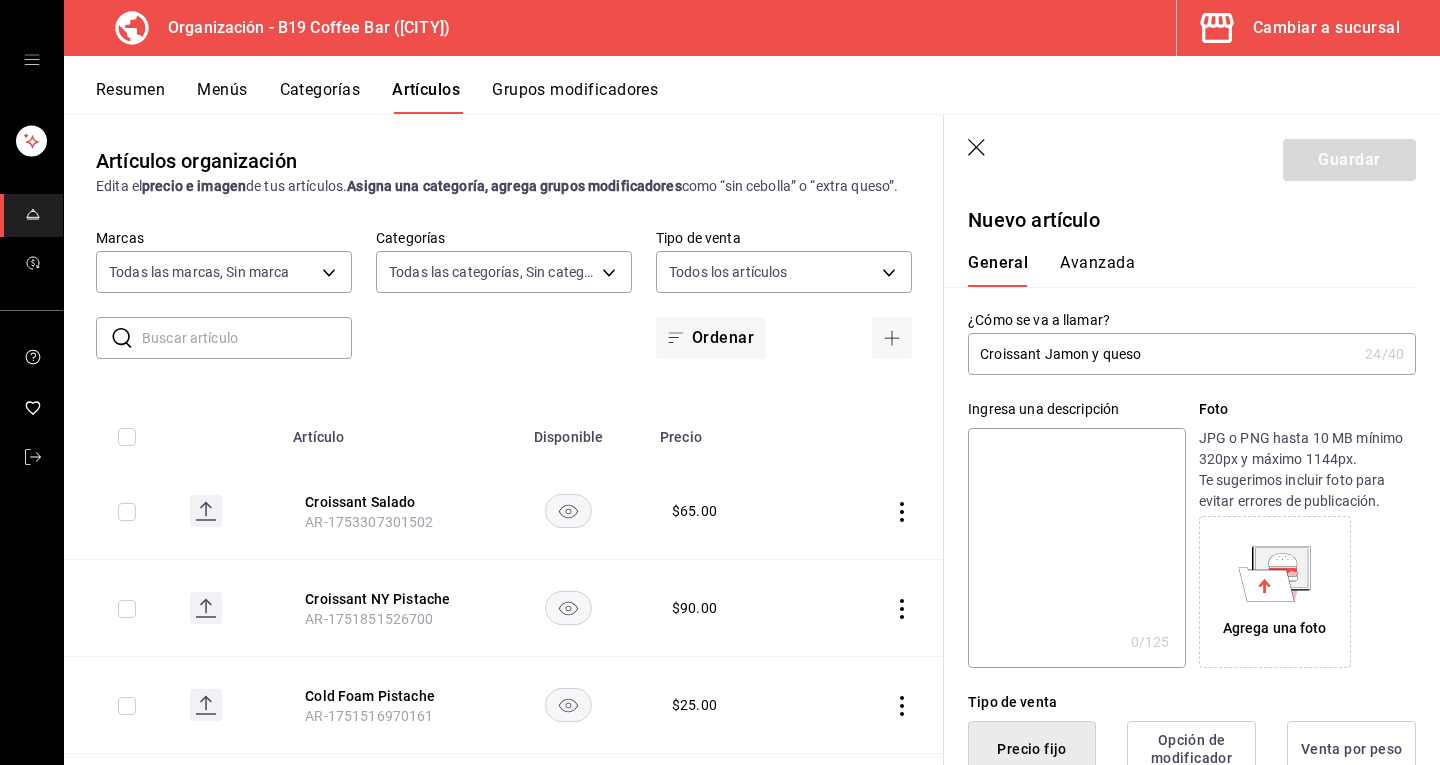 click at bounding box center [1076, 548] 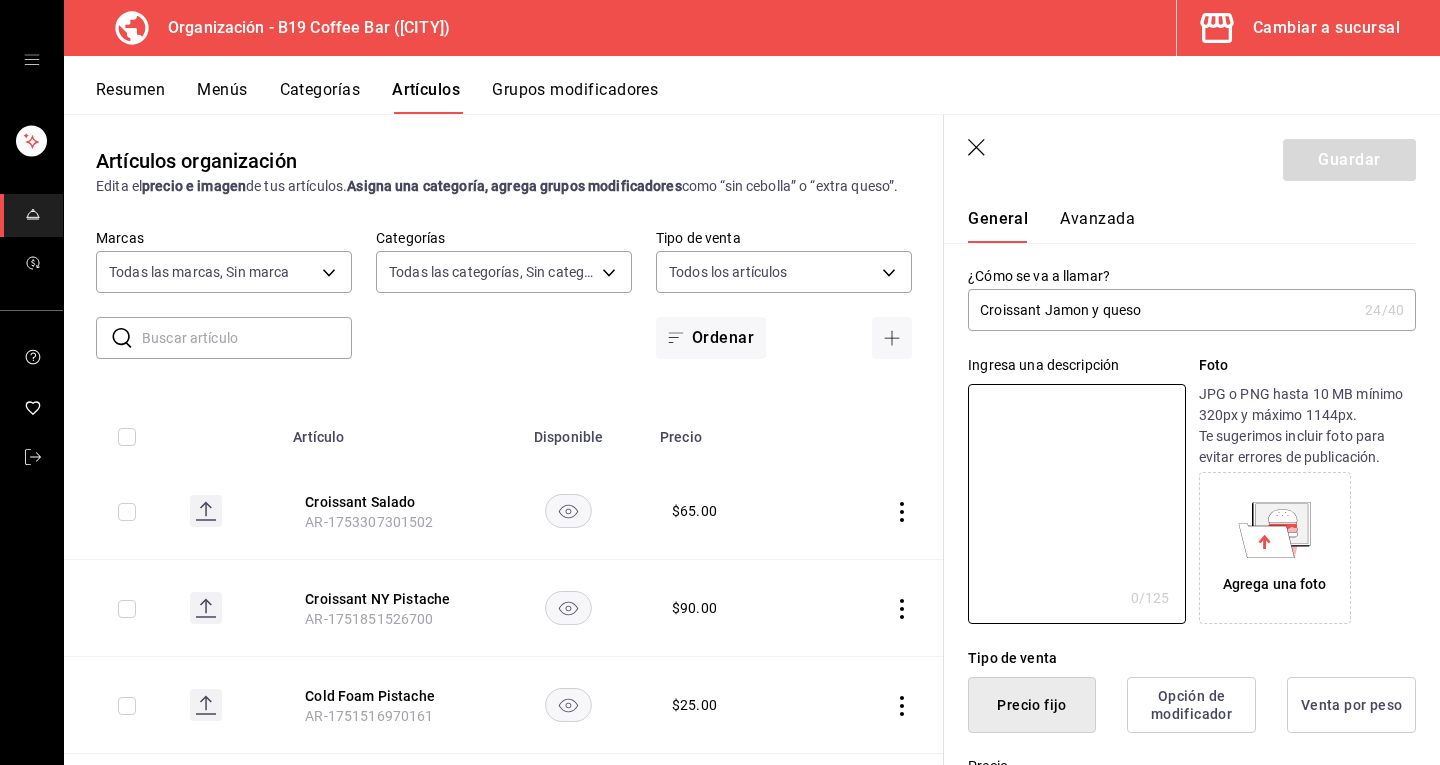 scroll, scrollTop: 21, scrollLeft: 0, axis: vertical 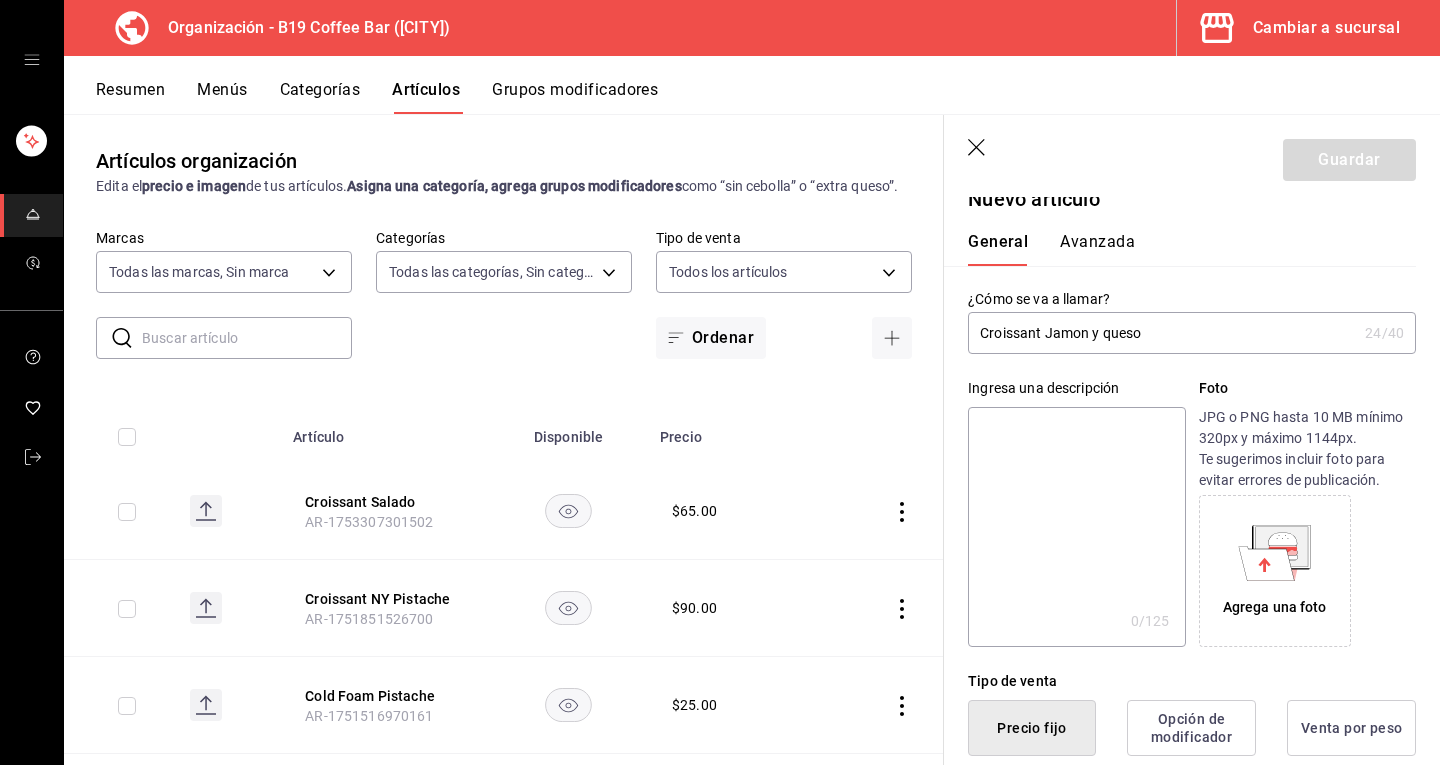 click at bounding box center [1076, 527] 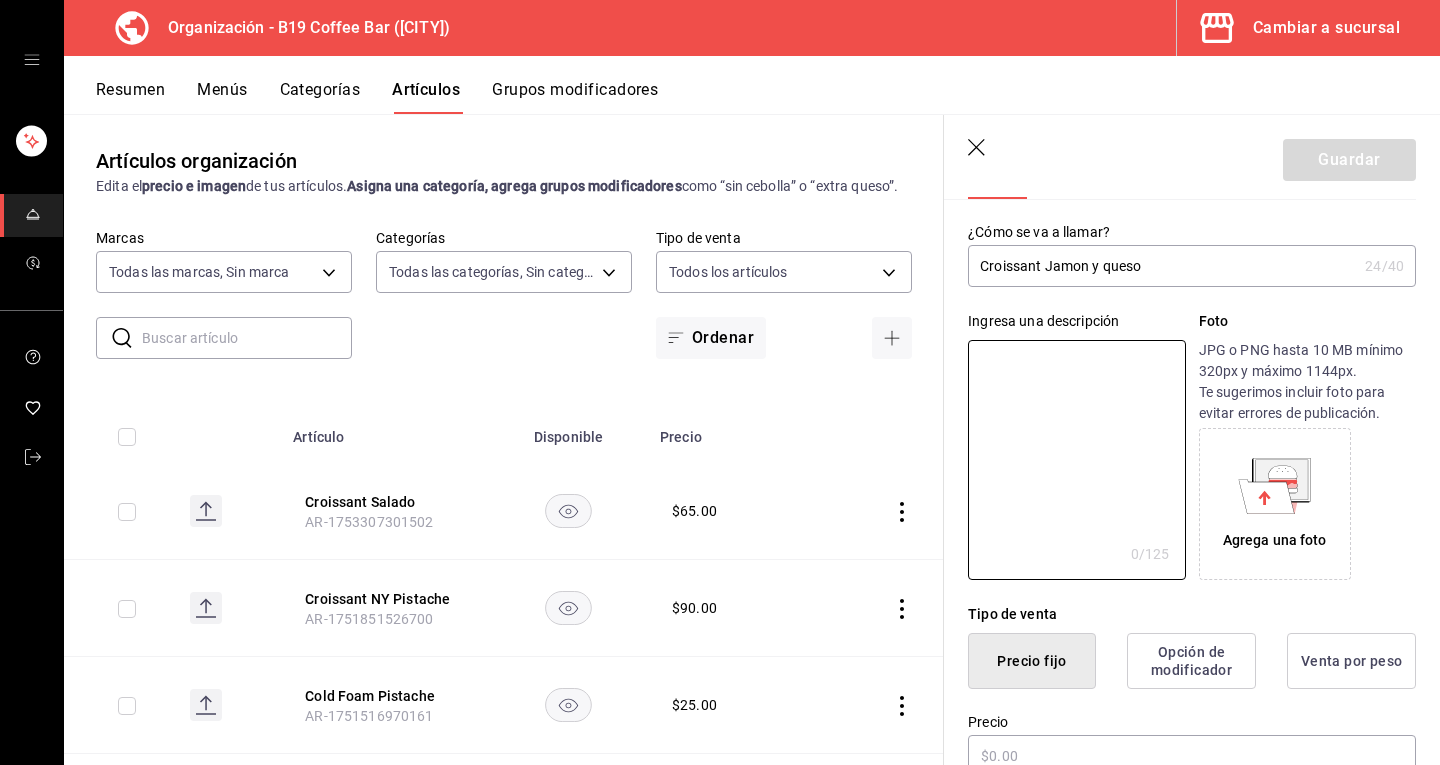 scroll, scrollTop: 80, scrollLeft: 0, axis: vertical 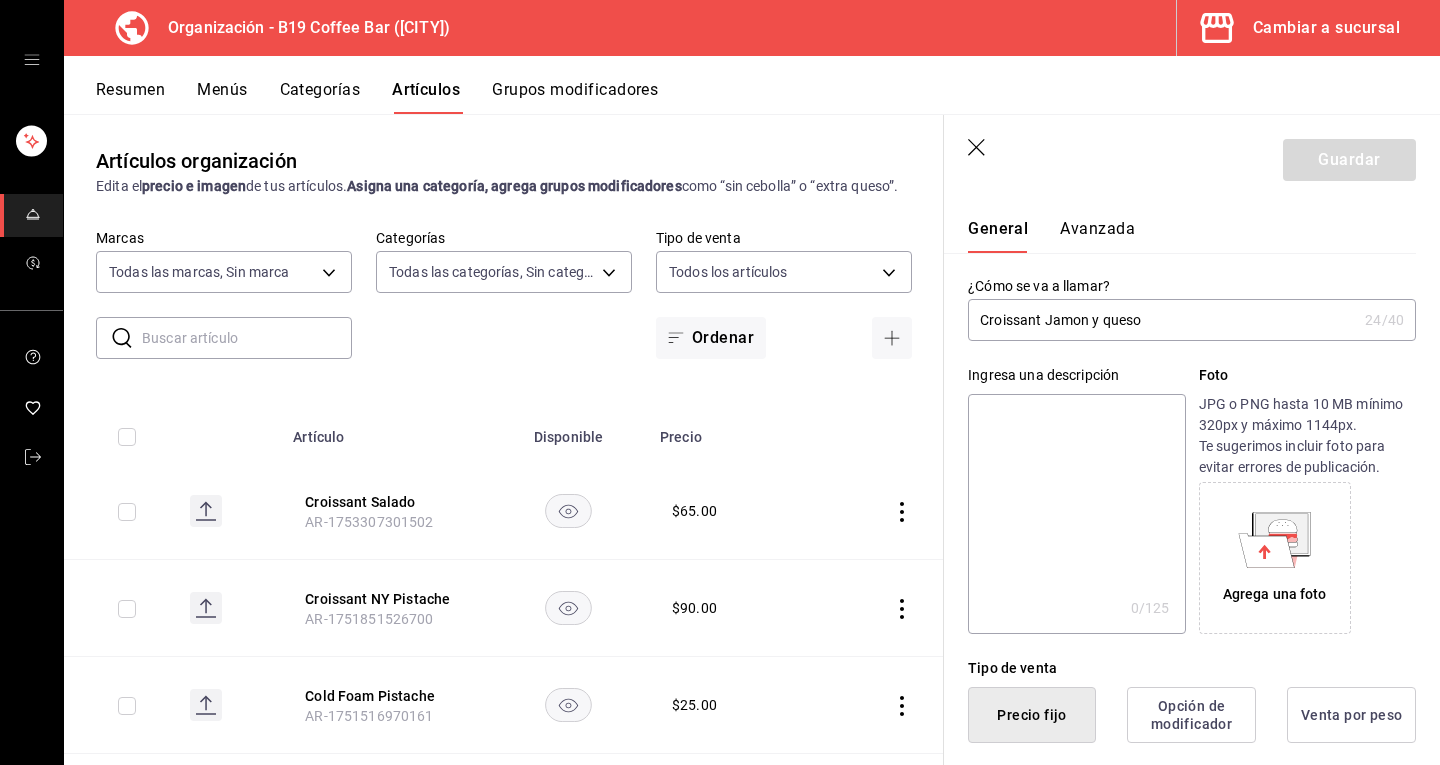 click at bounding box center [1076, 514] 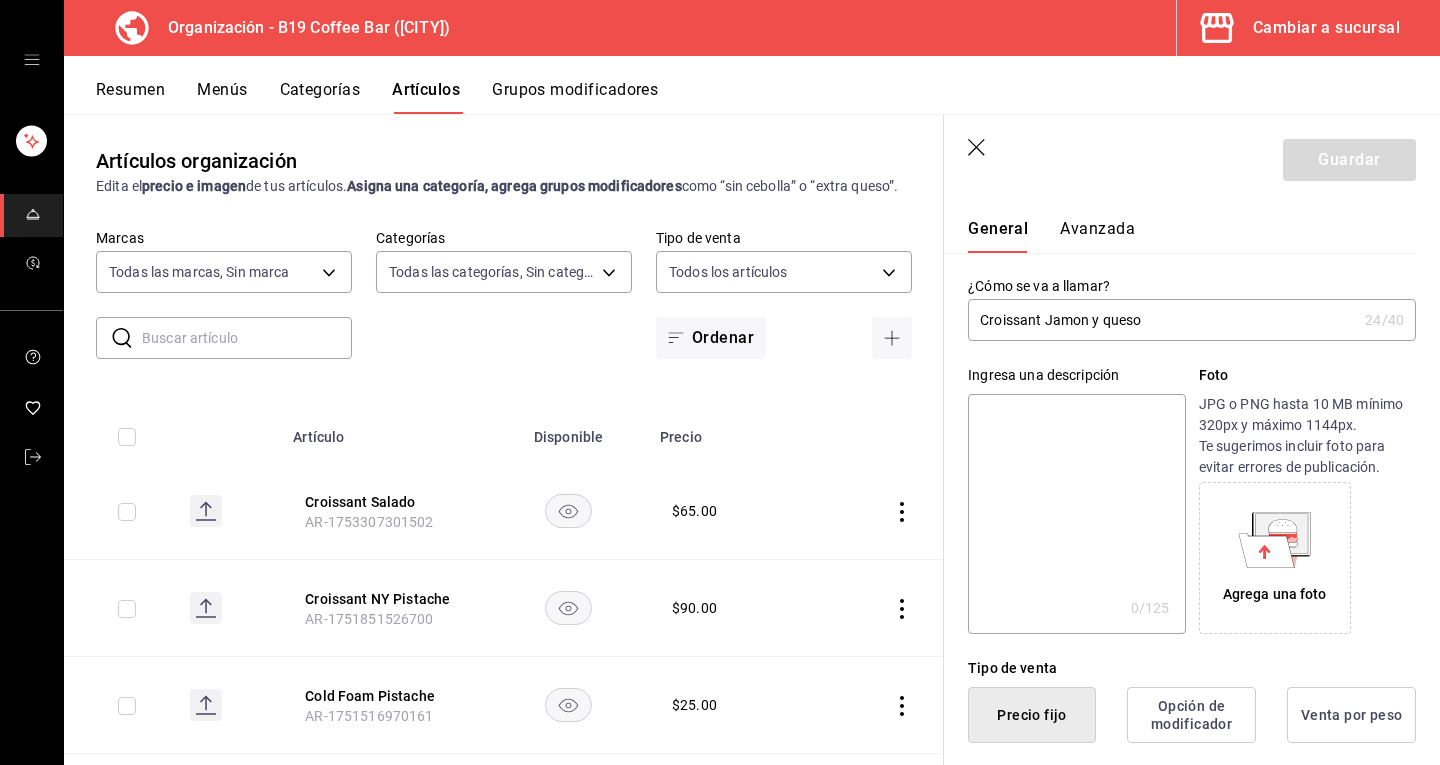 click on "Avanzada" at bounding box center (1097, 236) 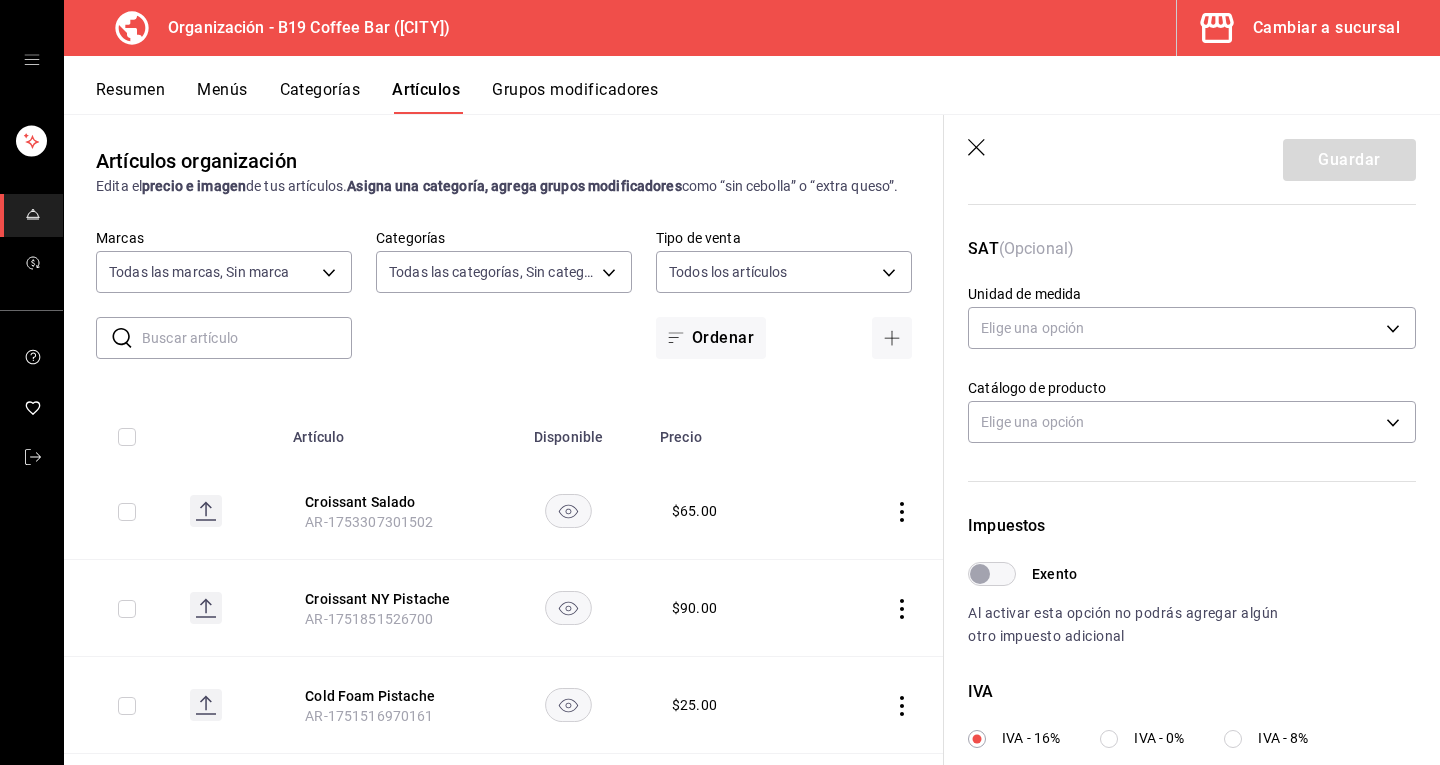 scroll, scrollTop: 0, scrollLeft: 0, axis: both 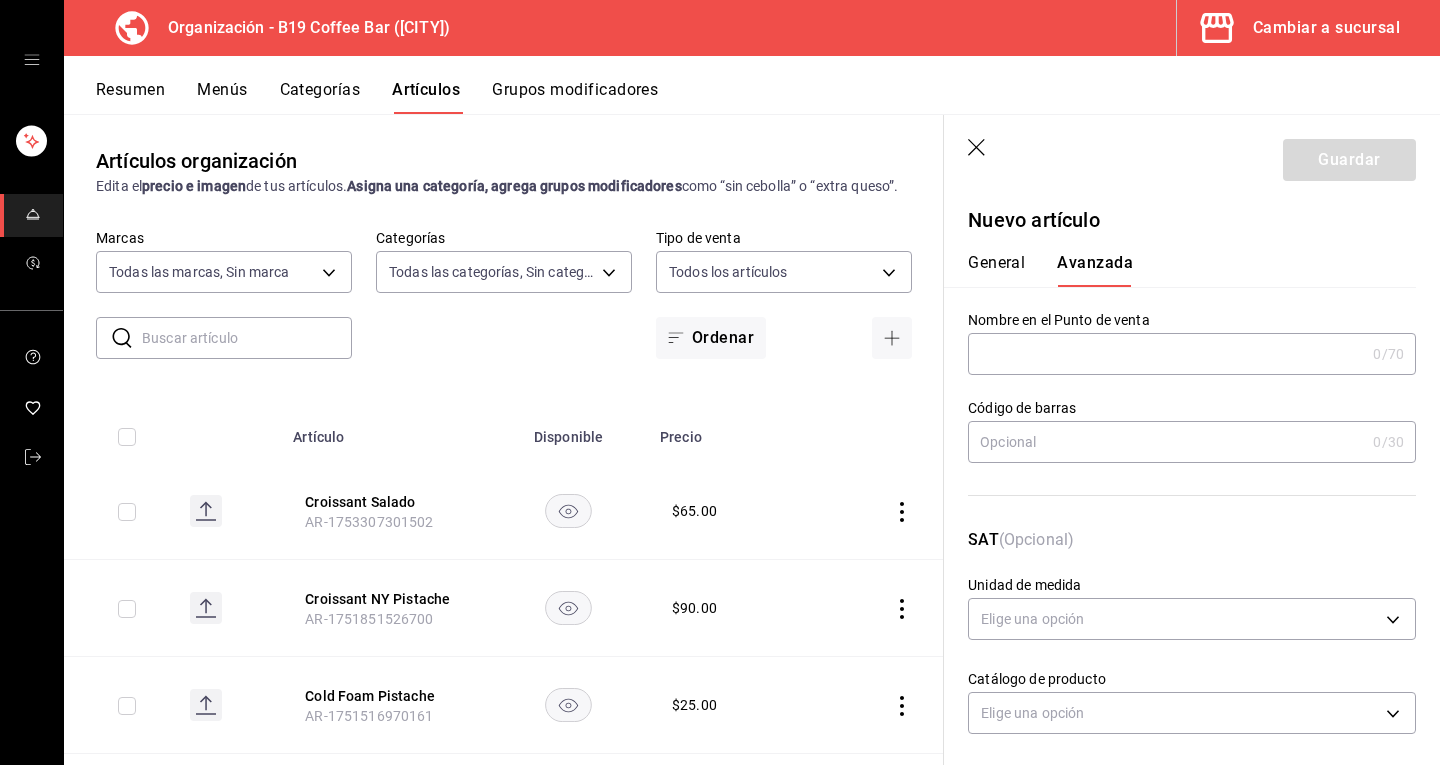 click on "General" at bounding box center [996, 270] 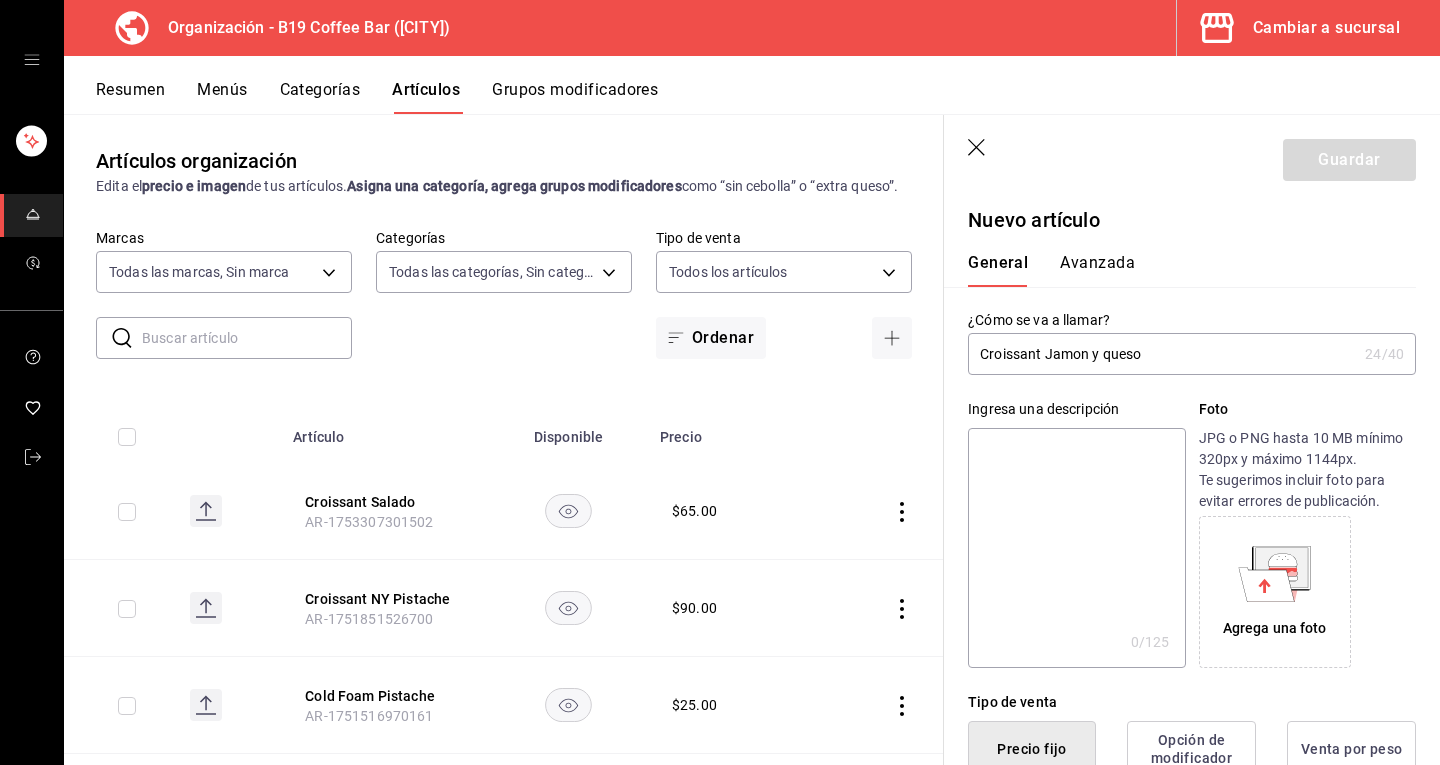 click at bounding box center (1076, 548) 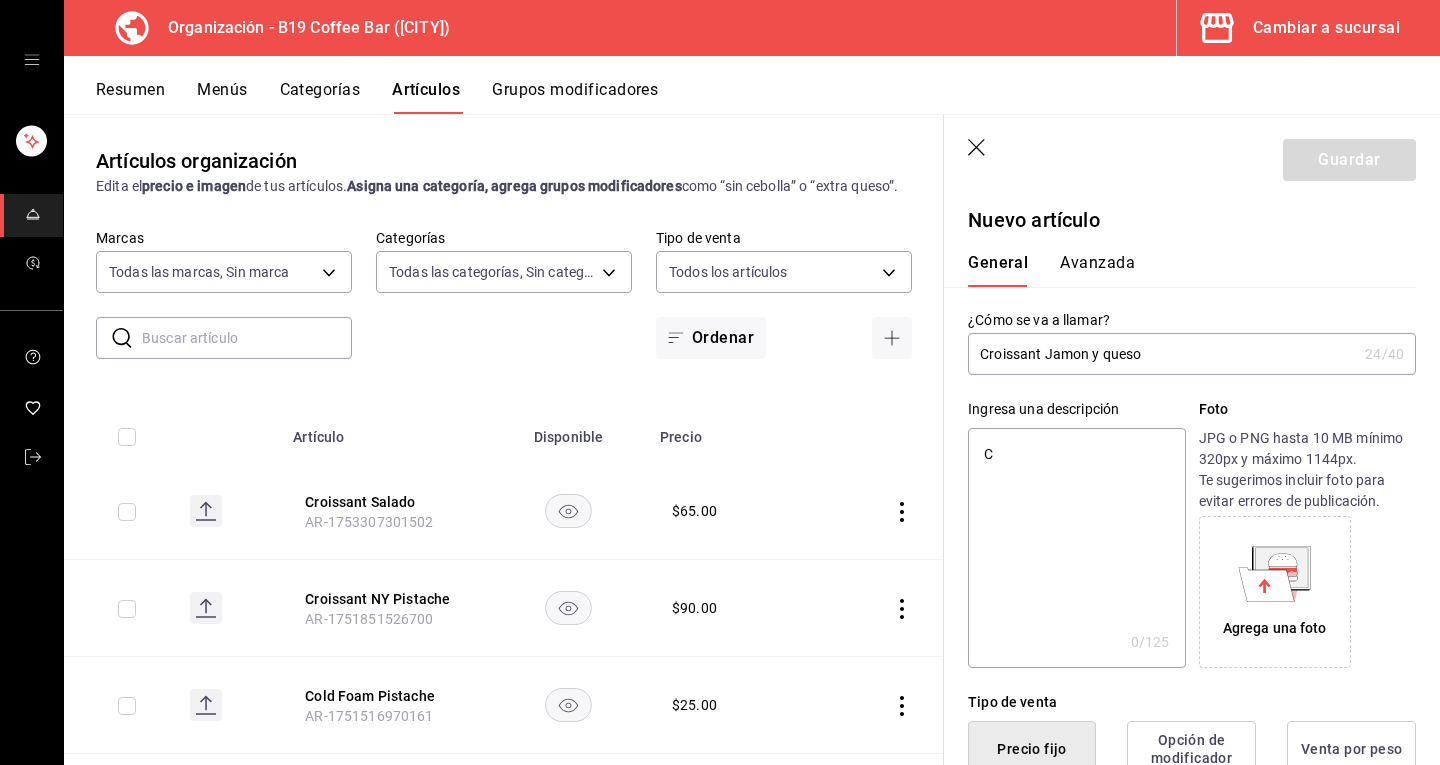 type on "x" 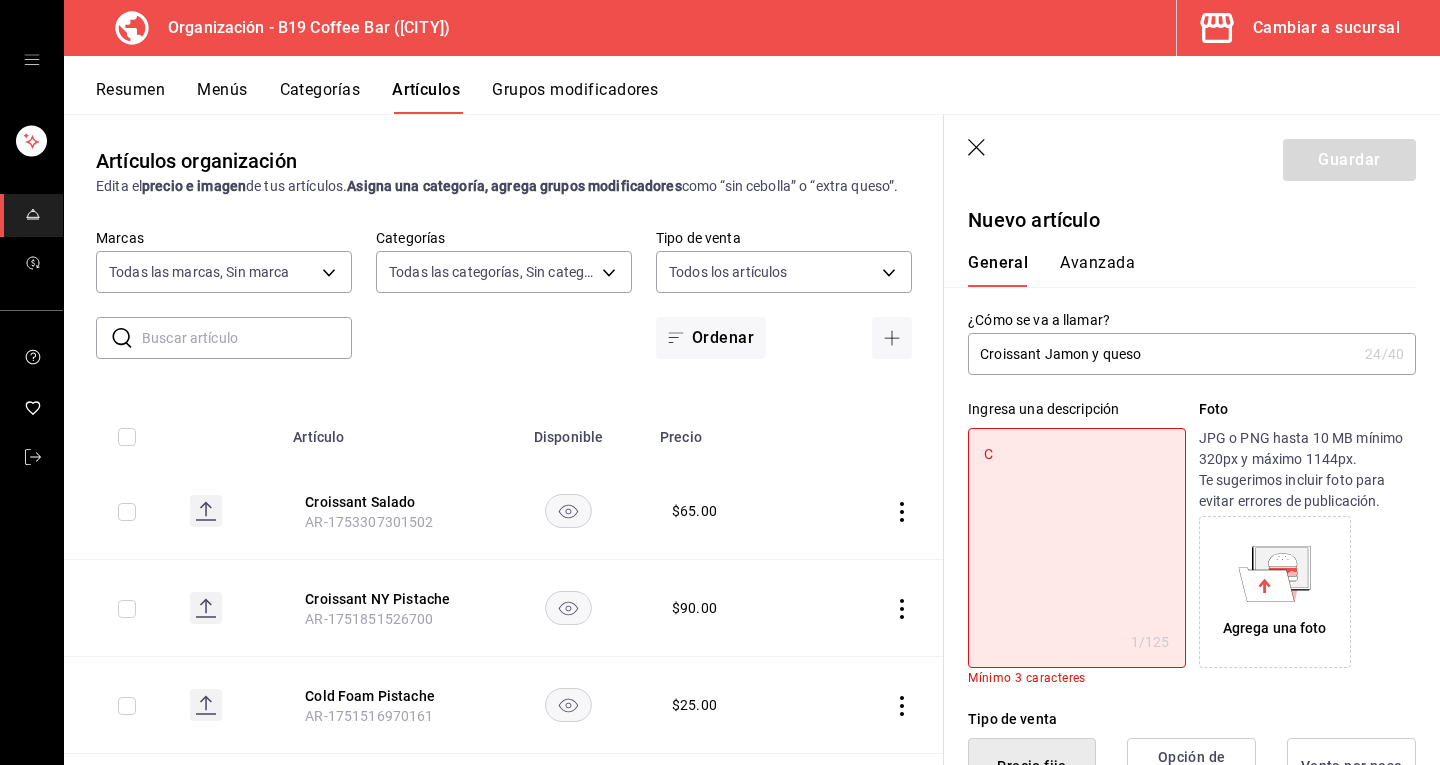 type on "Cr" 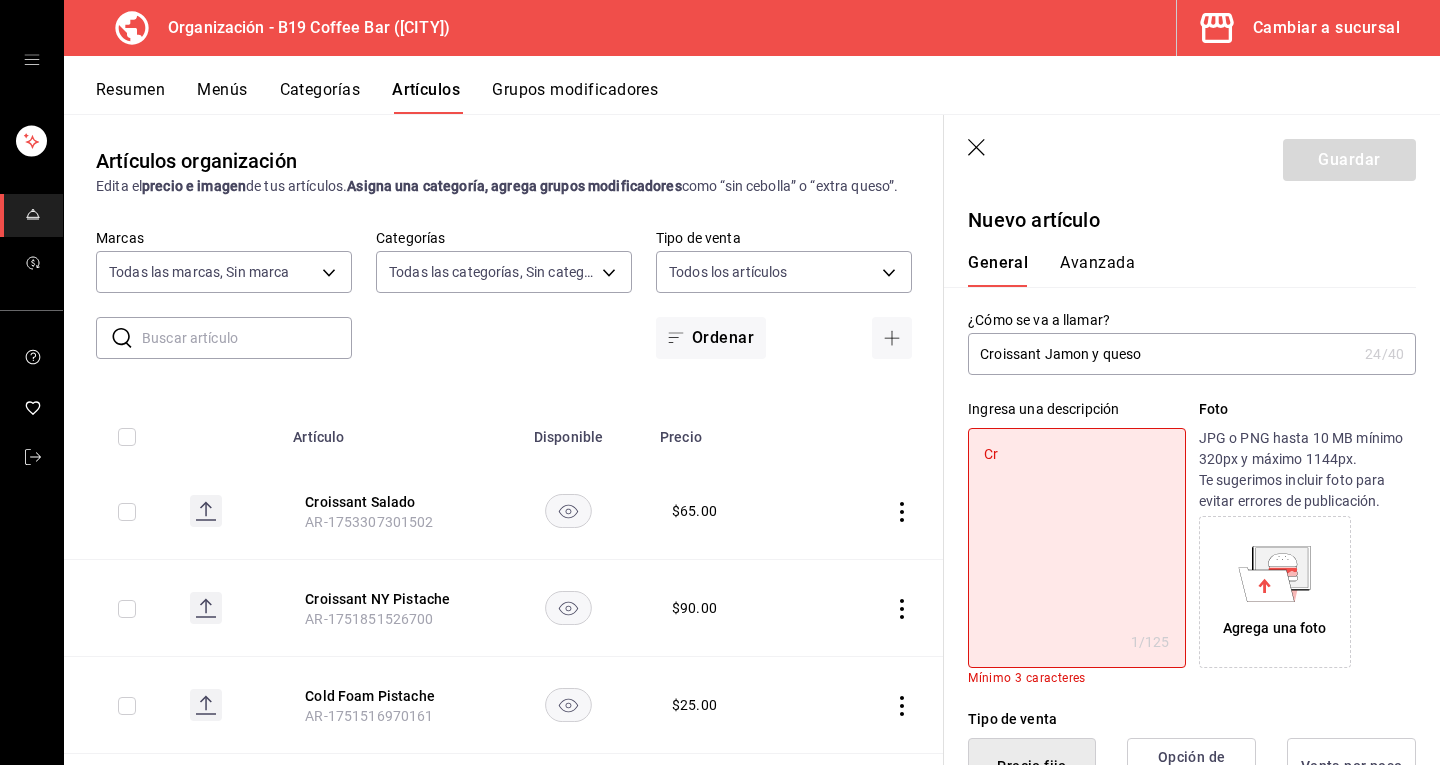 type on "x" 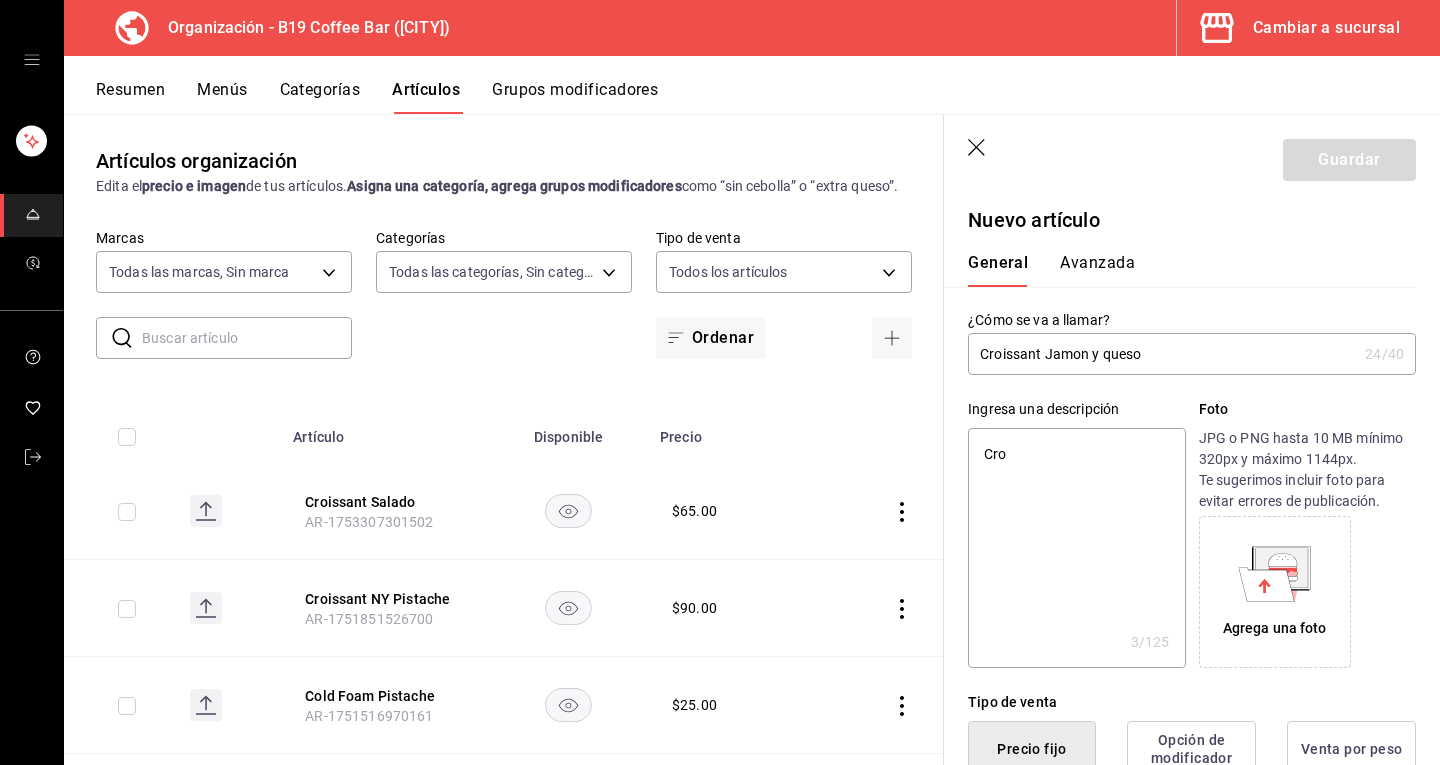 type on "Croi" 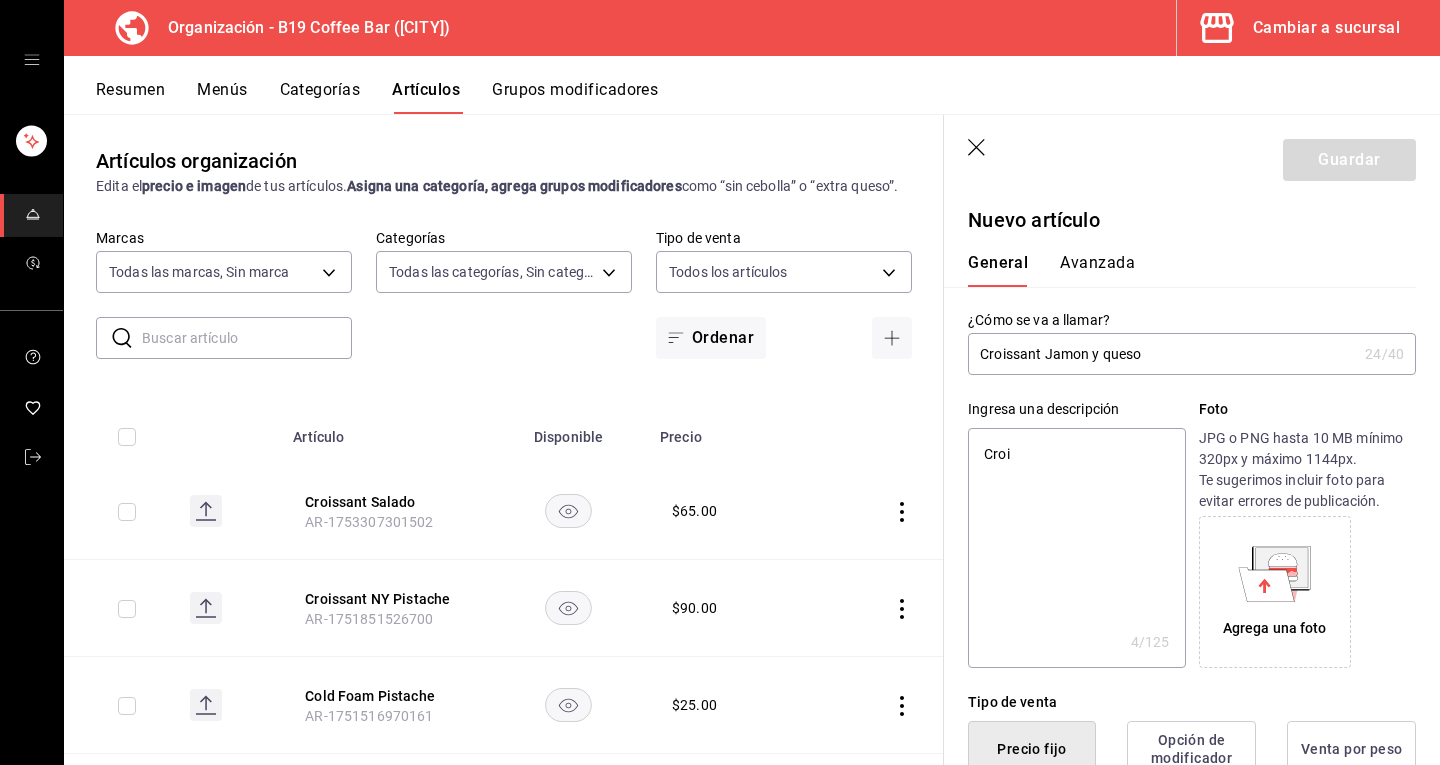 type on "Crois" 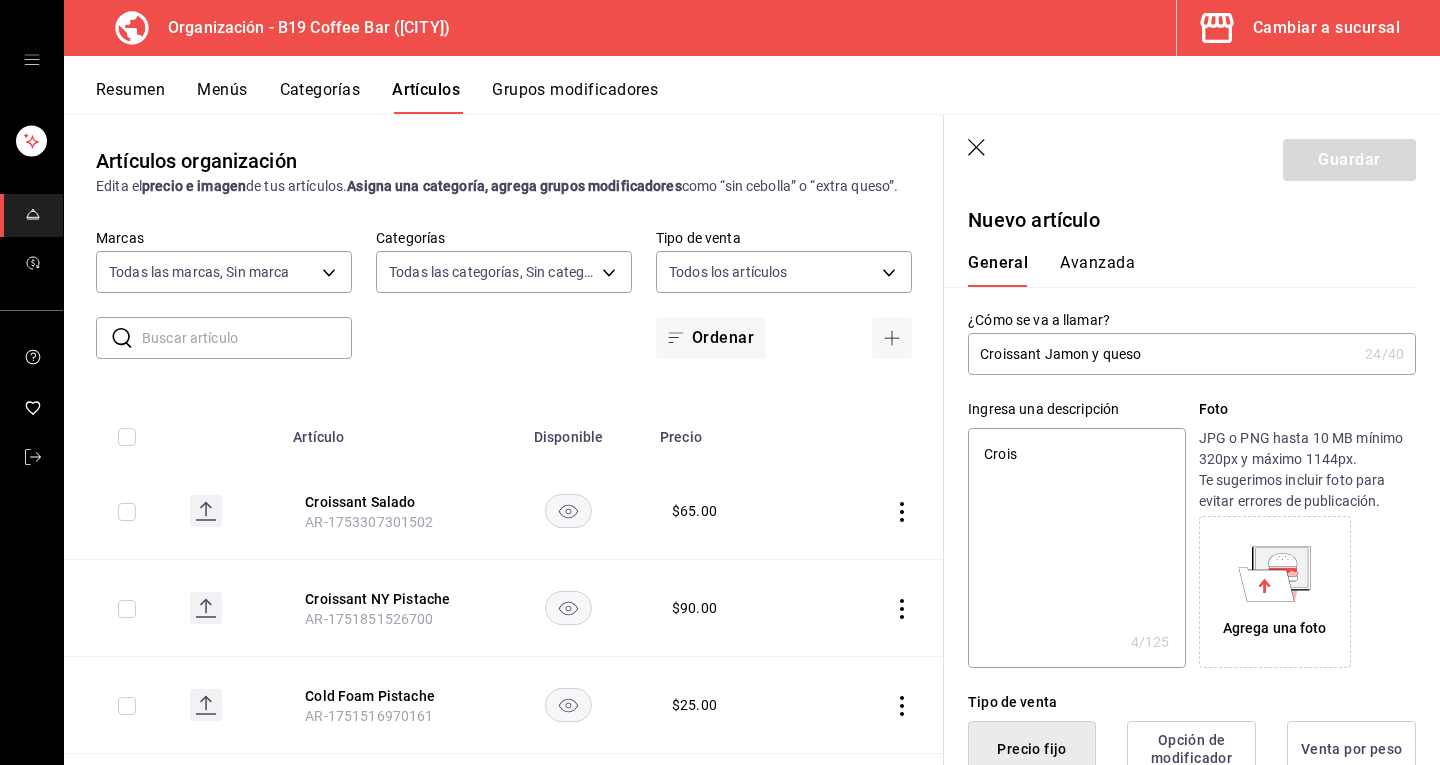 type on "x" 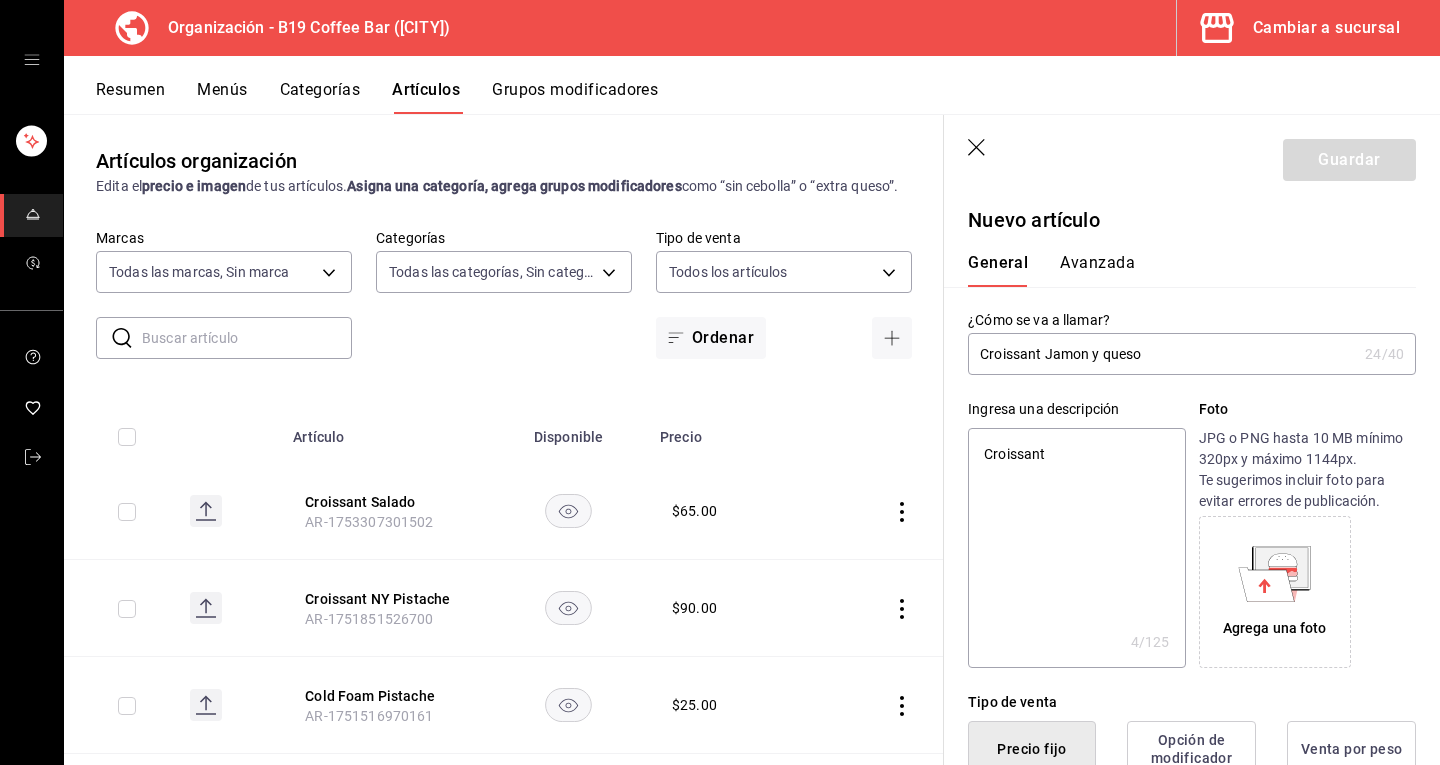 type on "Croissant" 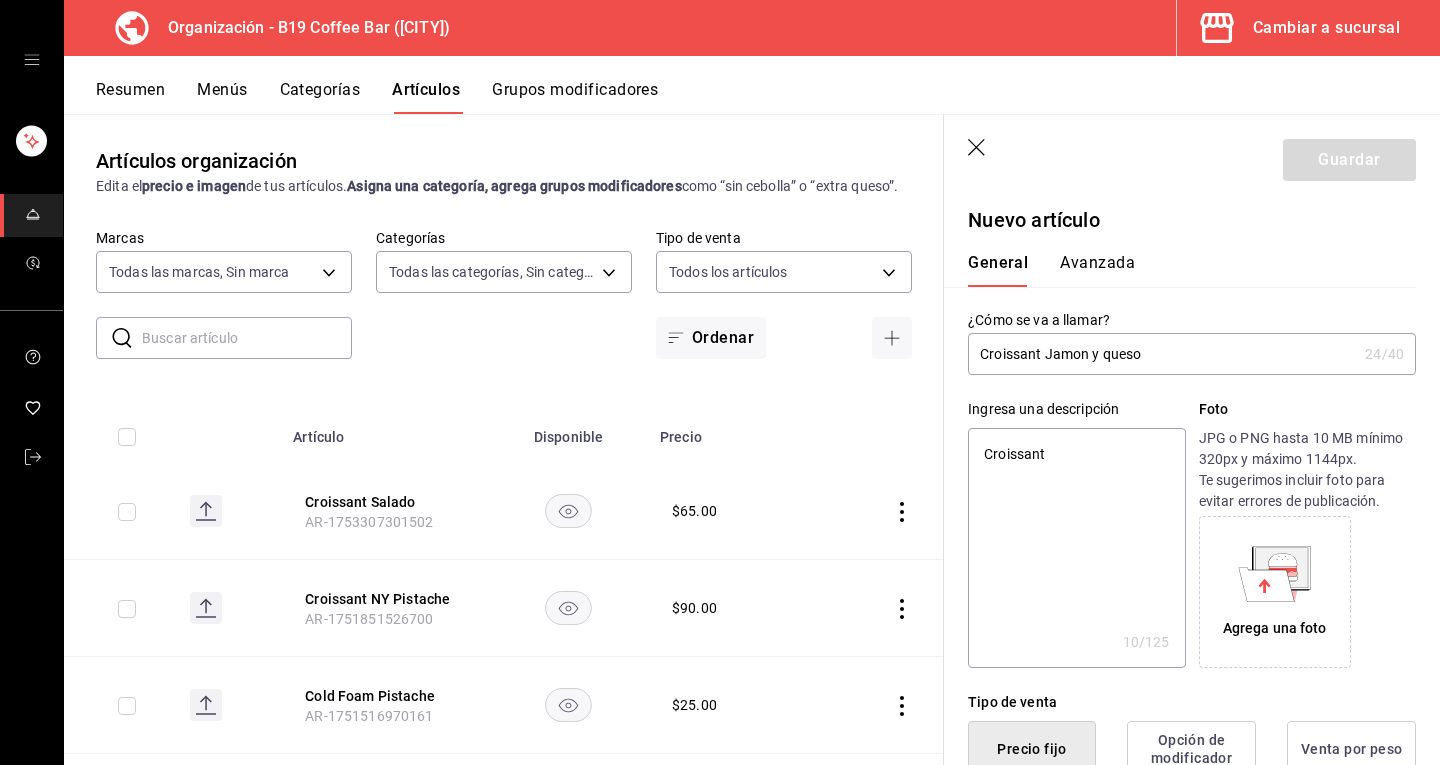 type on "x" 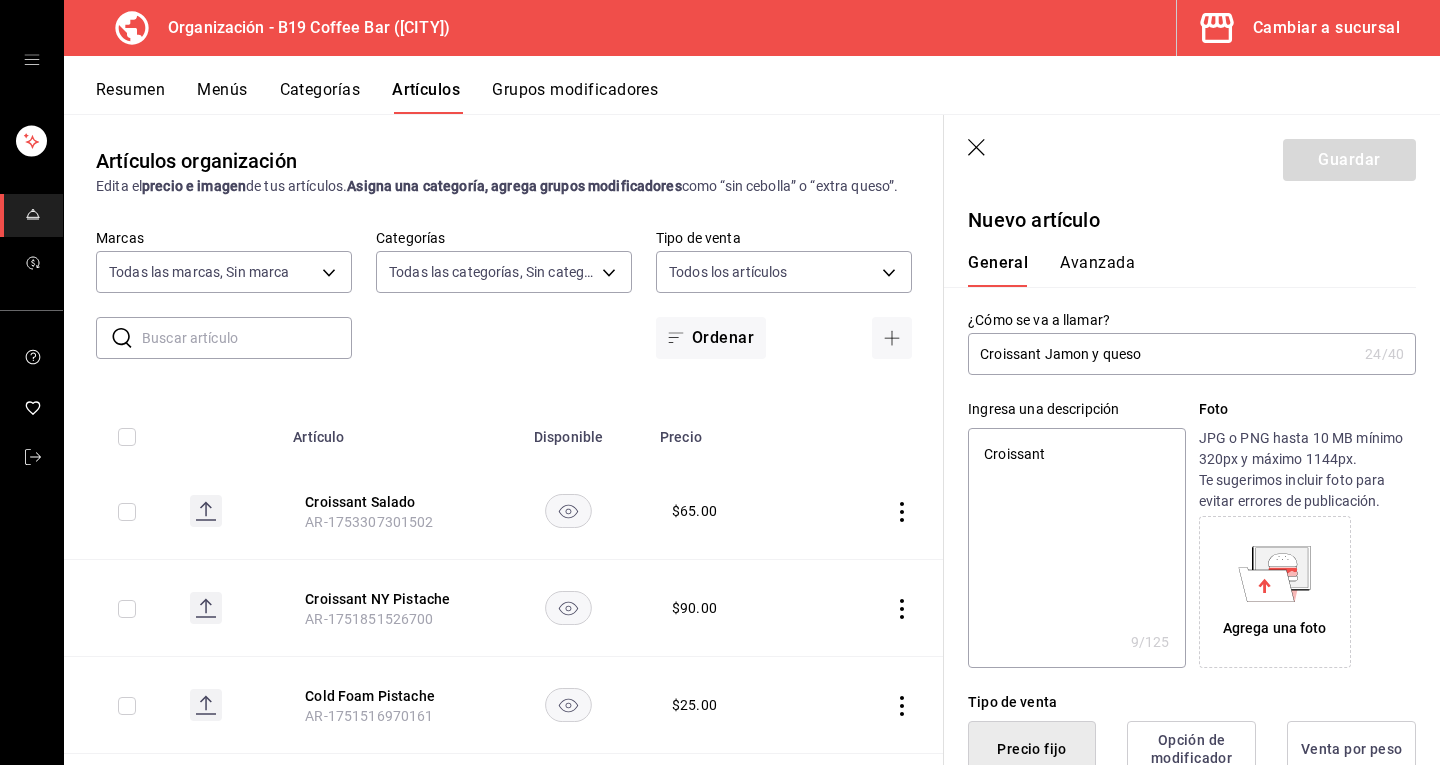 type on "Croissant" 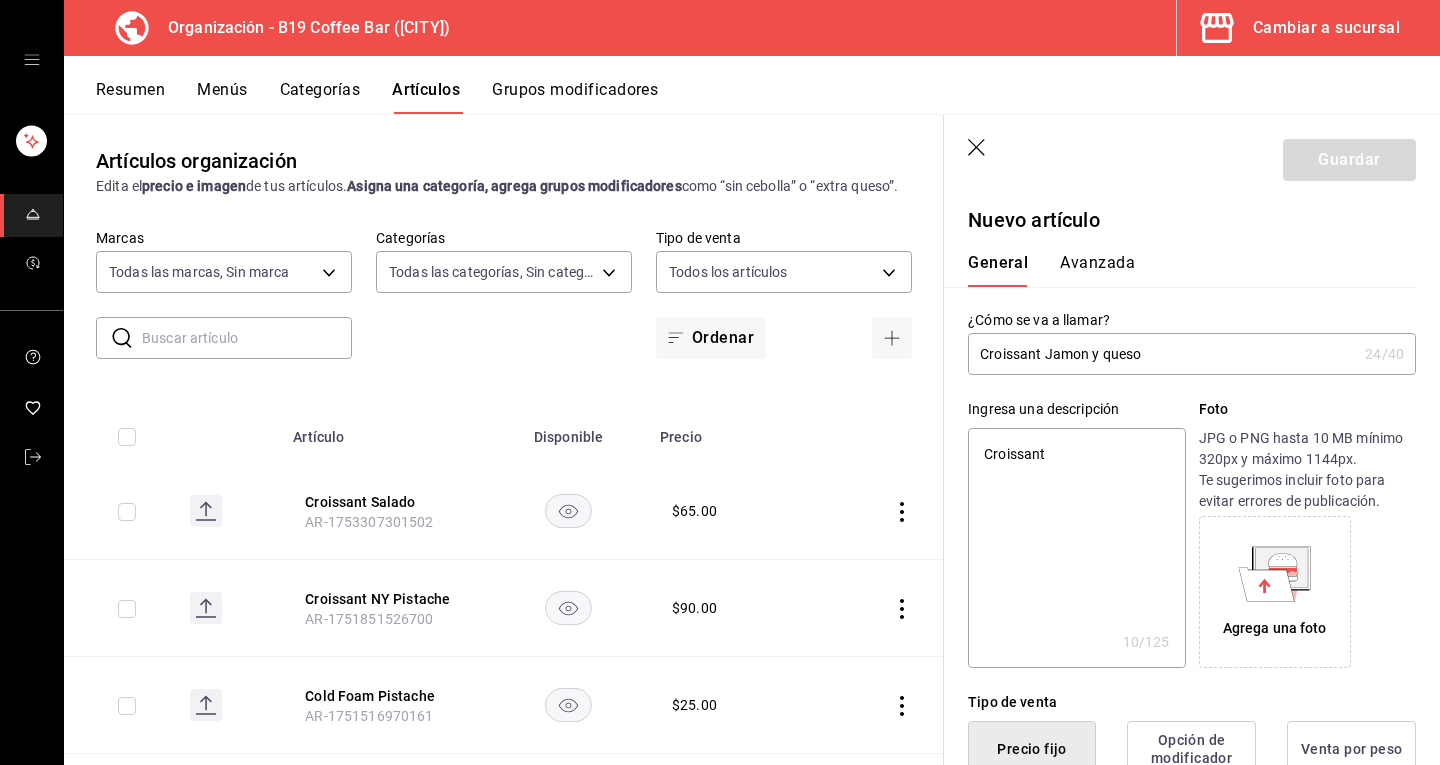 type on "Croissant" 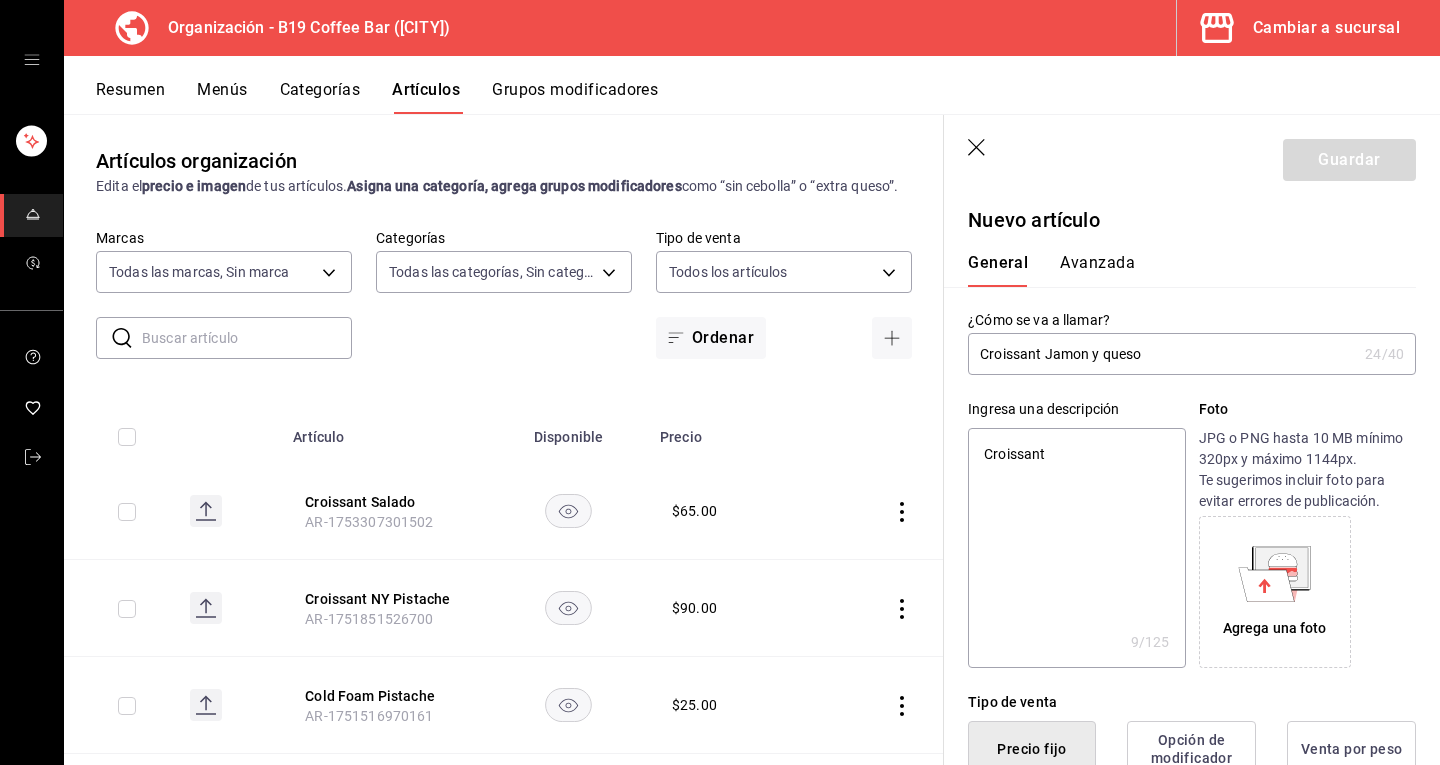 type on "Croissant" 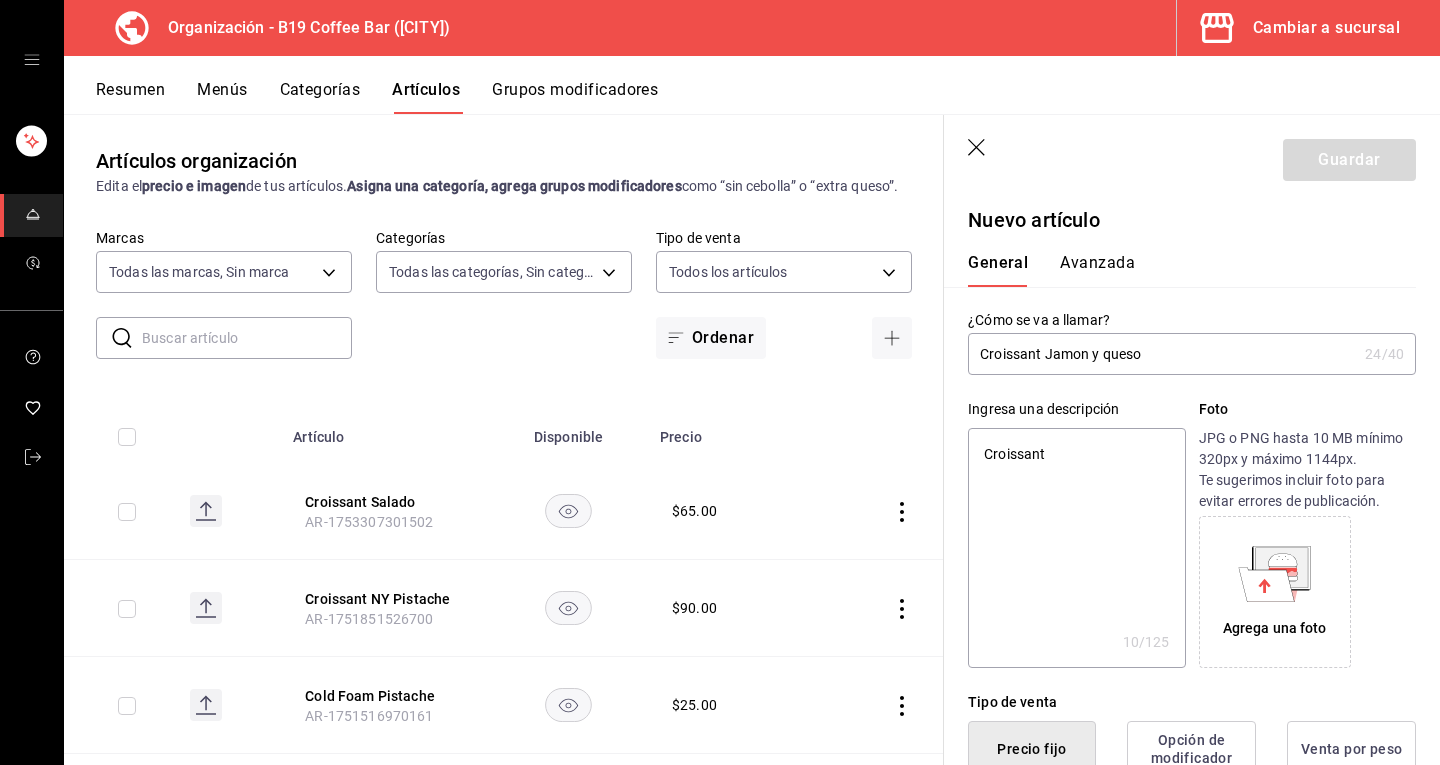 type on "Croissant" 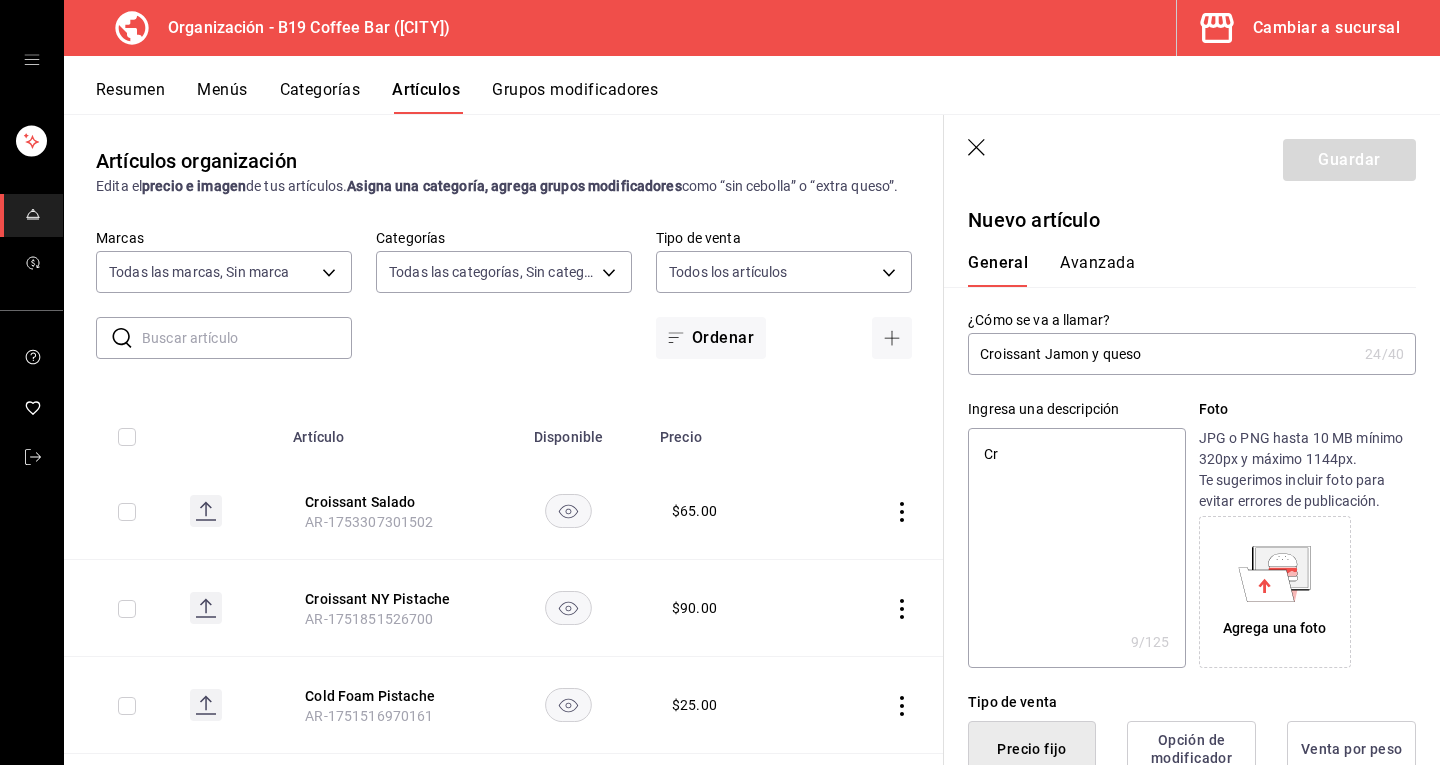 type on "C" 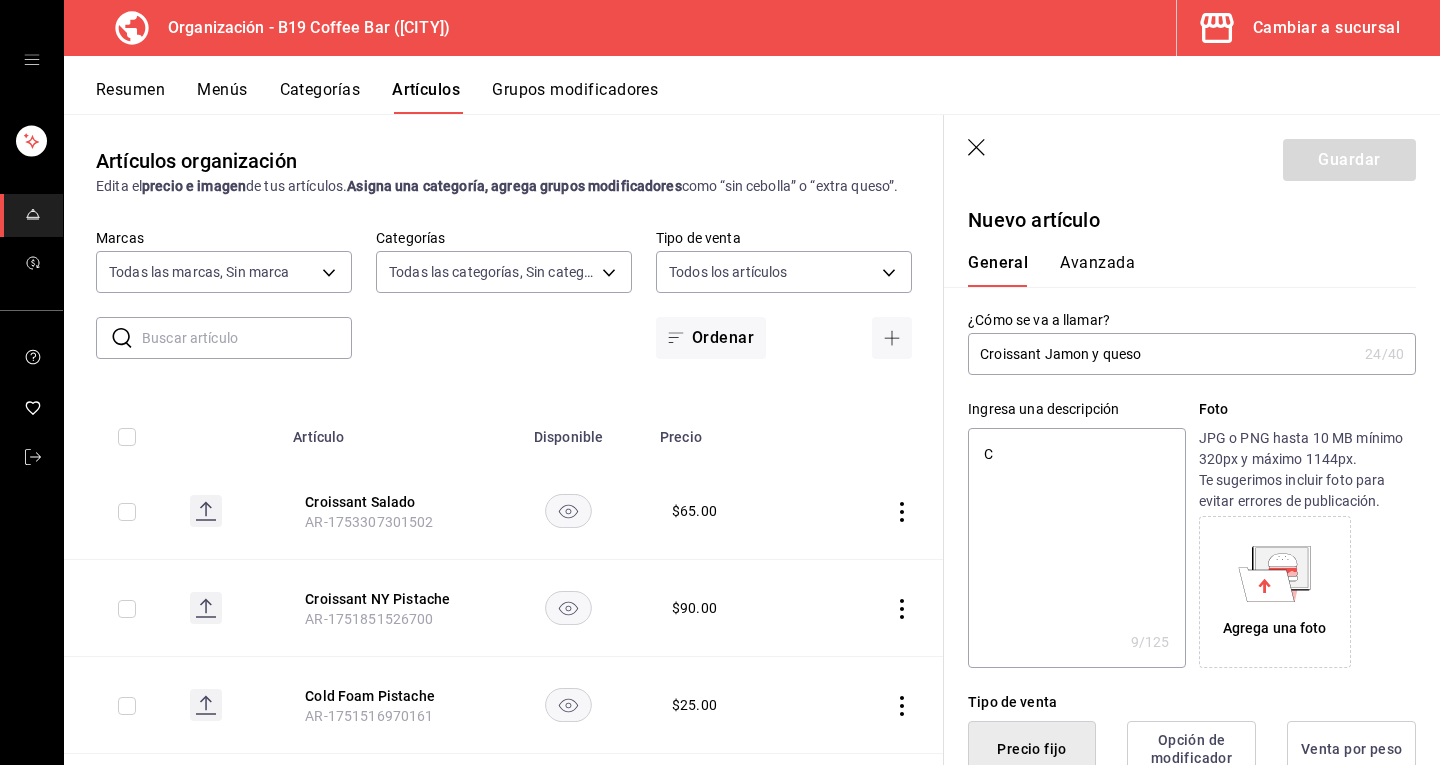 type 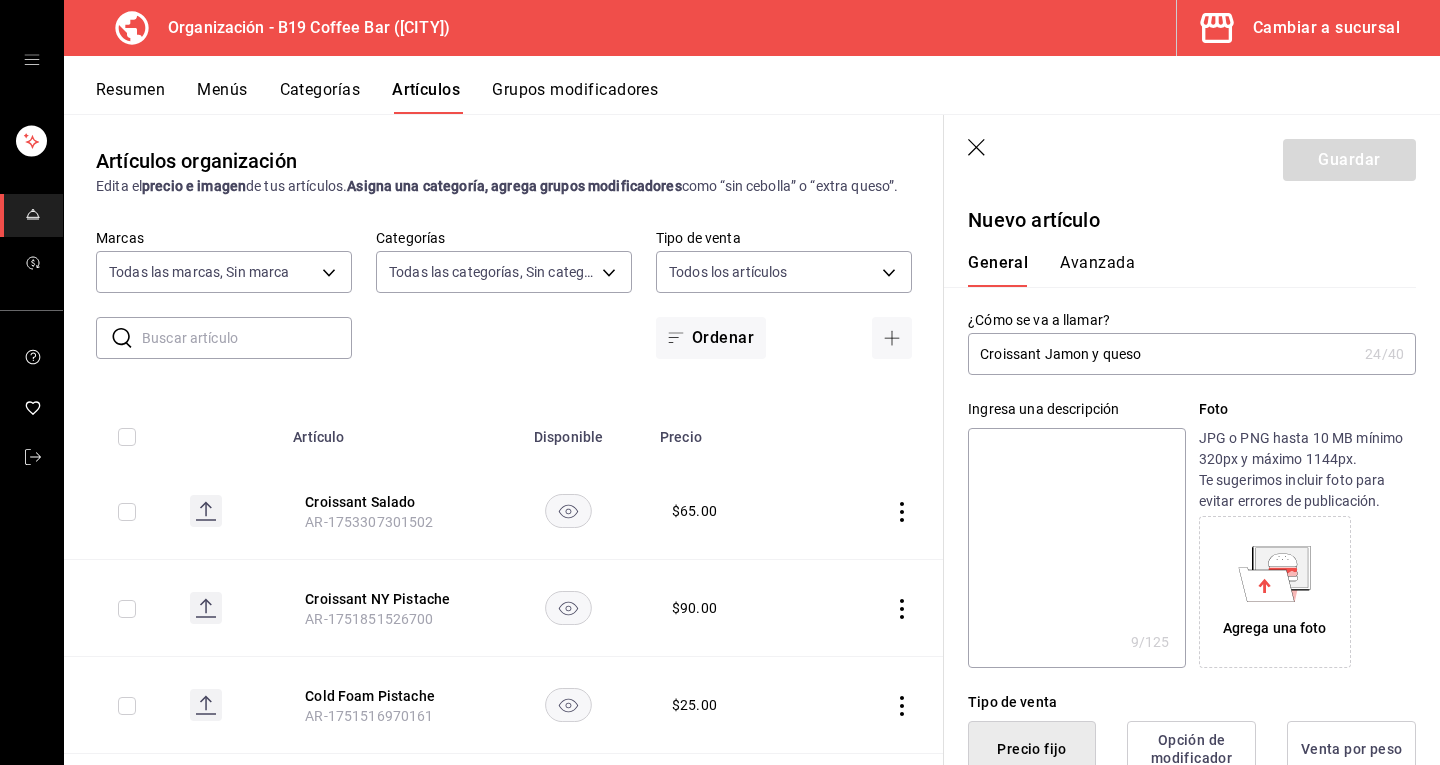 type on "x" 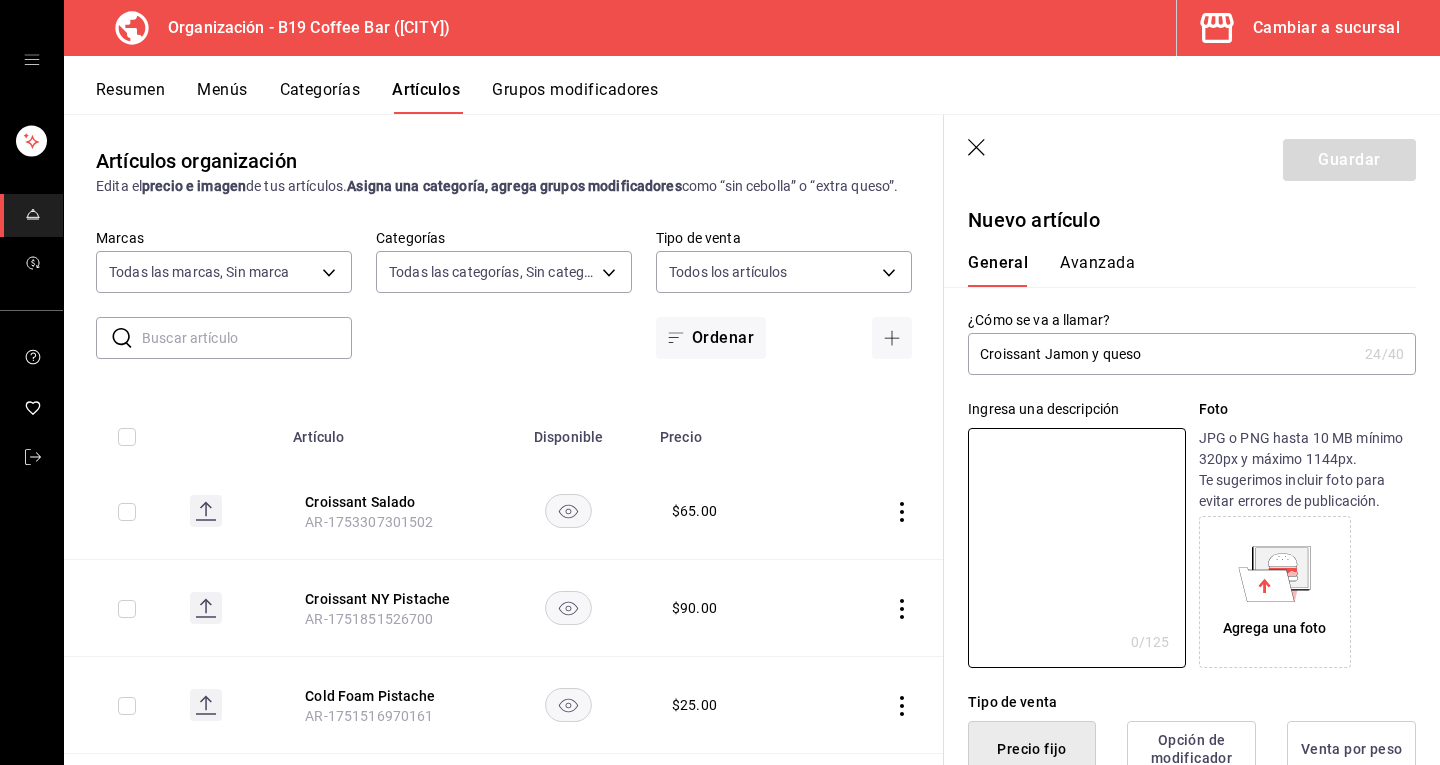 click on "Croissant Jamon y queso" at bounding box center [1162, 354] 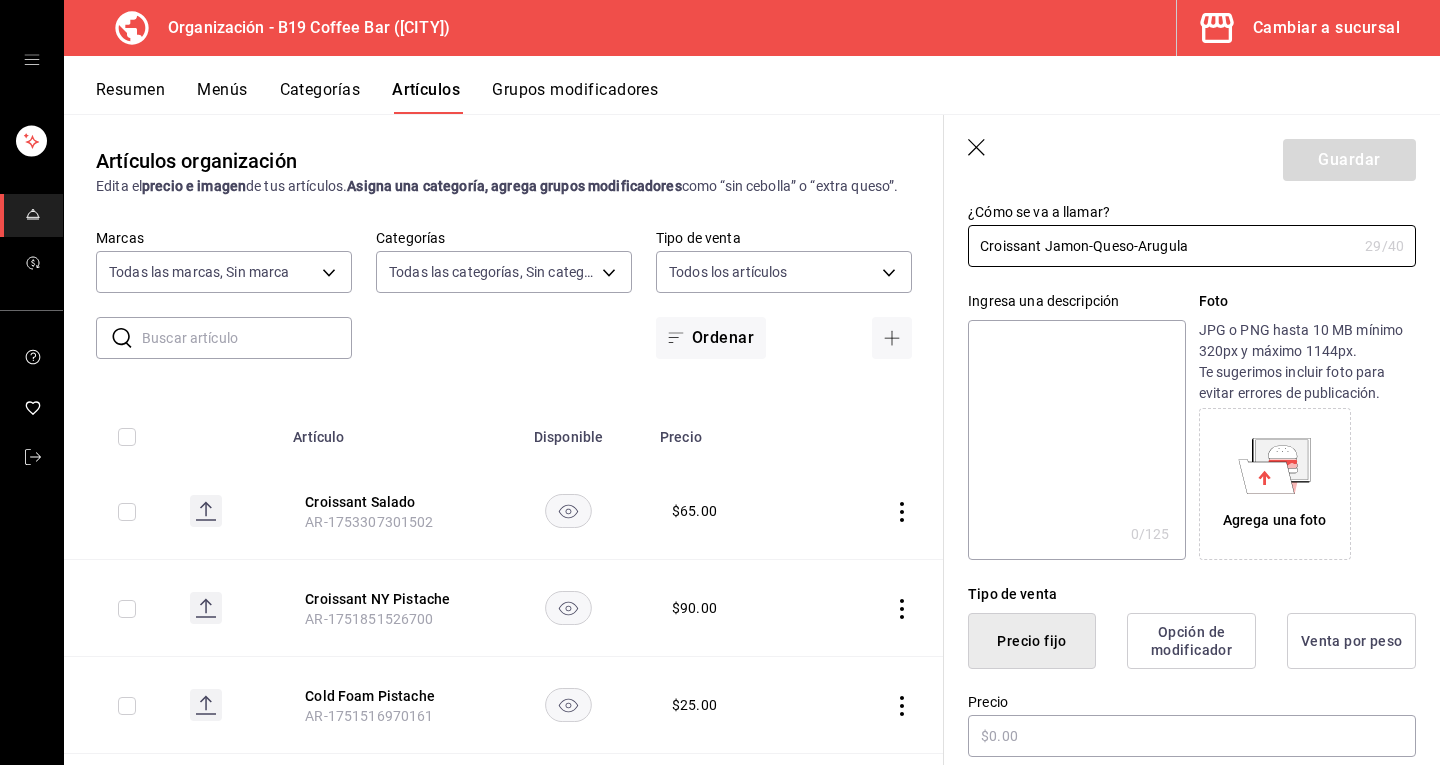 scroll, scrollTop: 87, scrollLeft: 0, axis: vertical 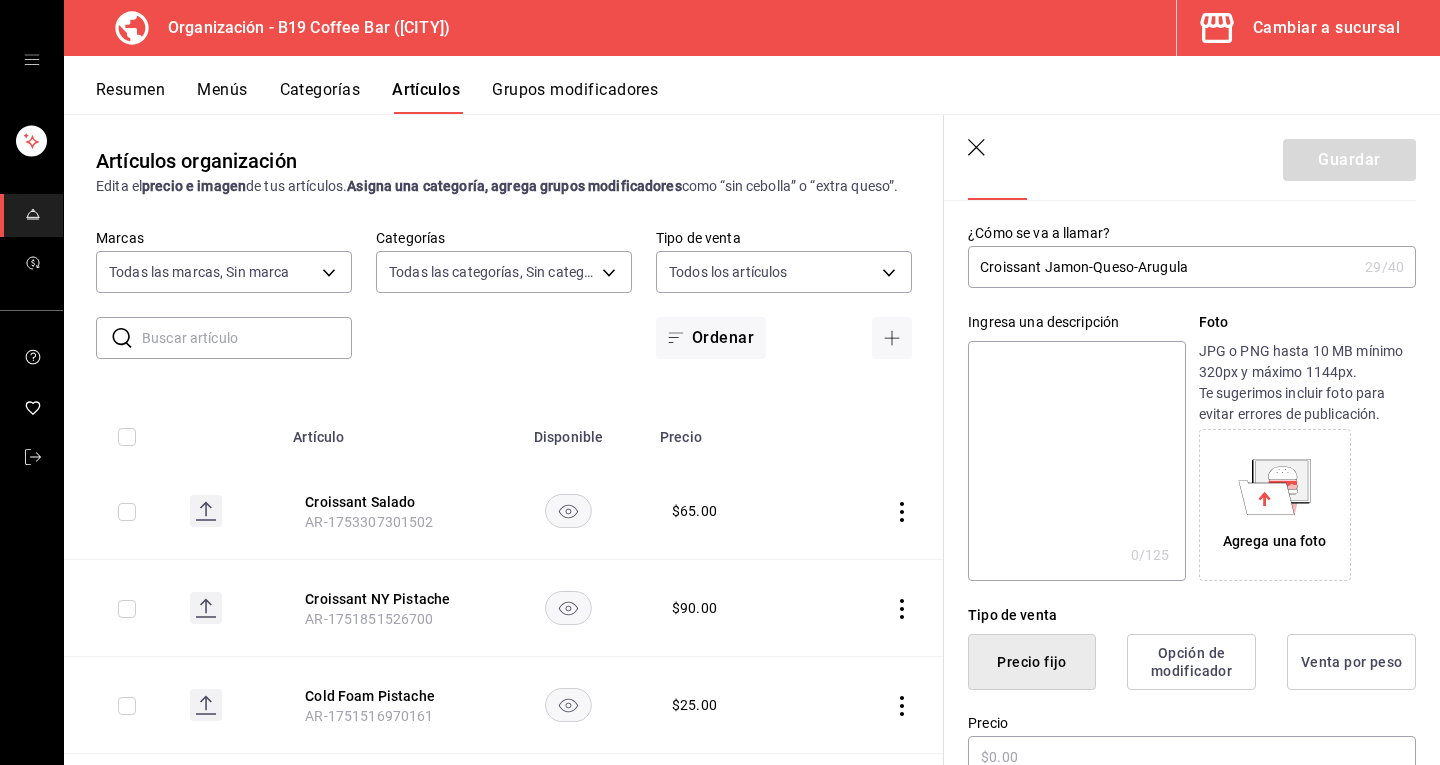 click on "Croissant Jamon-Queso-Arugula" at bounding box center (1162, 267) 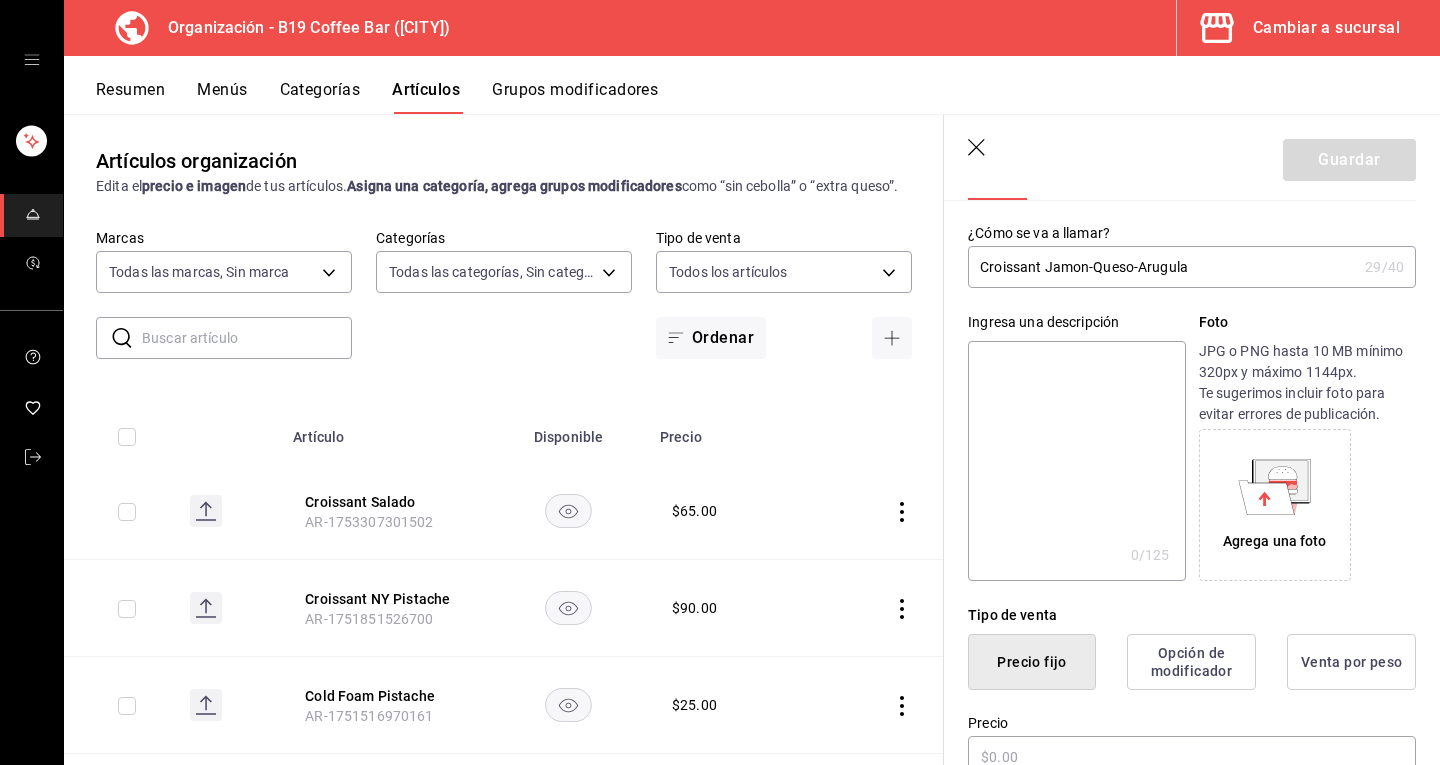 drag, startPoint x: 1169, startPoint y: 273, endPoint x: 1189, endPoint y: 268, distance: 20.615528 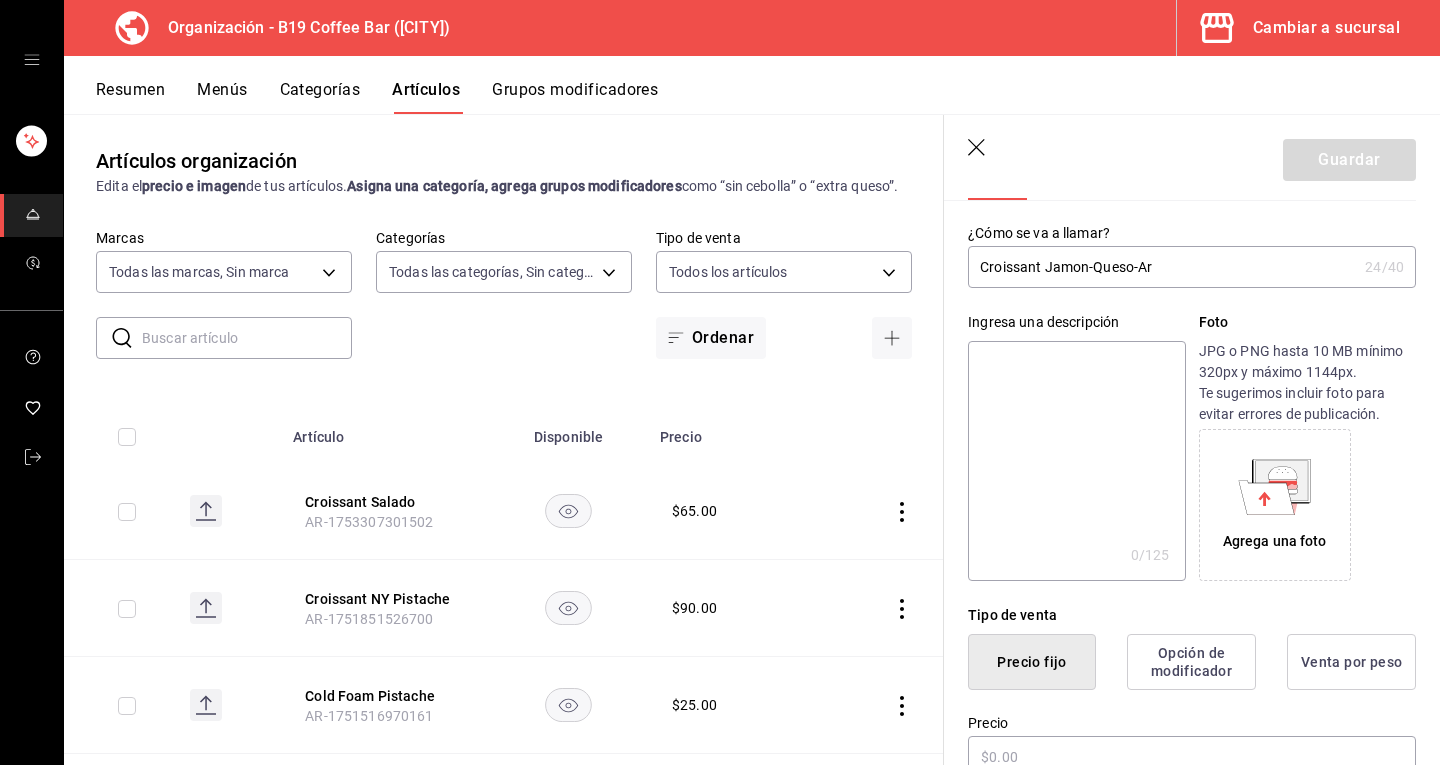 paste on "Arúgula" 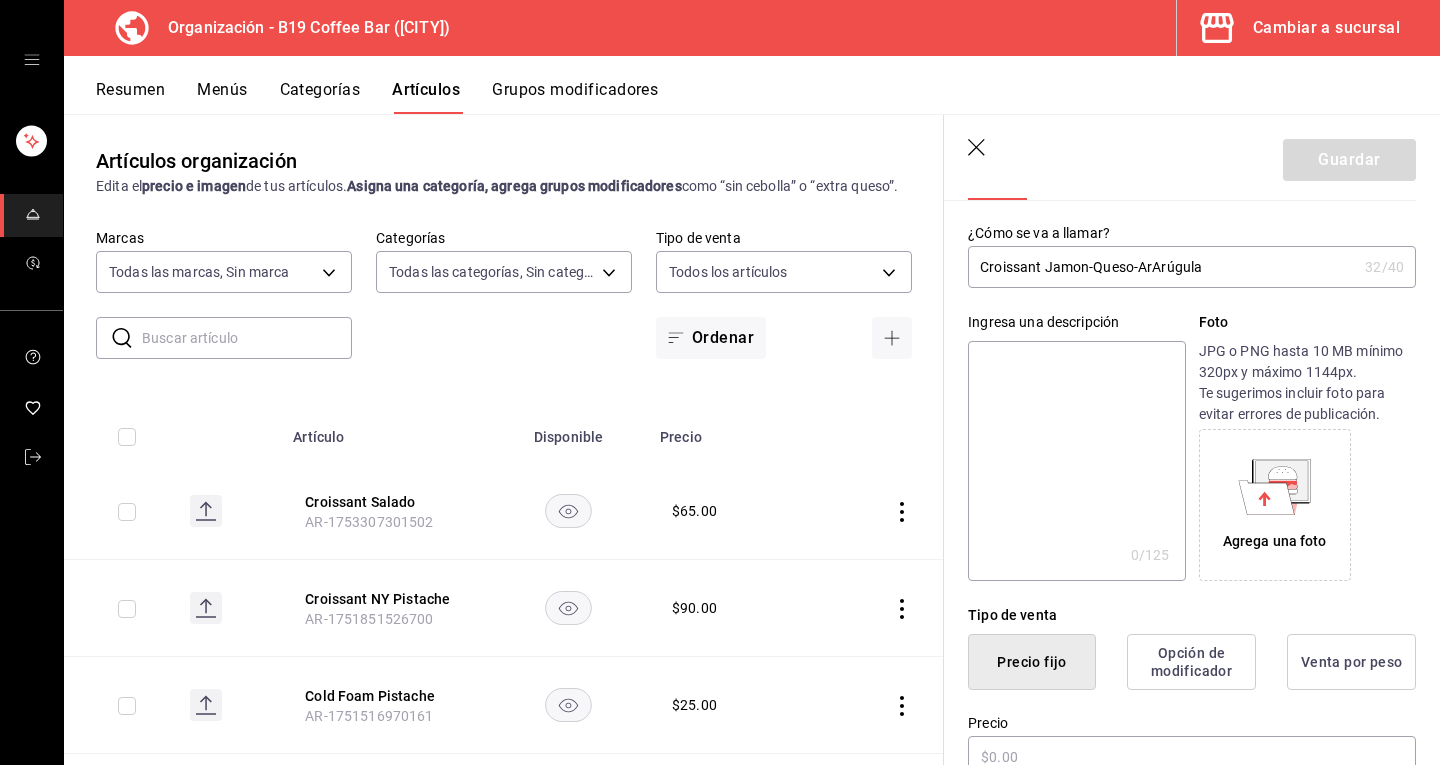 click on "Croissant Jamon-Queso-ArArúgula" at bounding box center (1162, 267) 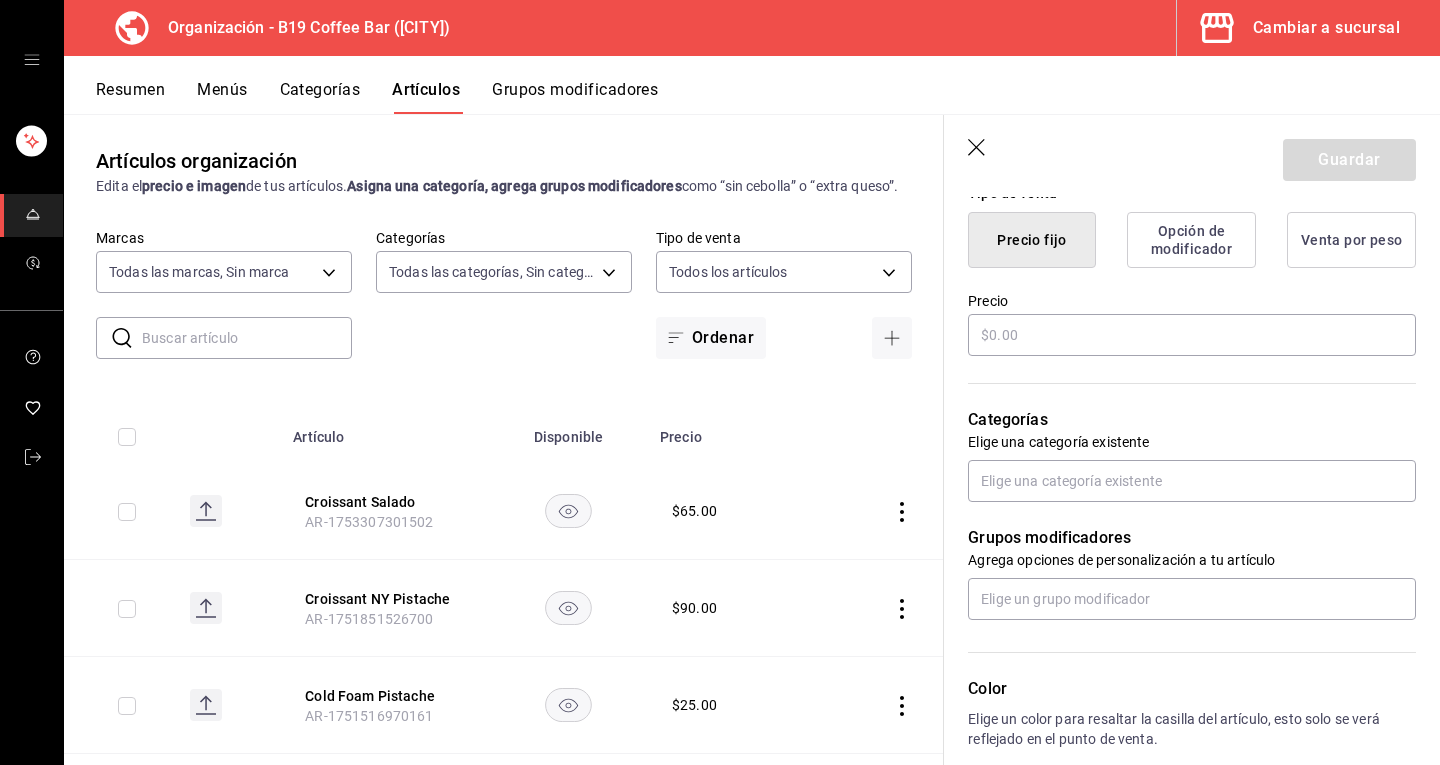 scroll, scrollTop: 522, scrollLeft: 0, axis: vertical 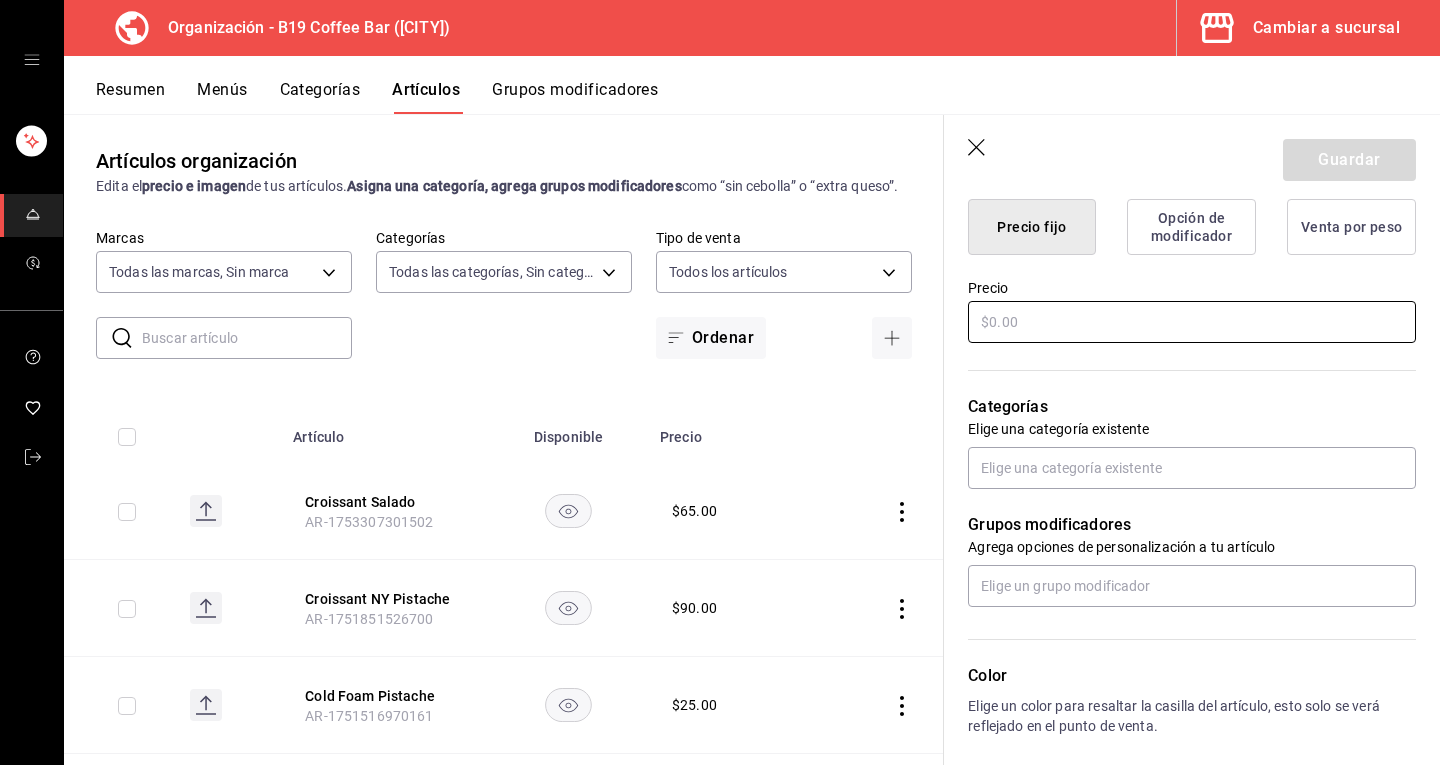 type on "Croissant Jamon-Queso-Arúgula" 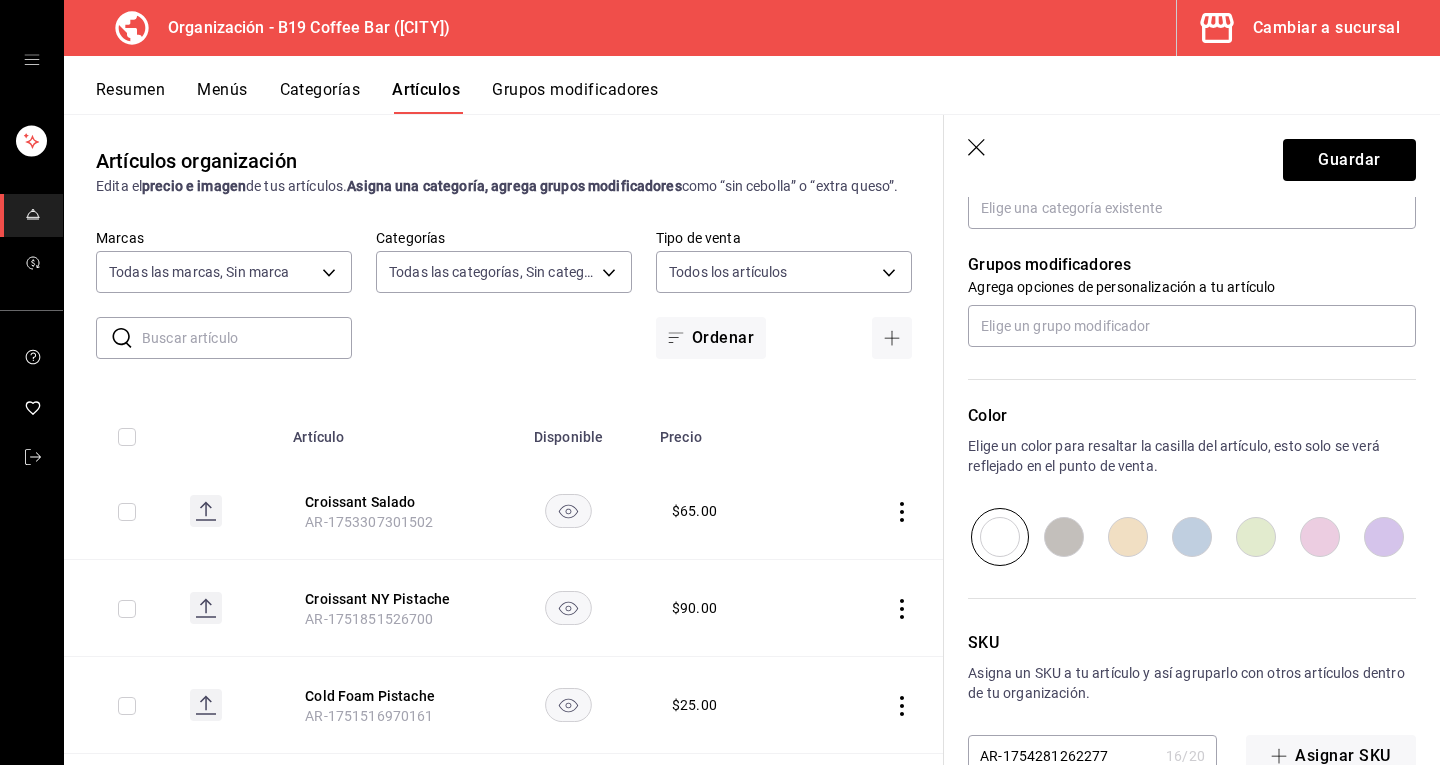 scroll, scrollTop: 834, scrollLeft: 0, axis: vertical 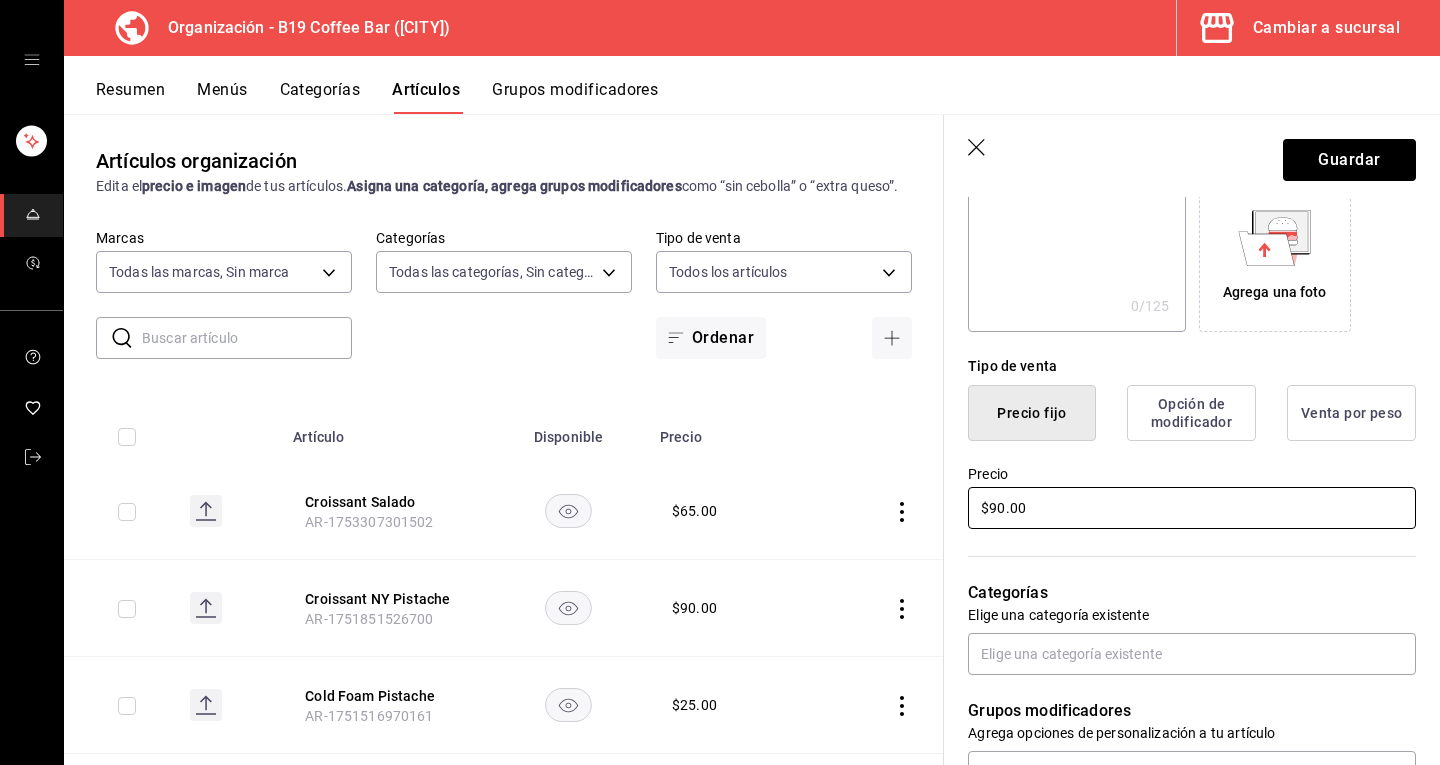 type on "$90.00" 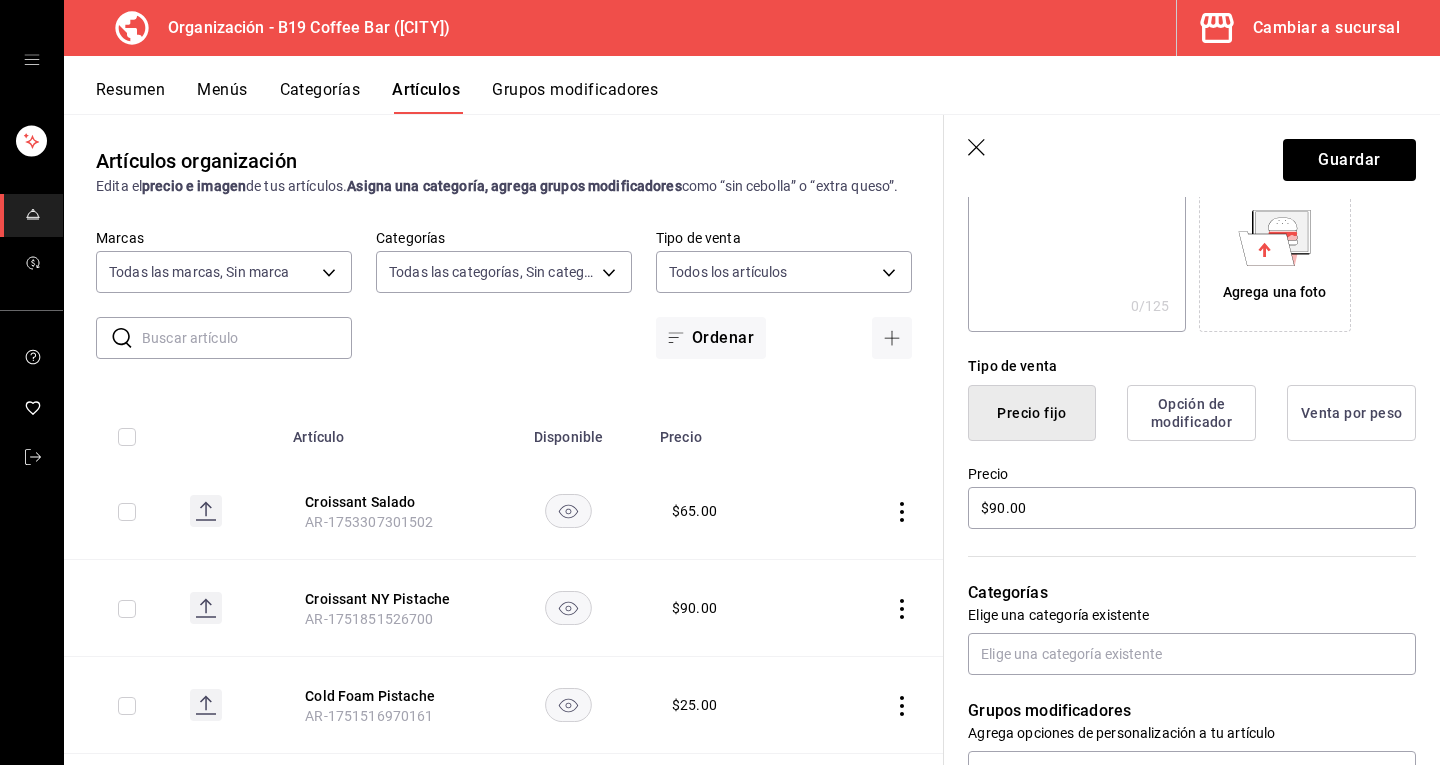 click on "Precio $90.00" at bounding box center [1192, 498] 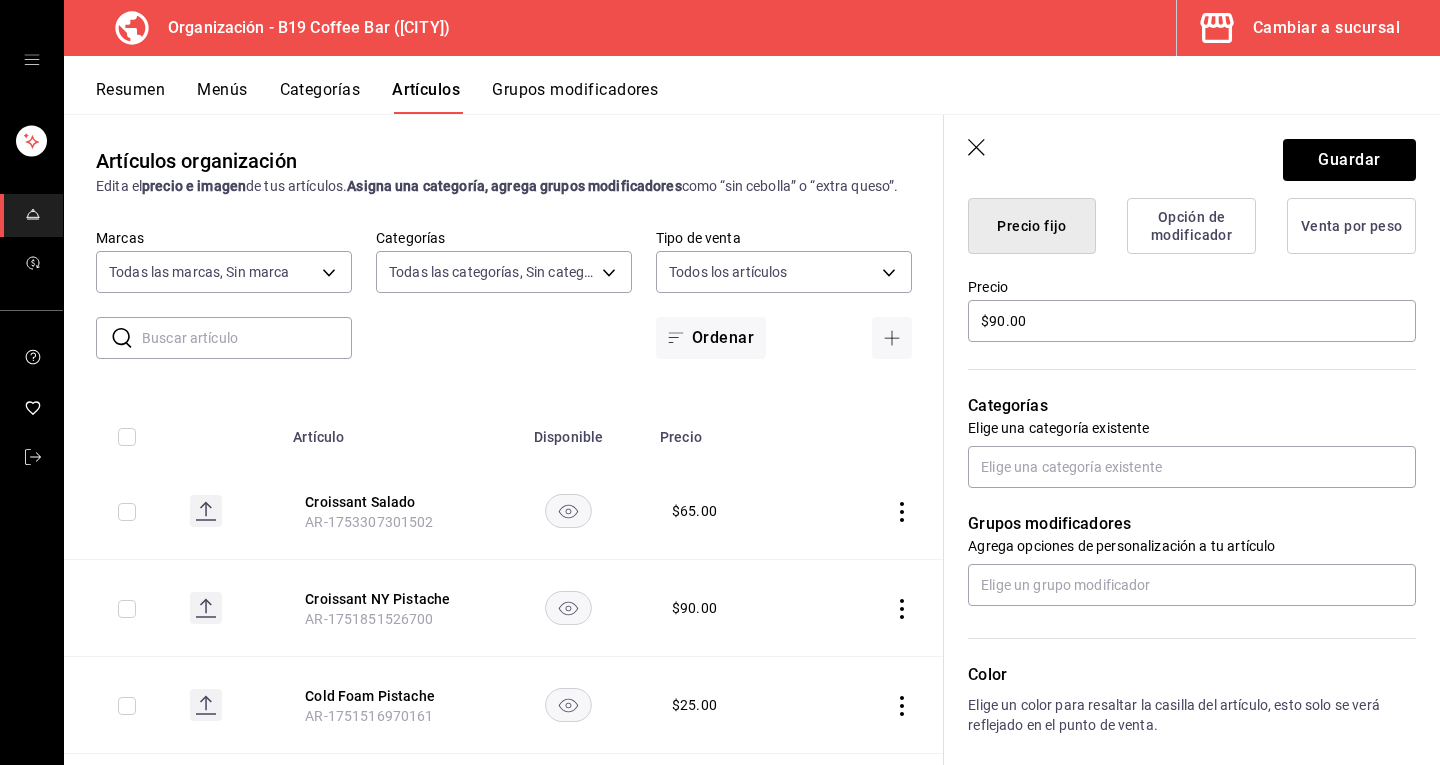scroll, scrollTop: 537, scrollLeft: 0, axis: vertical 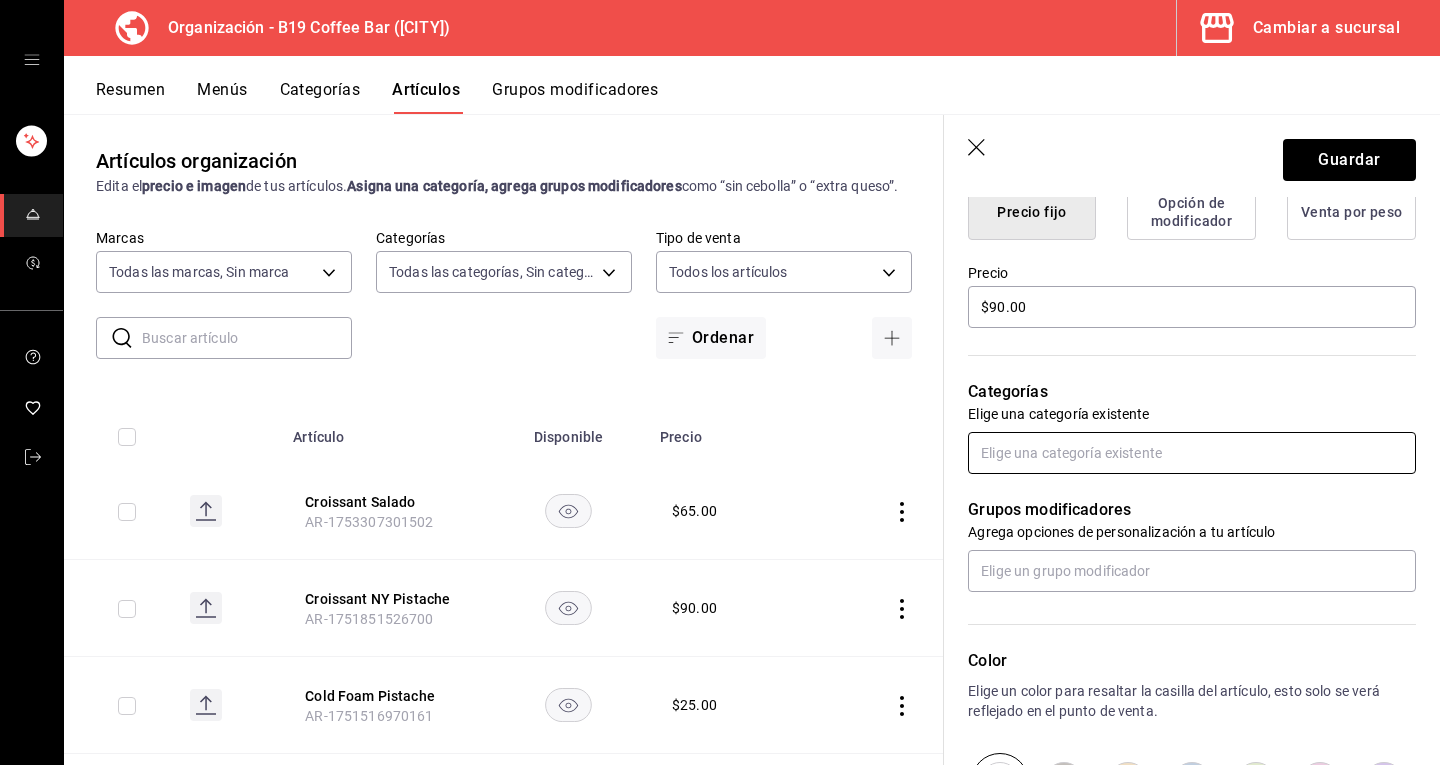 click at bounding box center [1192, 453] 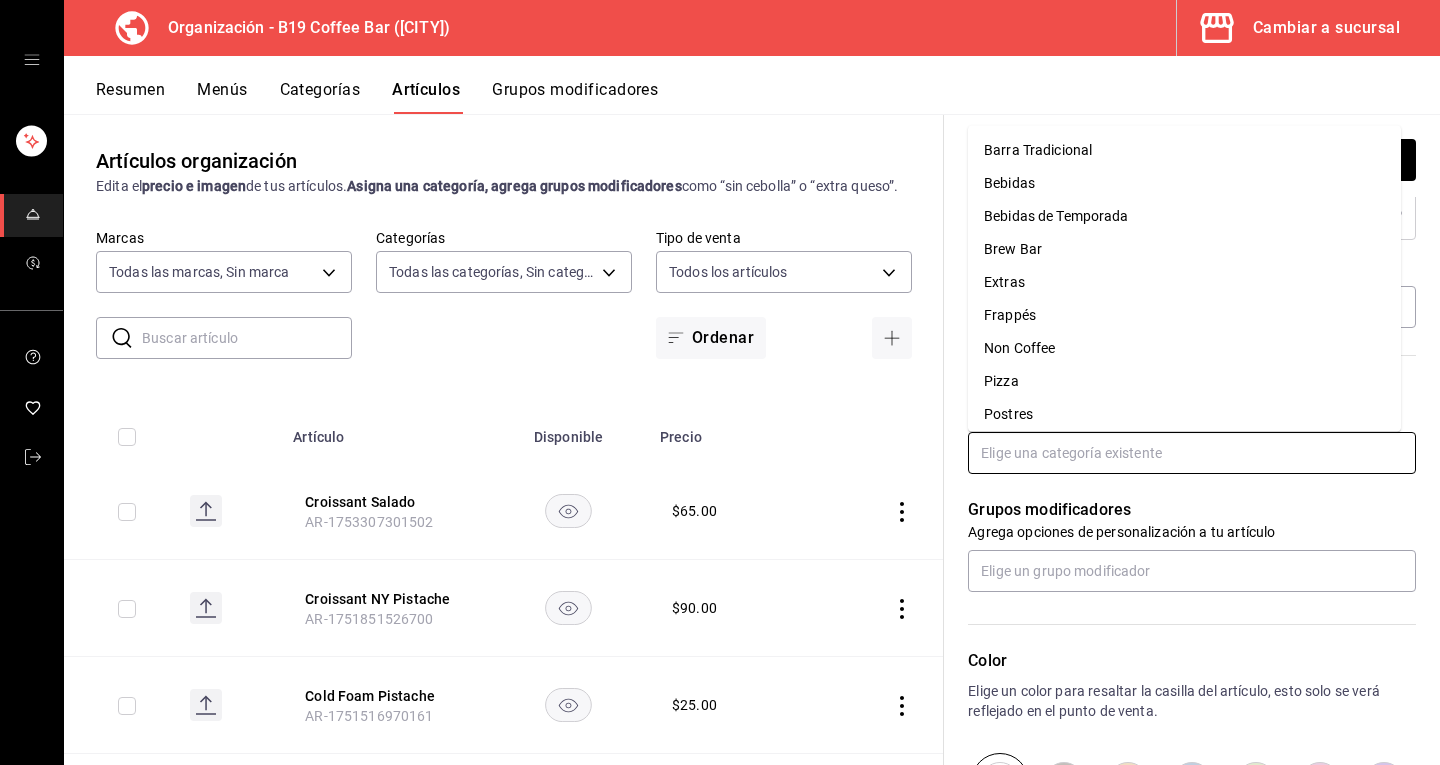 click on "Extras" at bounding box center [1184, 282] 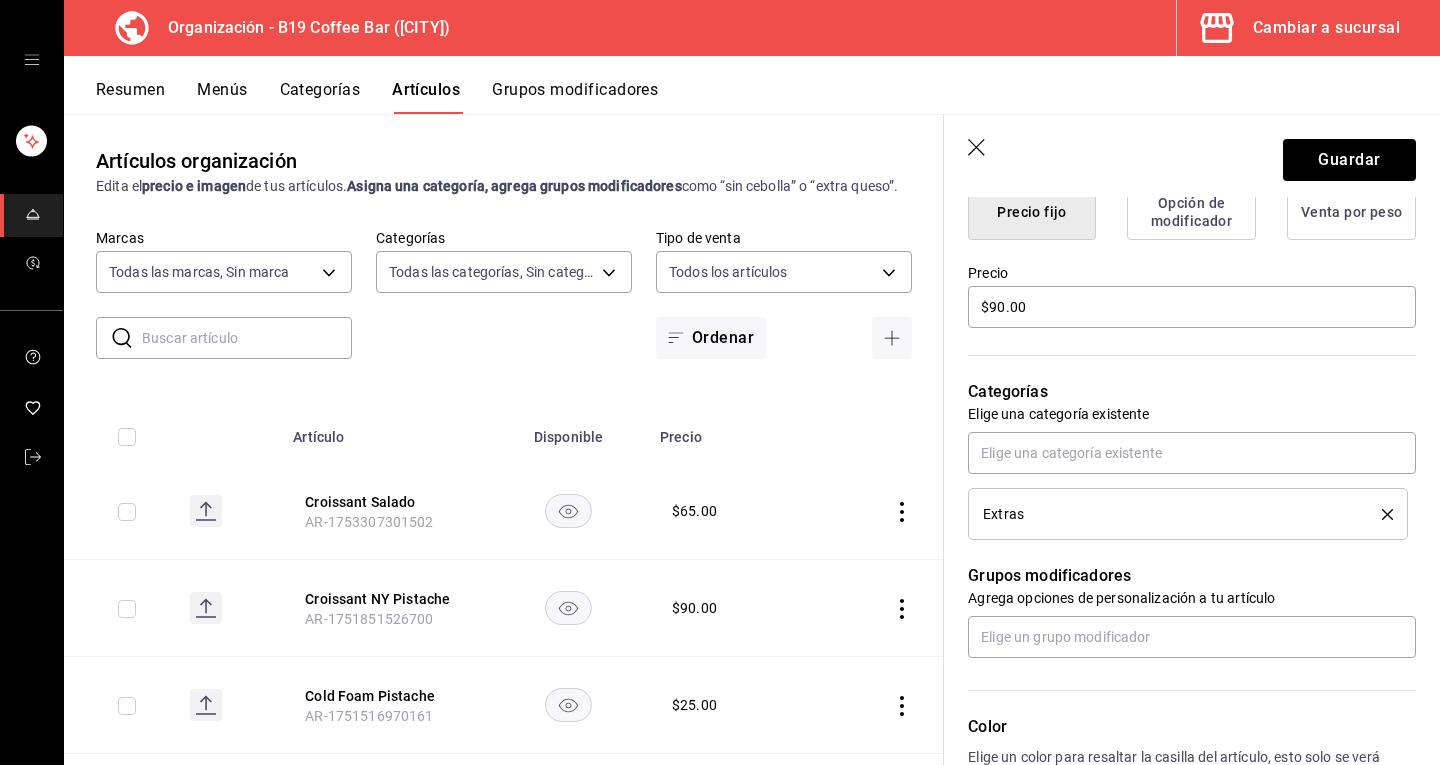 click on "Grupos modificadores" at bounding box center [1192, 576] 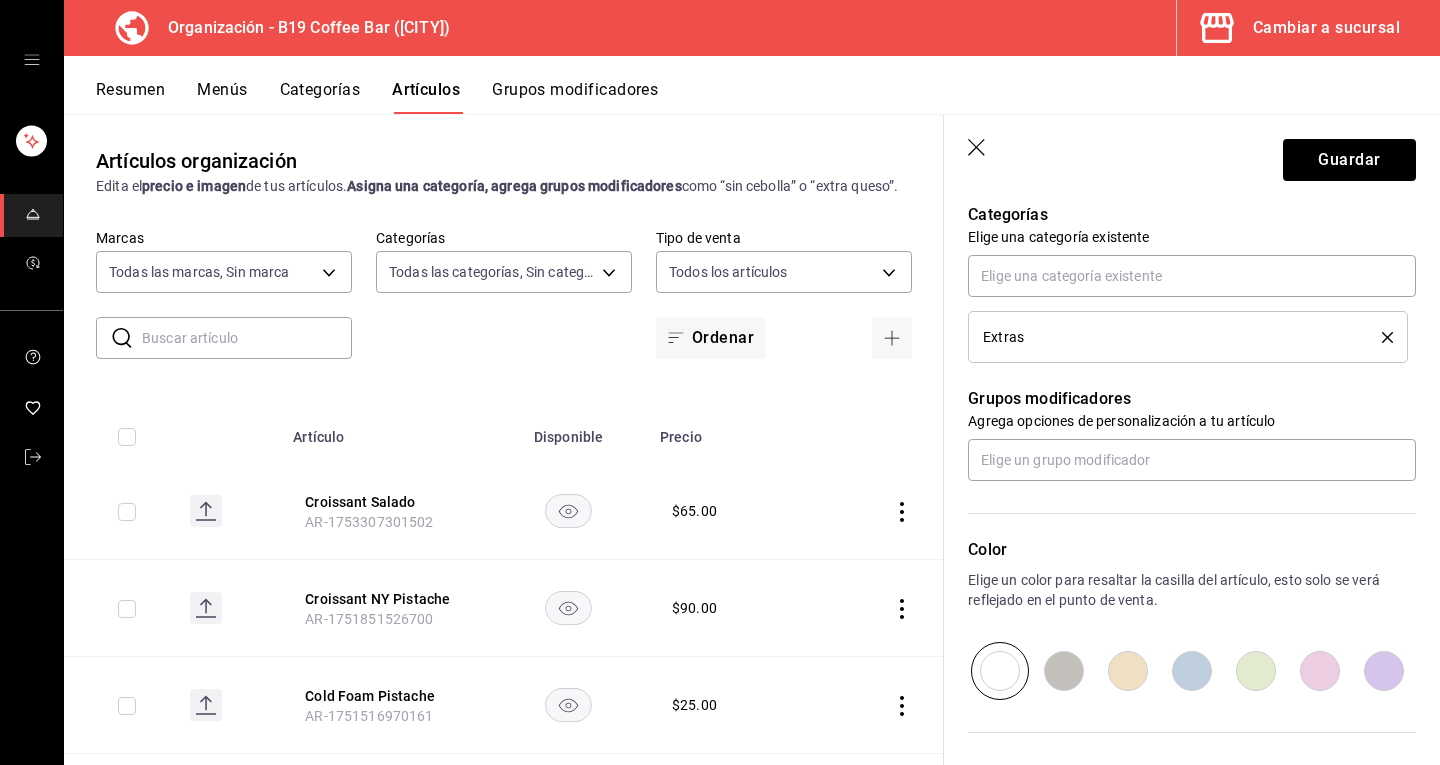 scroll, scrollTop: 716, scrollLeft: 0, axis: vertical 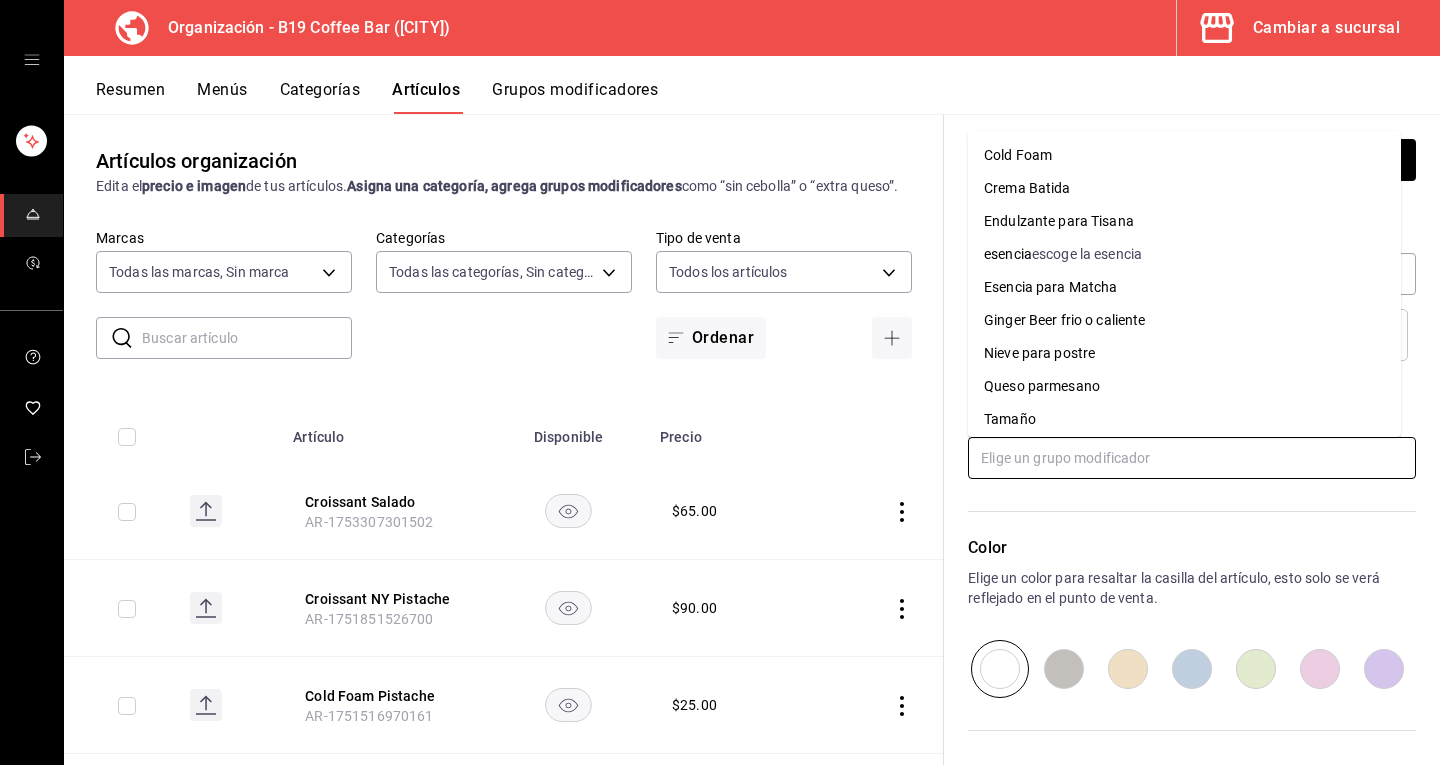 click at bounding box center [1192, 458] 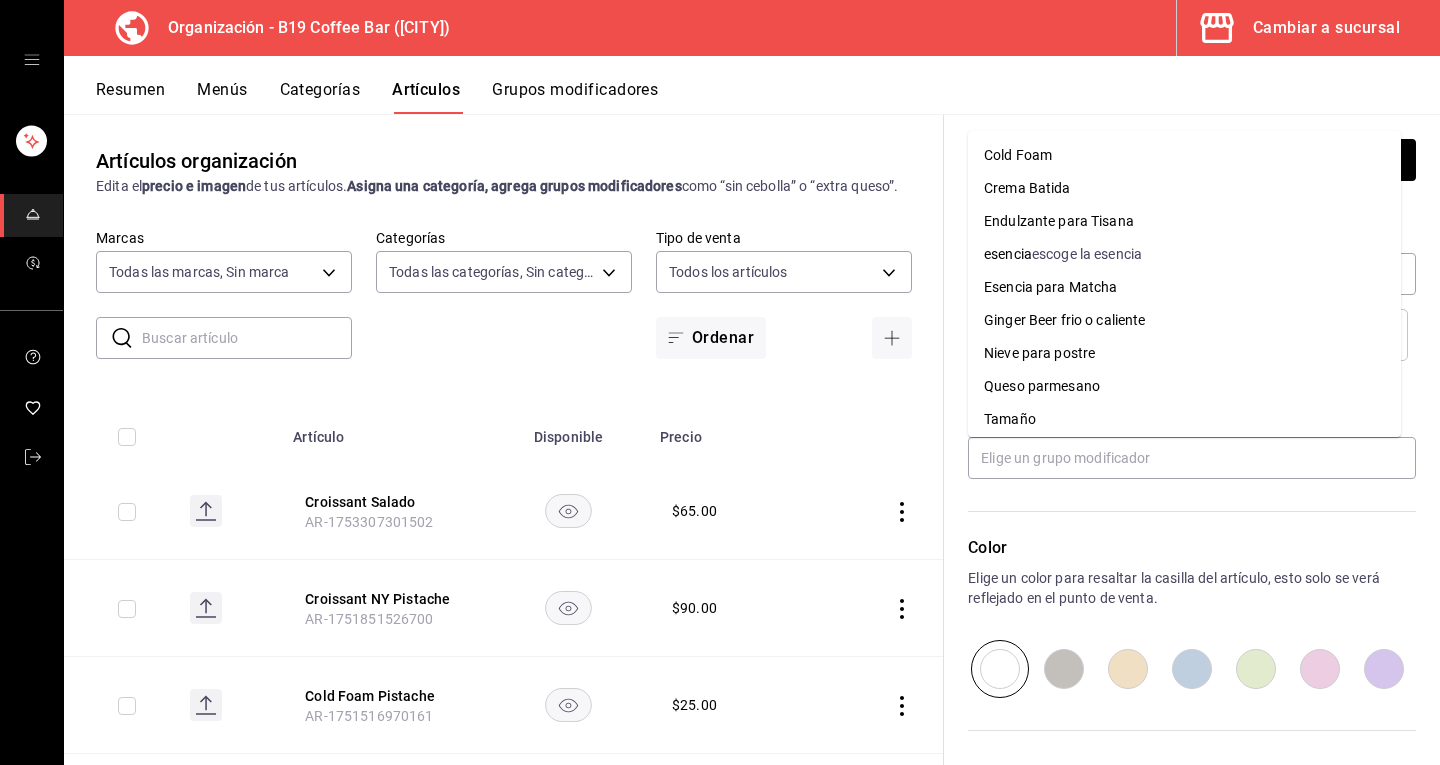 click on "Color" at bounding box center (1192, 548) 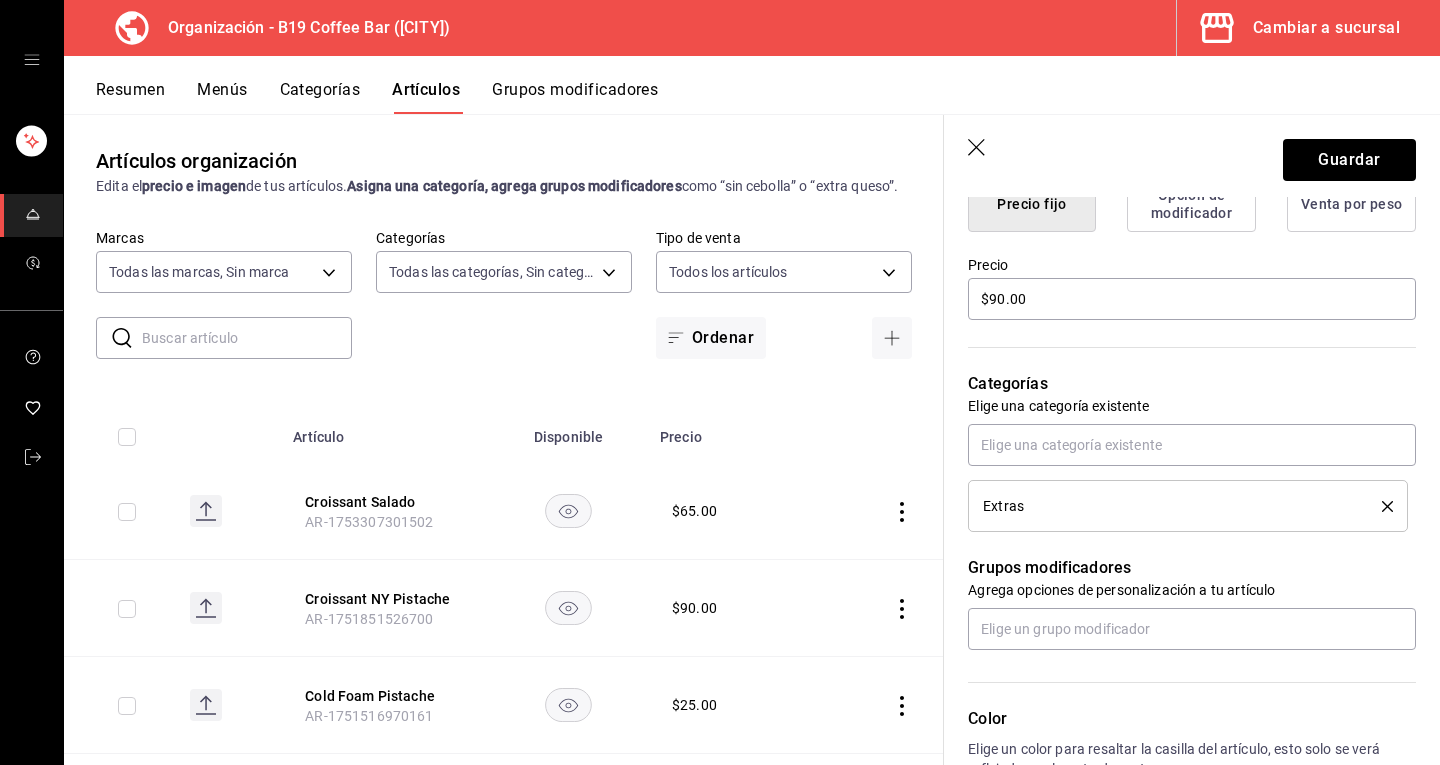 scroll, scrollTop: 554, scrollLeft: 0, axis: vertical 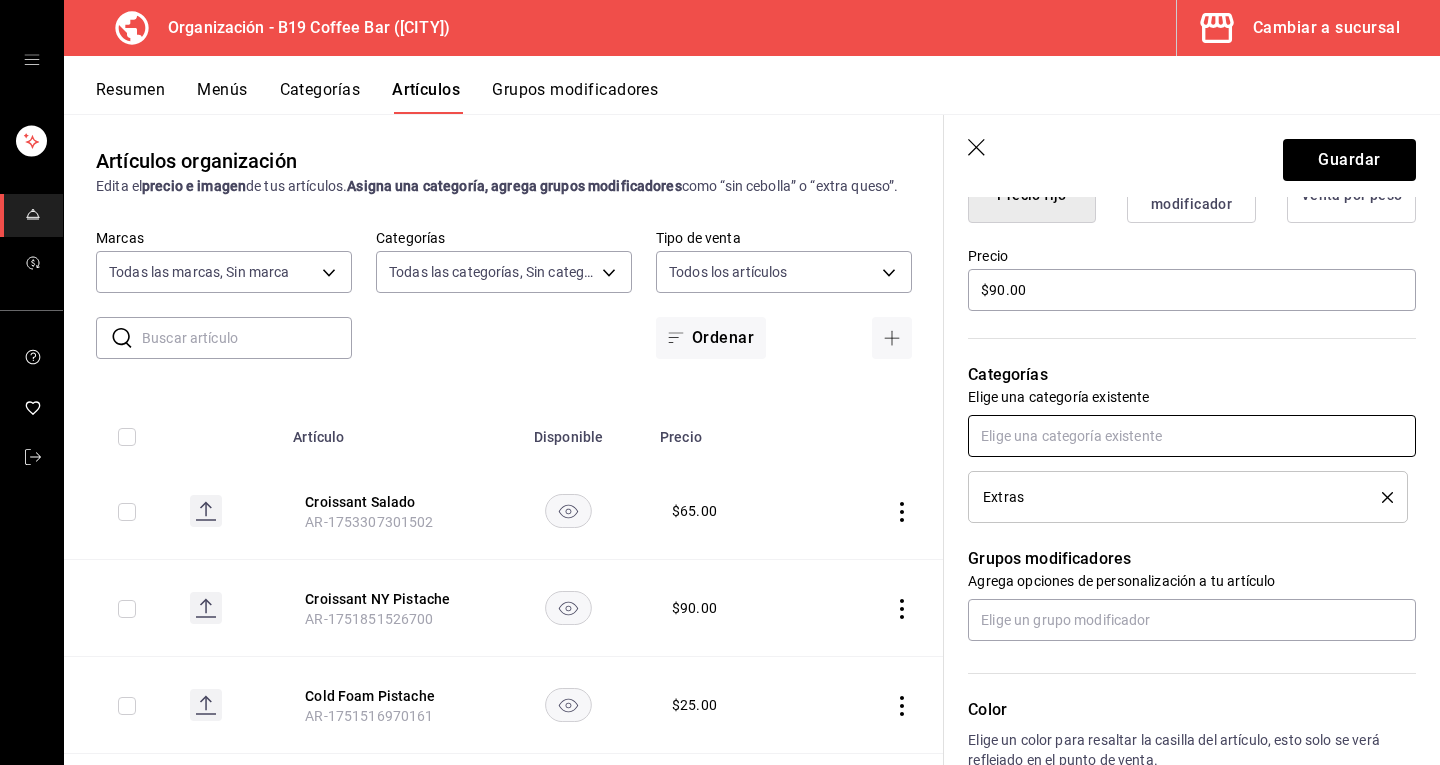 click at bounding box center [1192, 436] 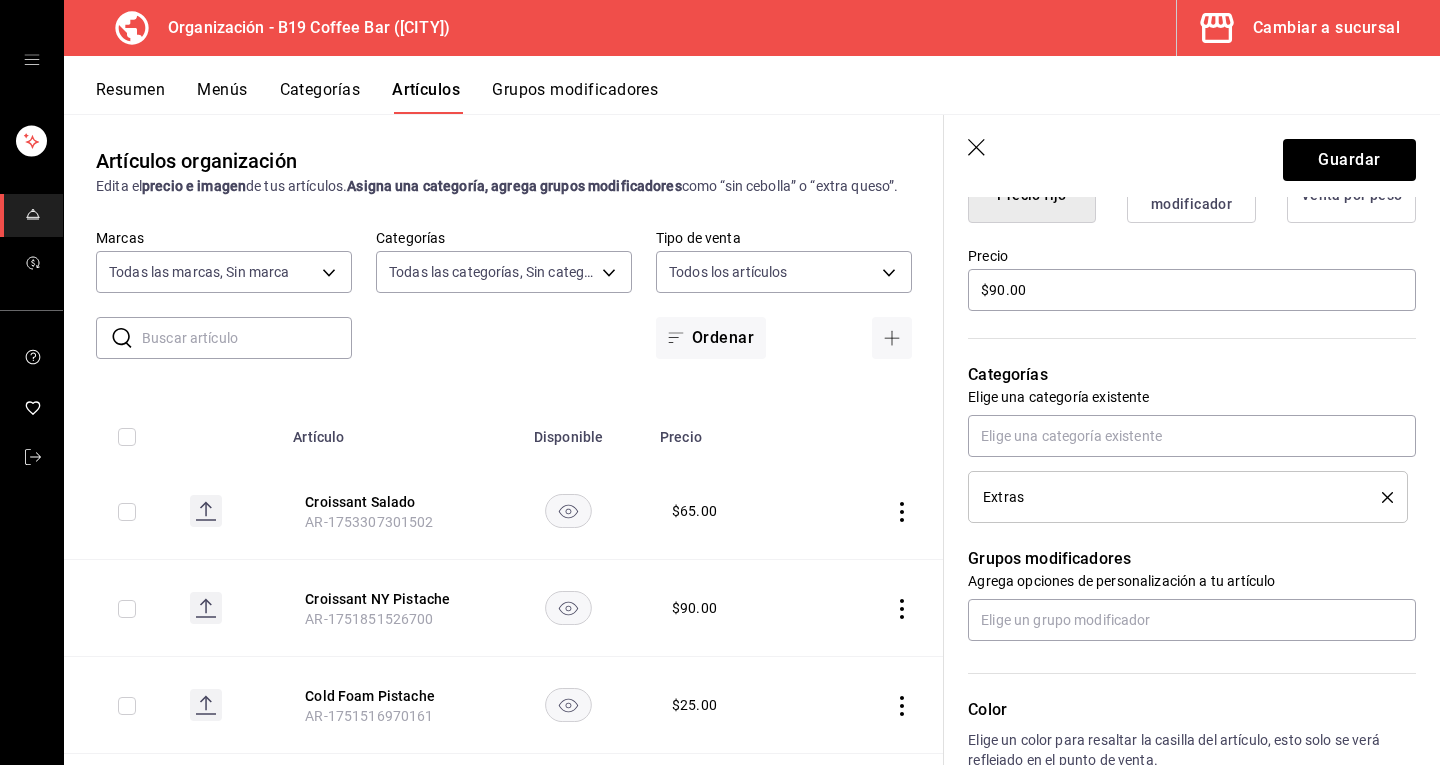 click on "Categorías" at bounding box center [1192, 375] 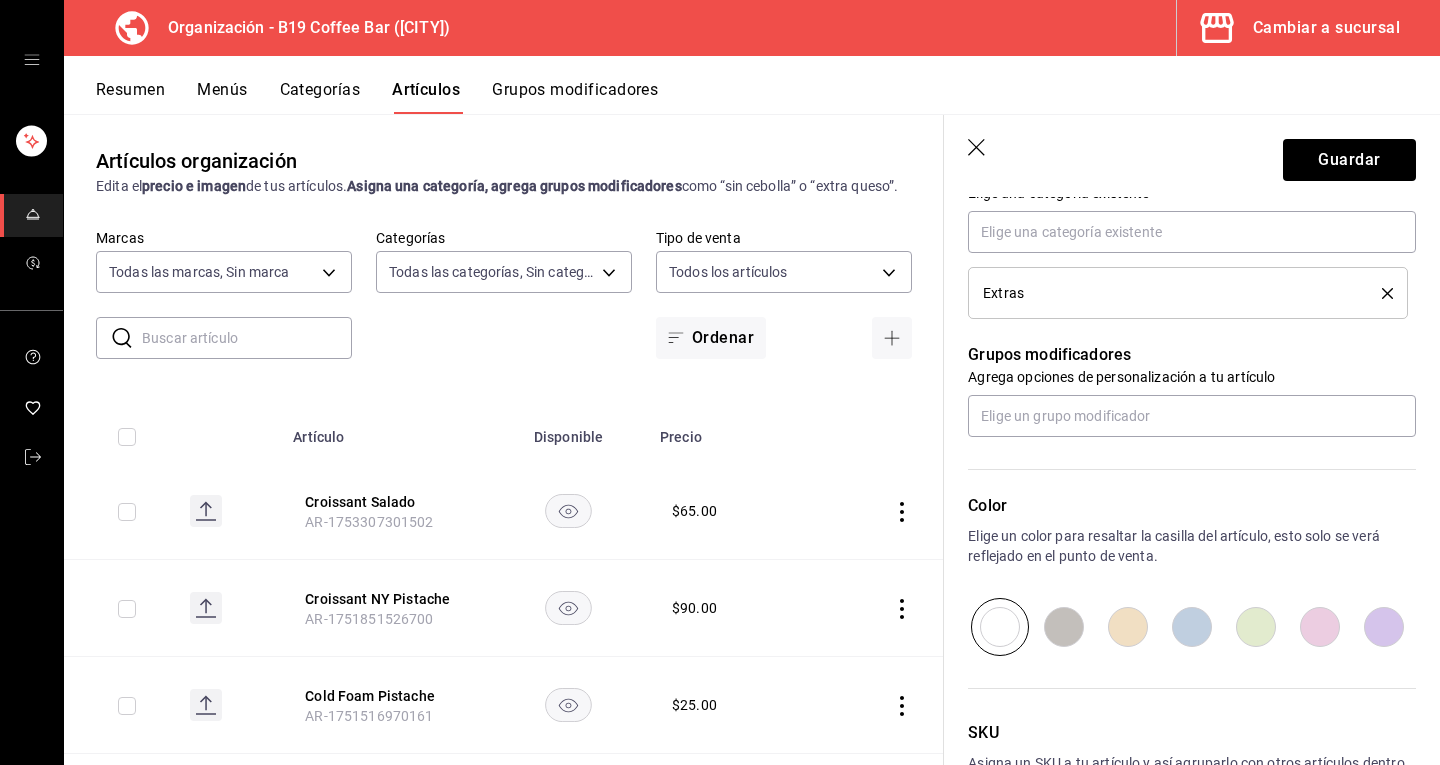 scroll, scrollTop: 766, scrollLeft: 0, axis: vertical 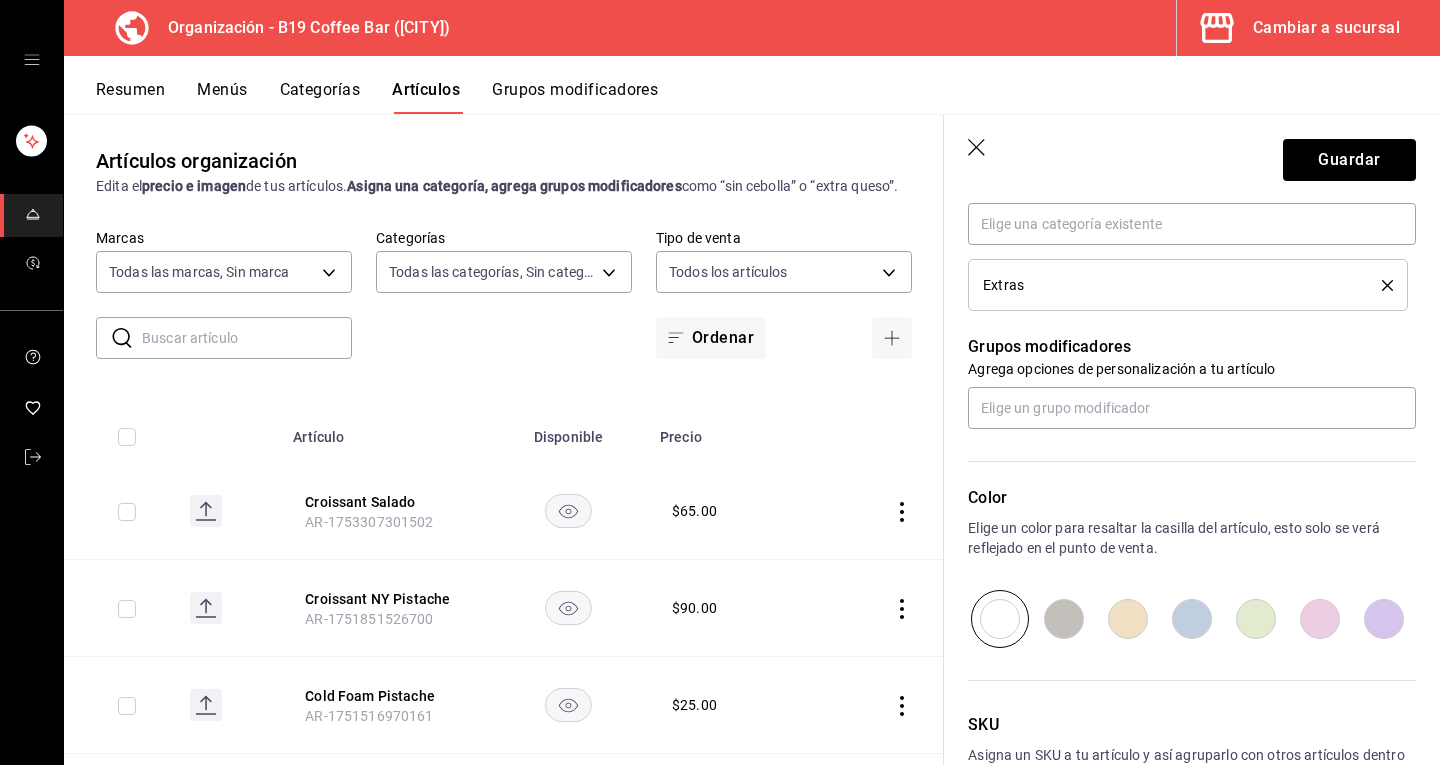 click on "Agrega opciones de personalización a tu artículo" at bounding box center (1192, 369) 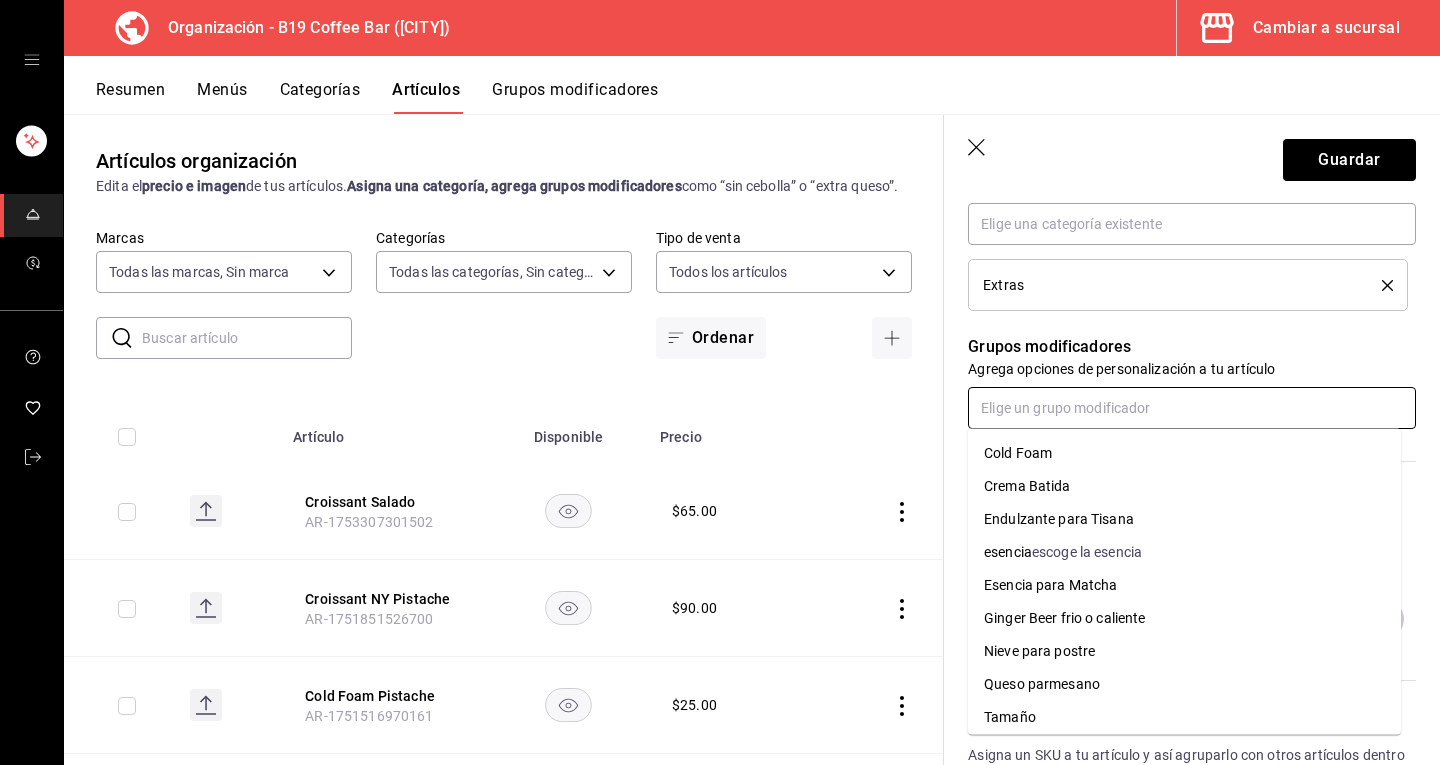 click at bounding box center (1192, 408) 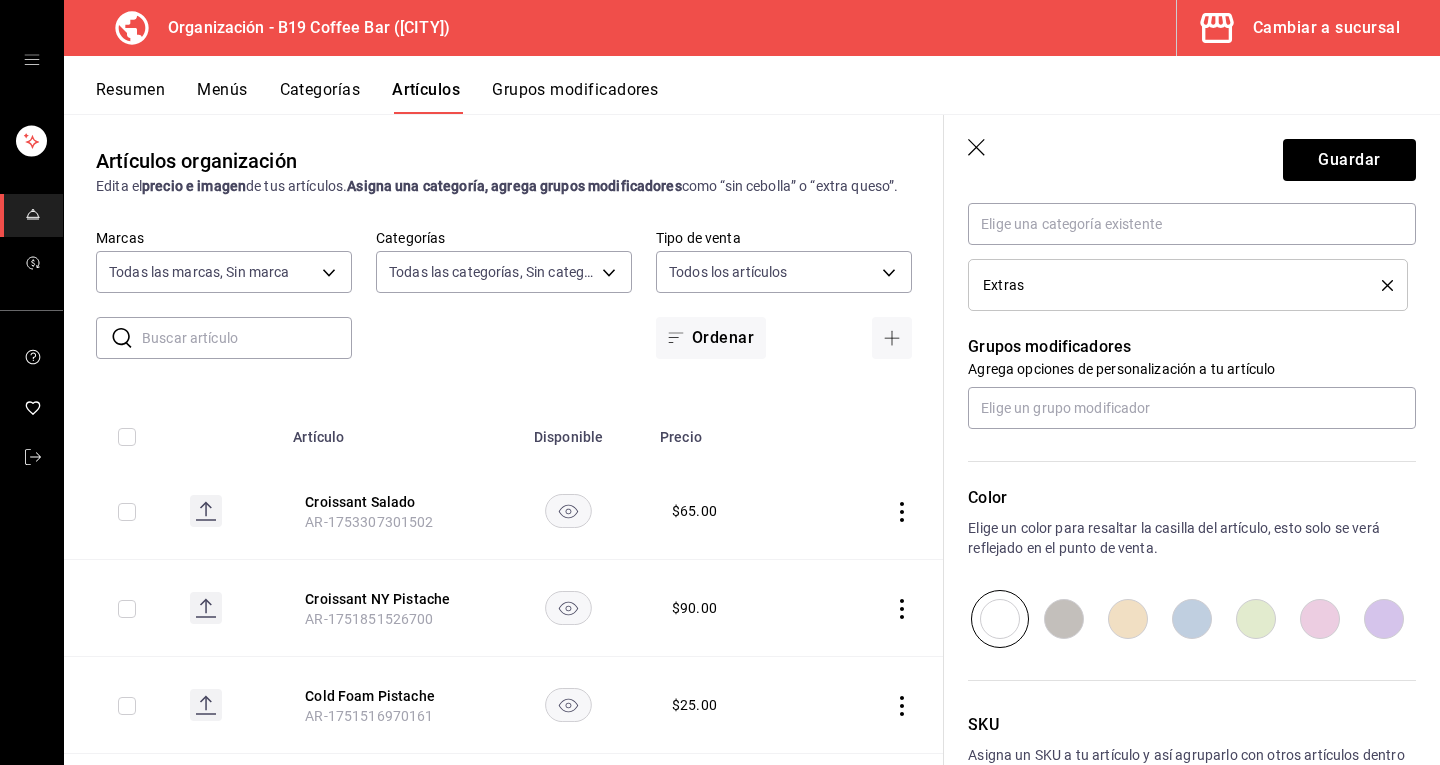 click on "Agrega opciones de personalización a tu artículo" at bounding box center [1192, 369] 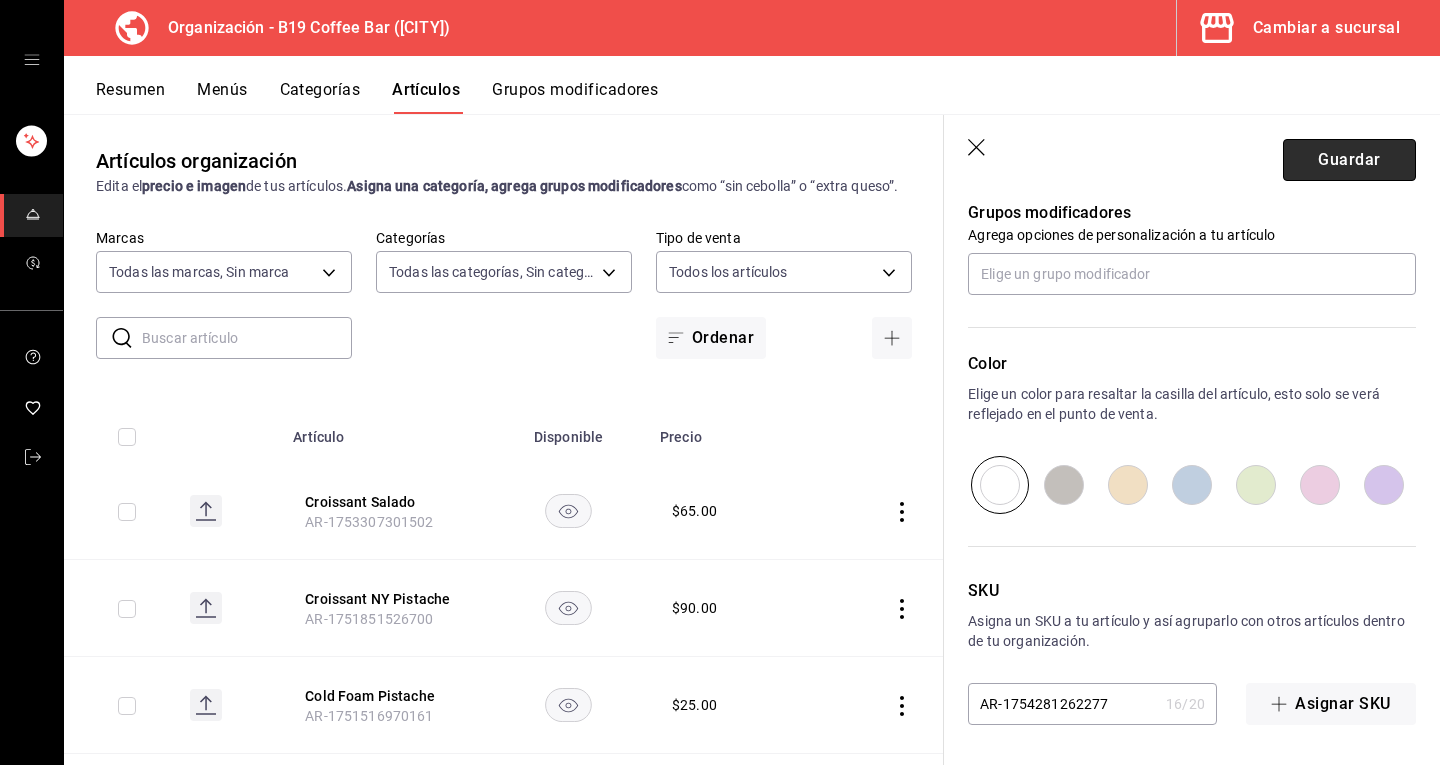 click on "Guardar" at bounding box center [1349, 160] 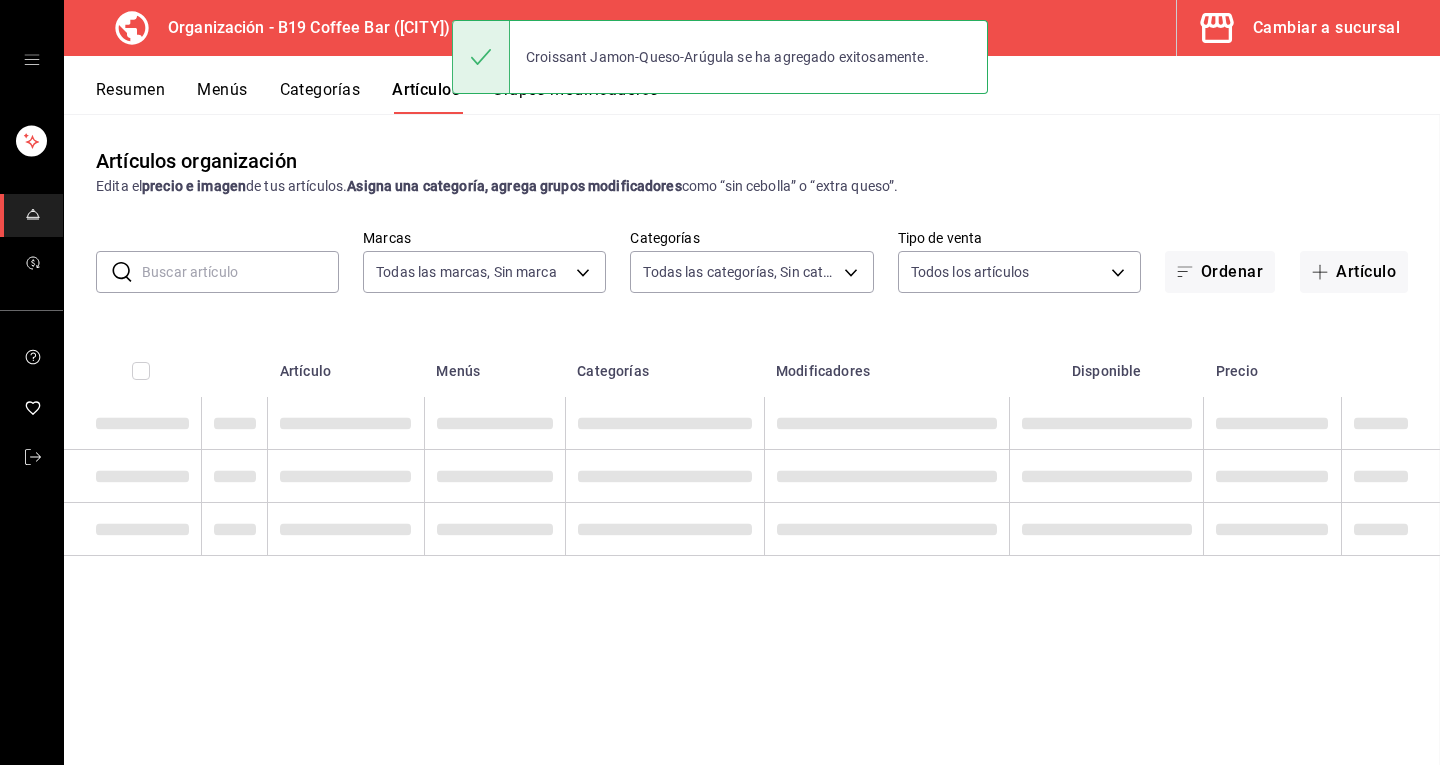 scroll, scrollTop: 0, scrollLeft: 0, axis: both 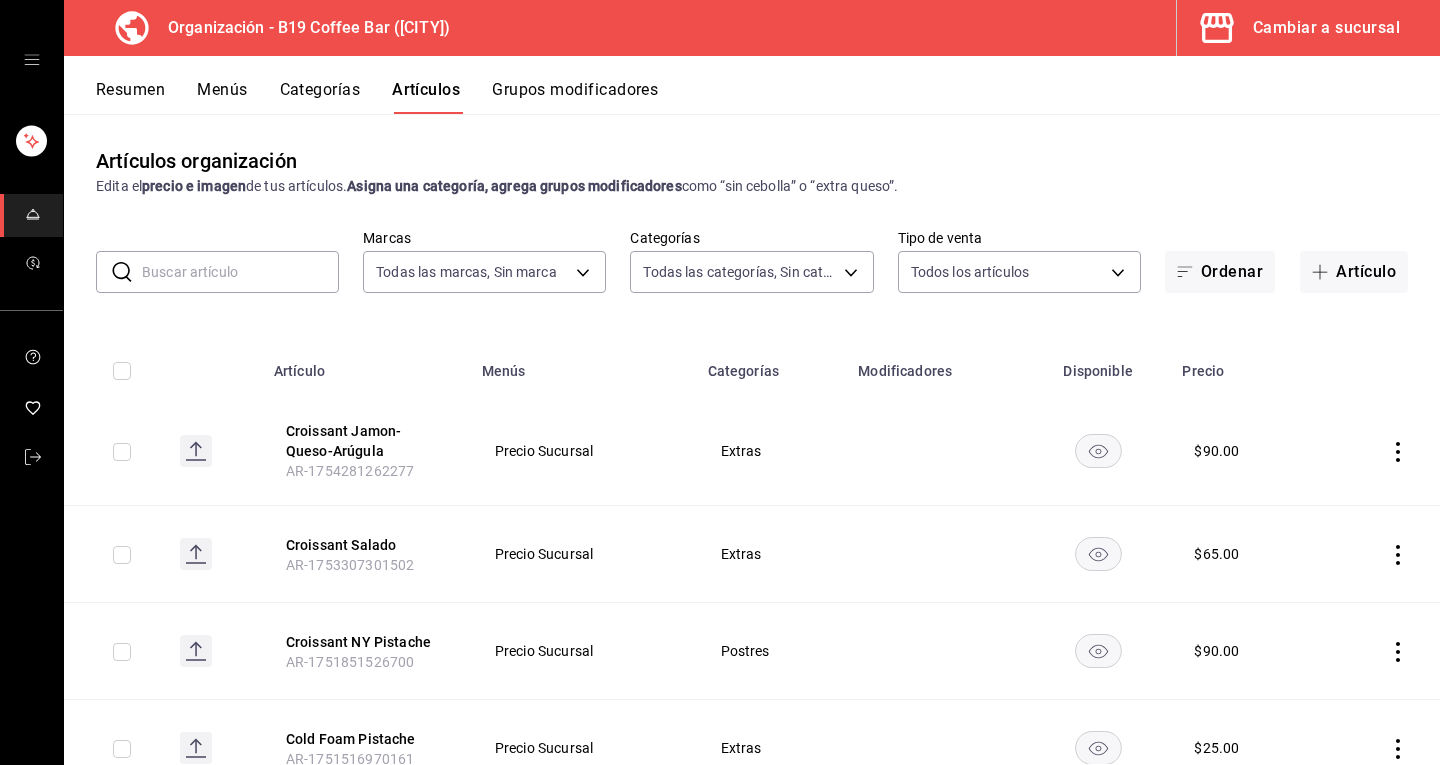 click on "Resumen Menús Categorías Artículos Grupos modificadores" at bounding box center (768, 97) 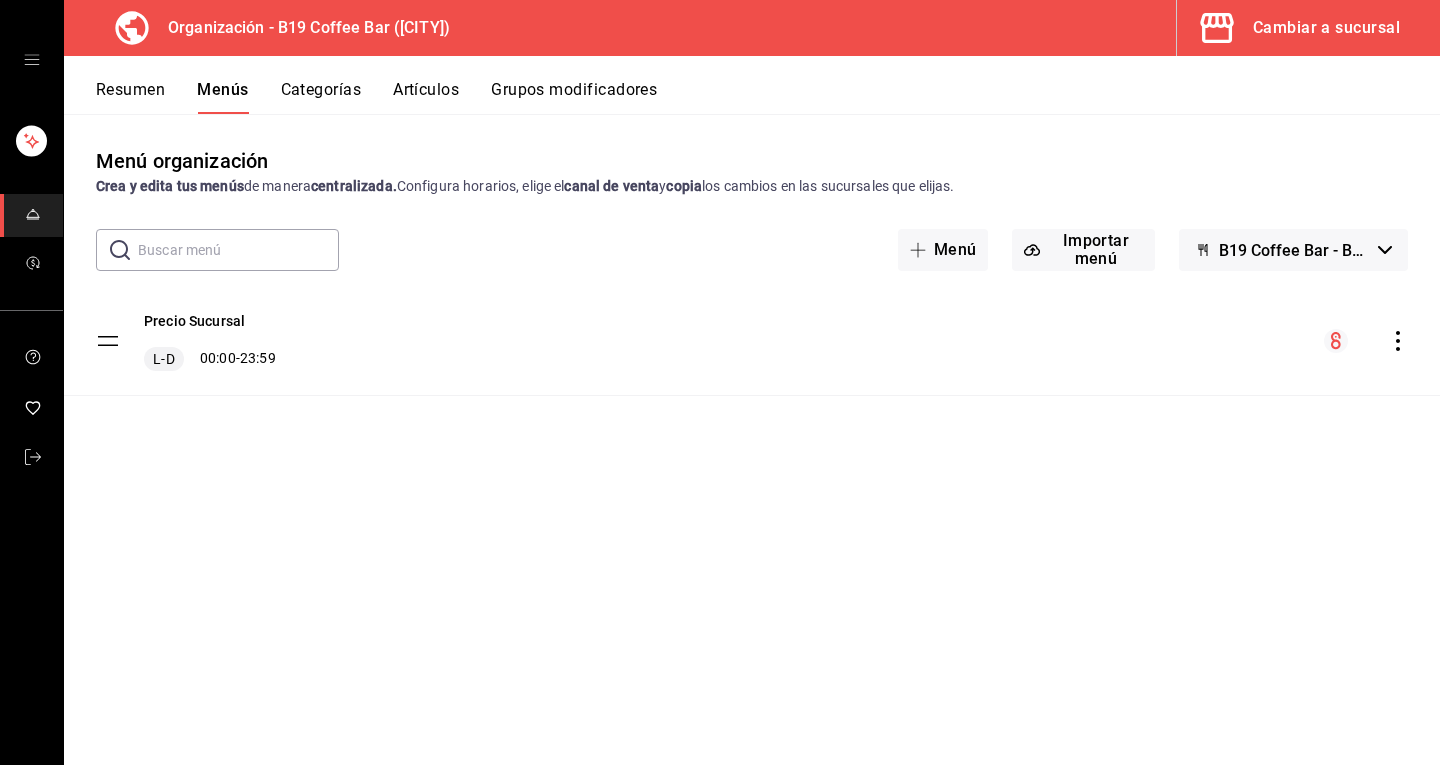 click on "Precio Sucursal L-D 00:00  -  23:59" at bounding box center [752, 341] 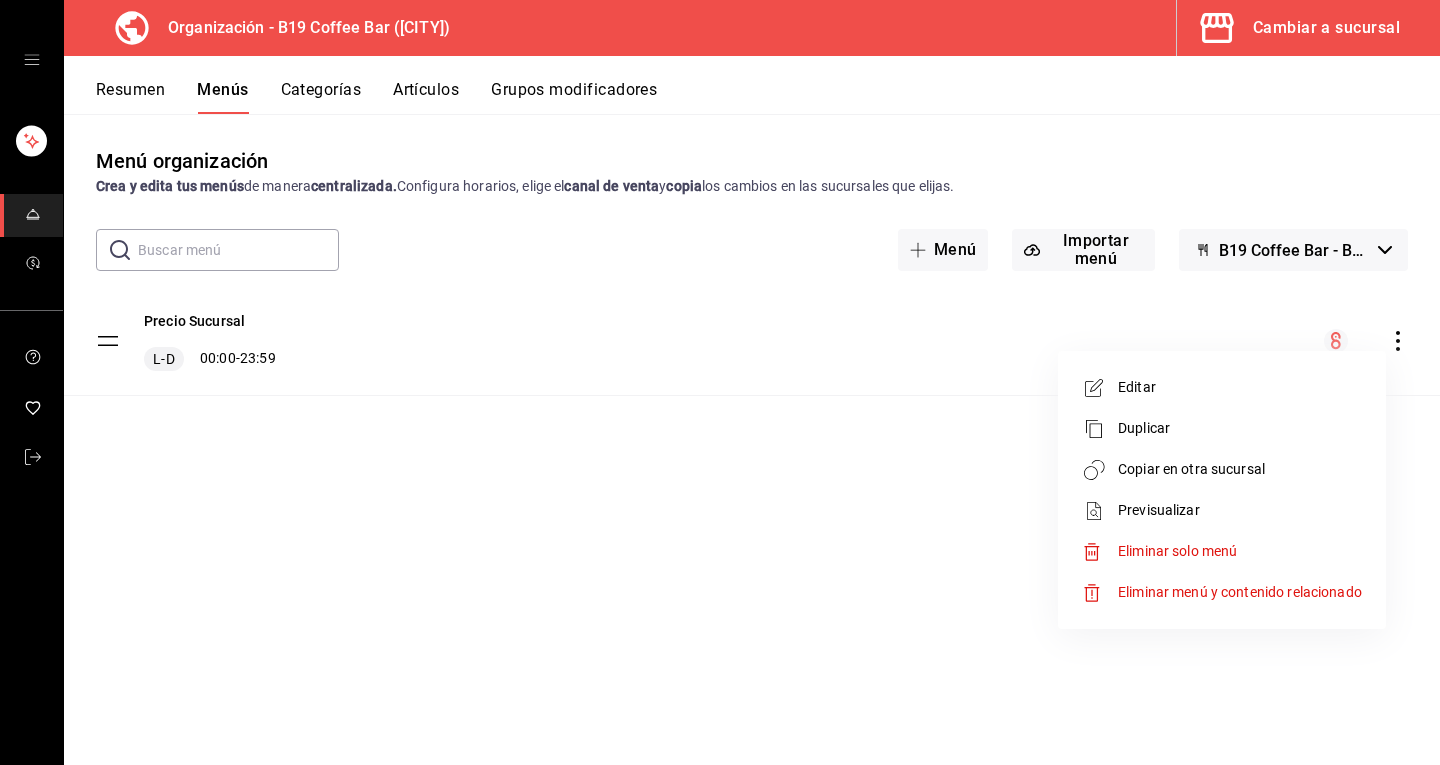click on "Copiar en otra sucursal" at bounding box center [1240, 469] 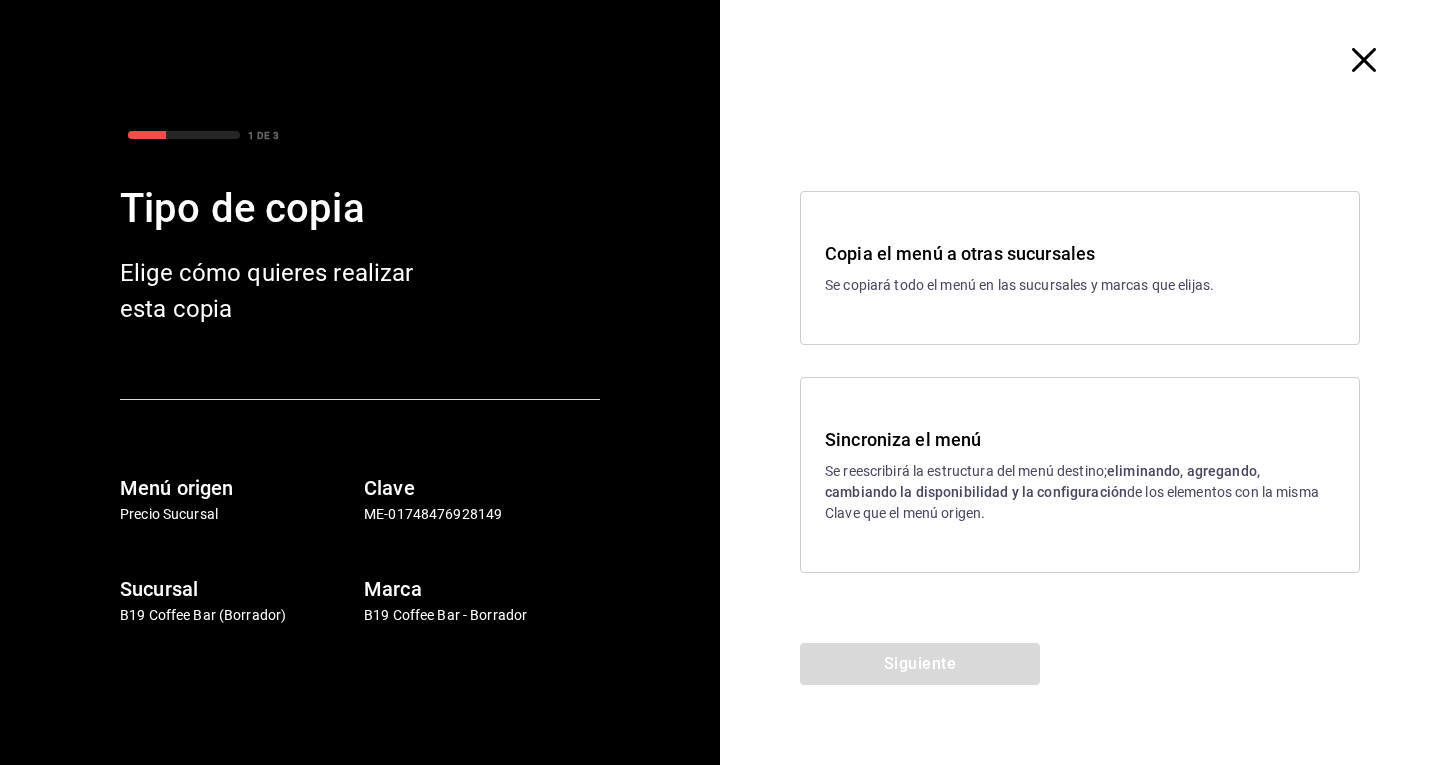 click on "Sincroniza el menú Se reescribirá la estructura del menú destino;  eliminando, agregando, cambiando la disponibilidad y la configuración  de los elementos con la misma Clave que el menú origen." at bounding box center (1080, 475) 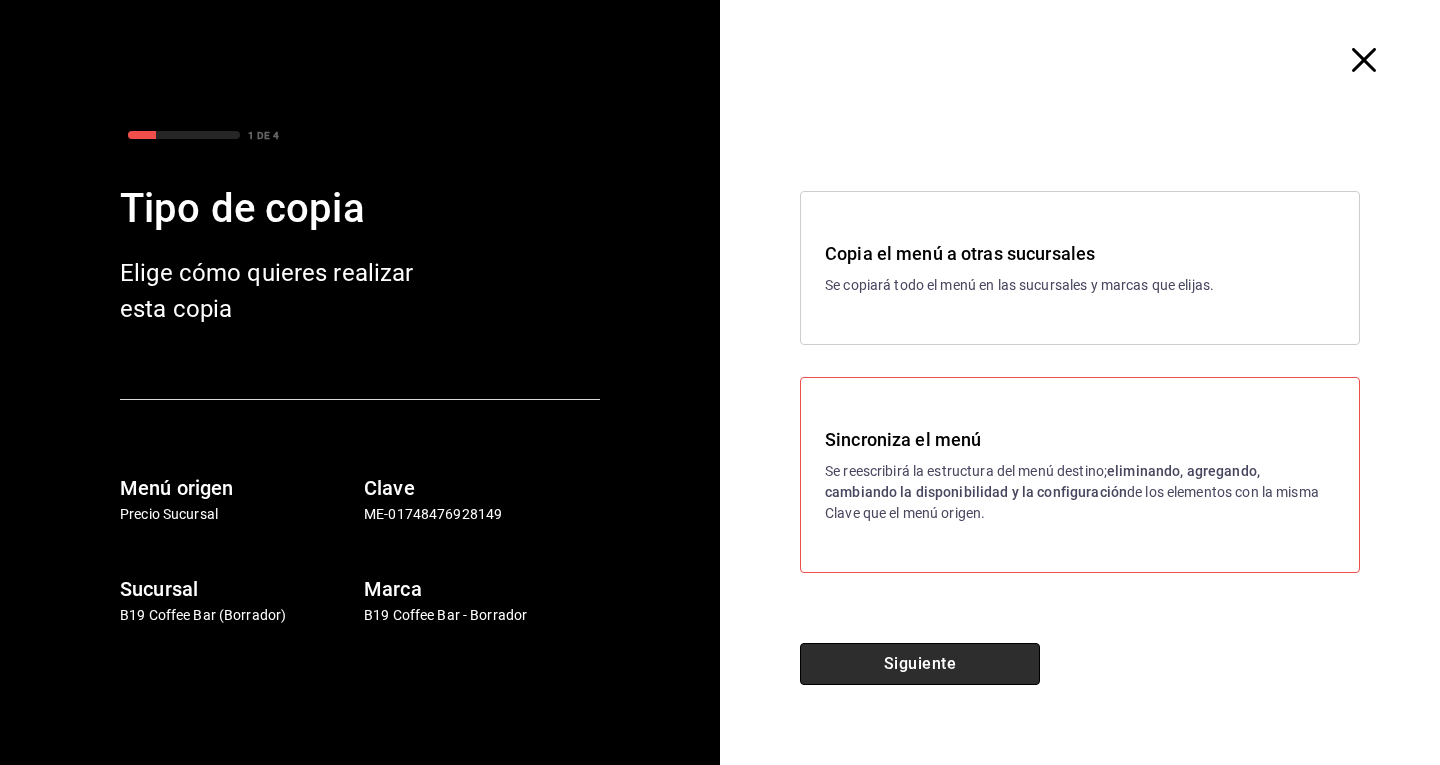 click on "Siguiente" at bounding box center [920, 664] 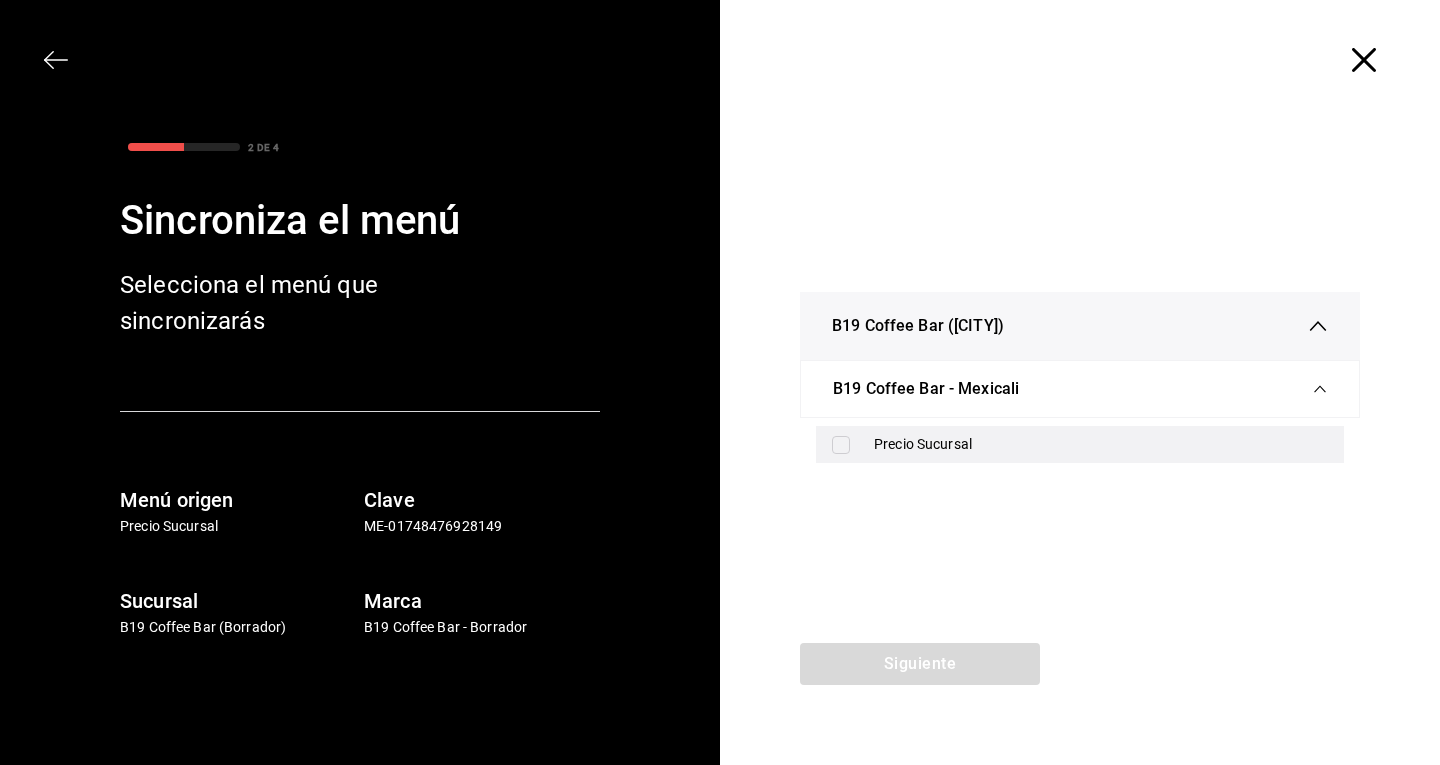 click on "Precio Sucursal" at bounding box center [1101, 444] 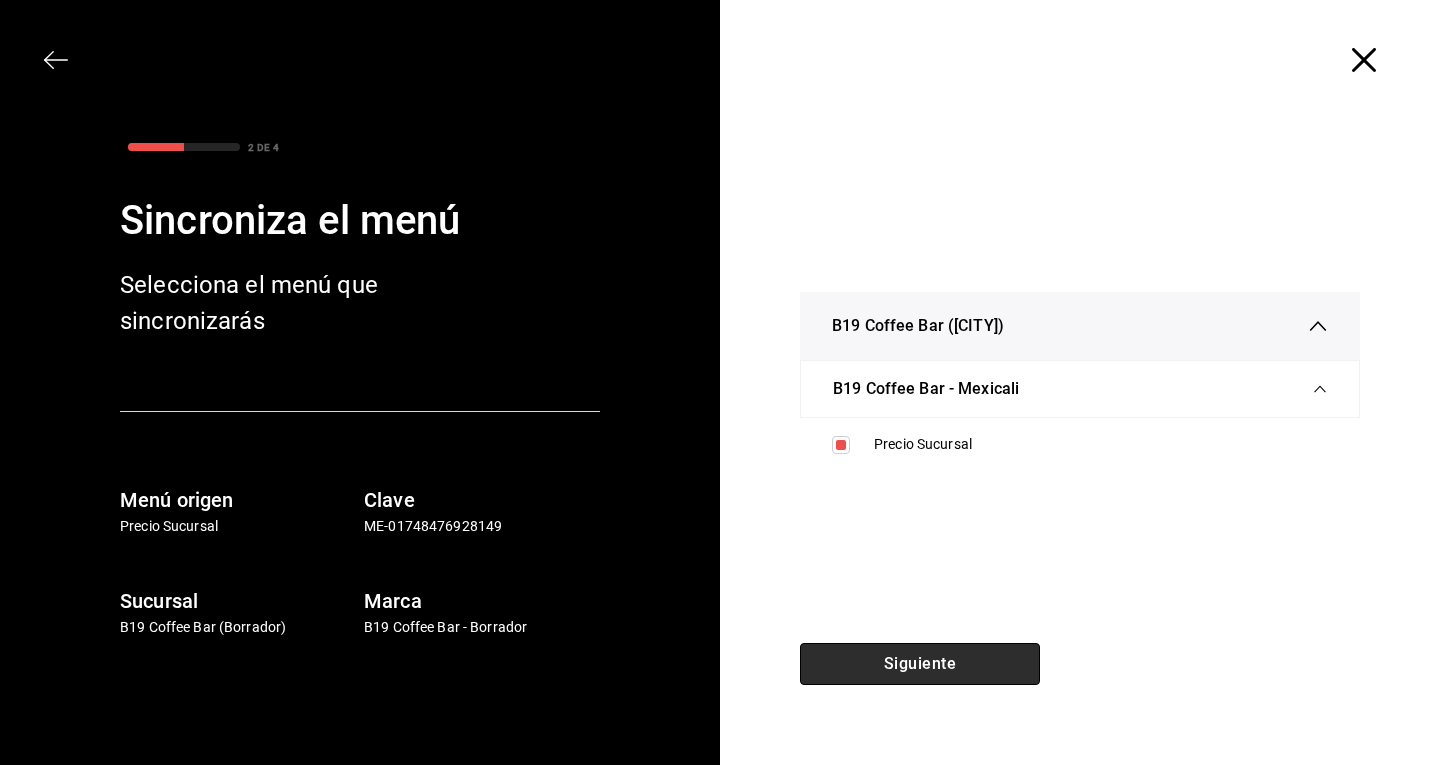 click on "Siguiente" at bounding box center [920, 664] 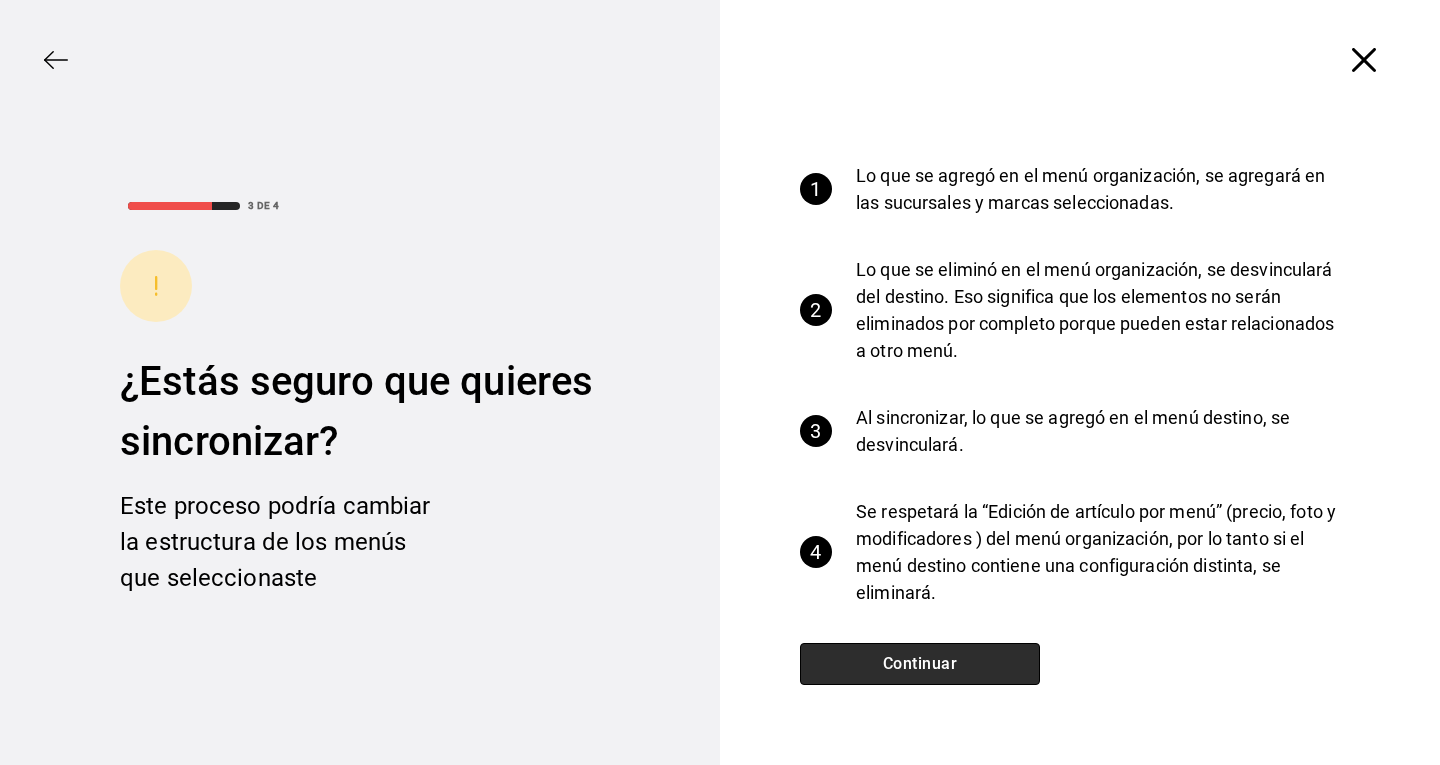 click on "Continuar" at bounding box center [920, 664] 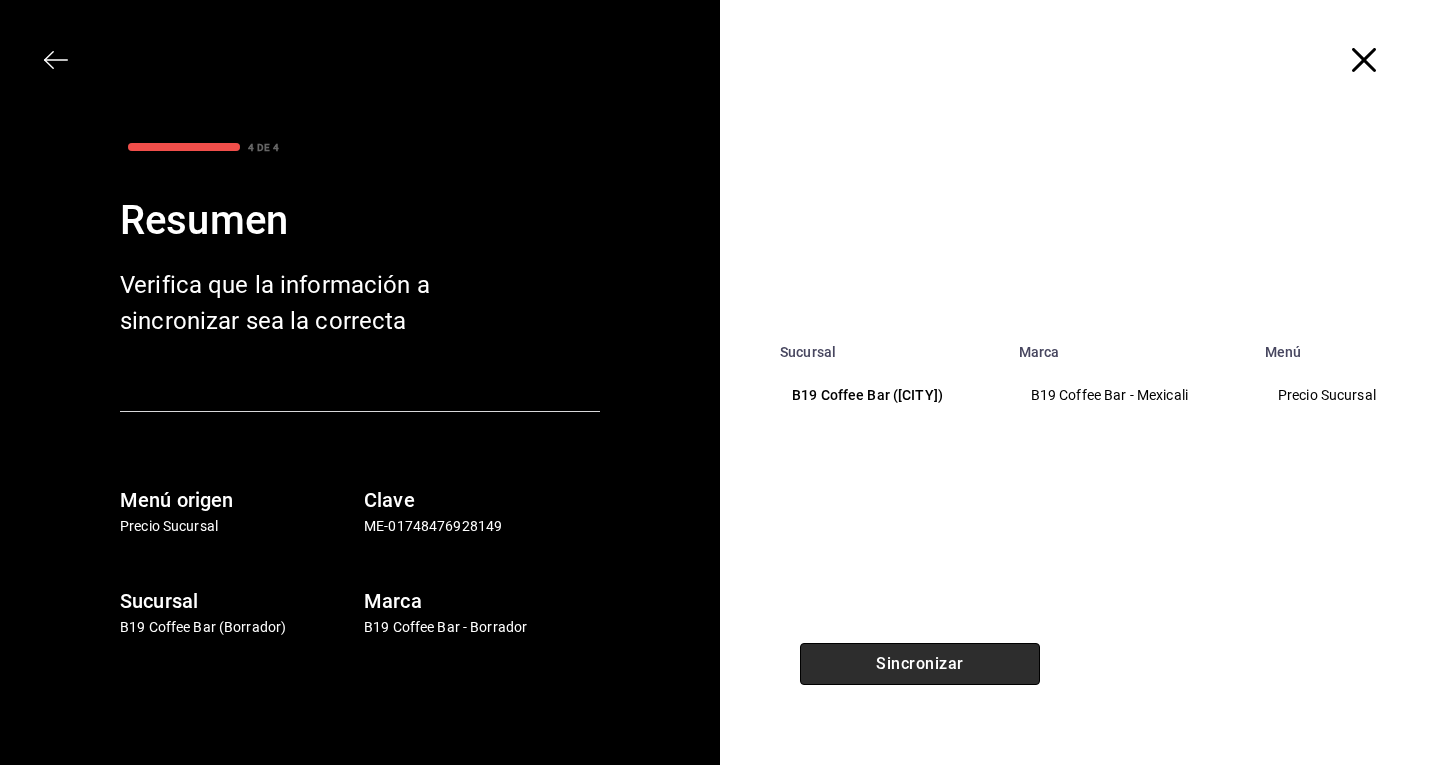 click on "Sincronizar" at bounding box center [920, 664] 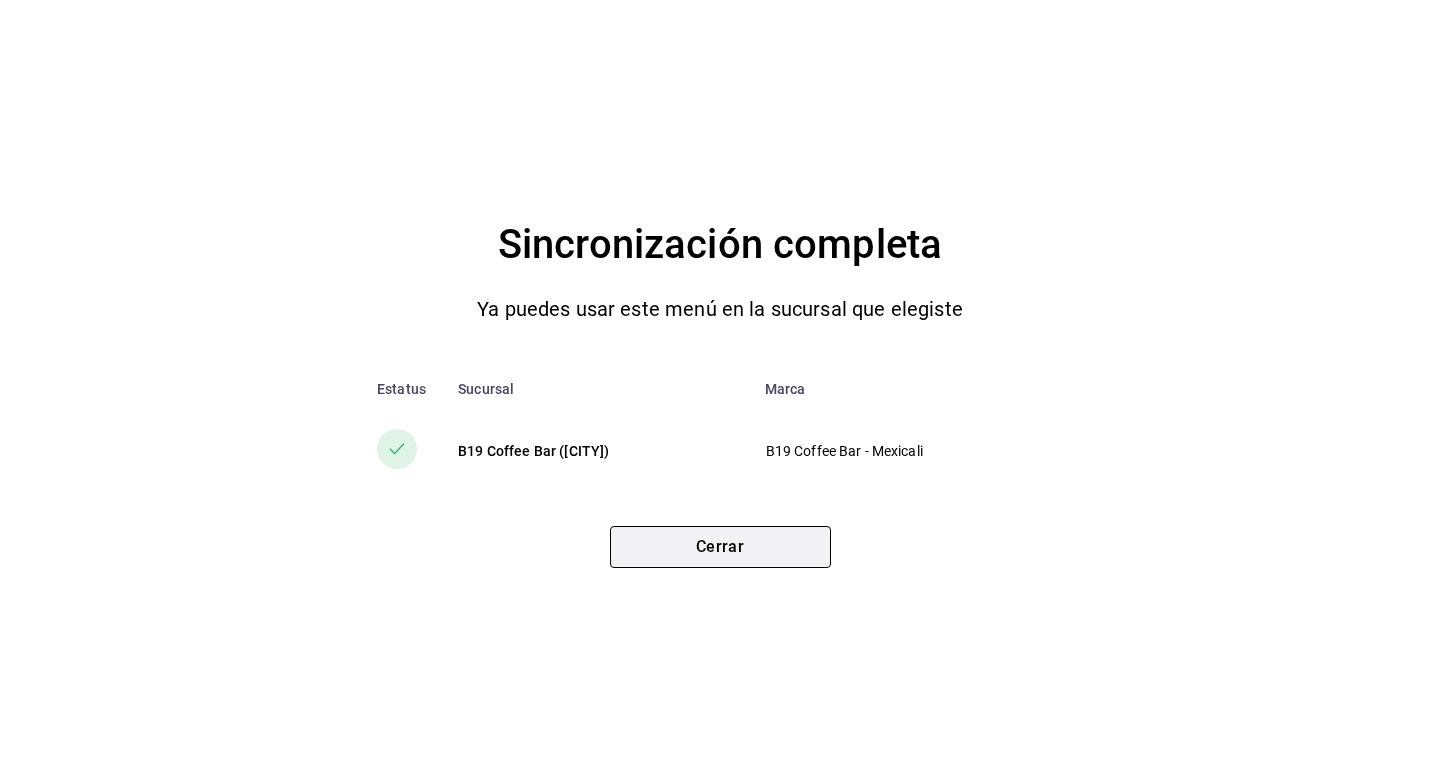 click on "Cerrar" at bounding box center (720, 547) 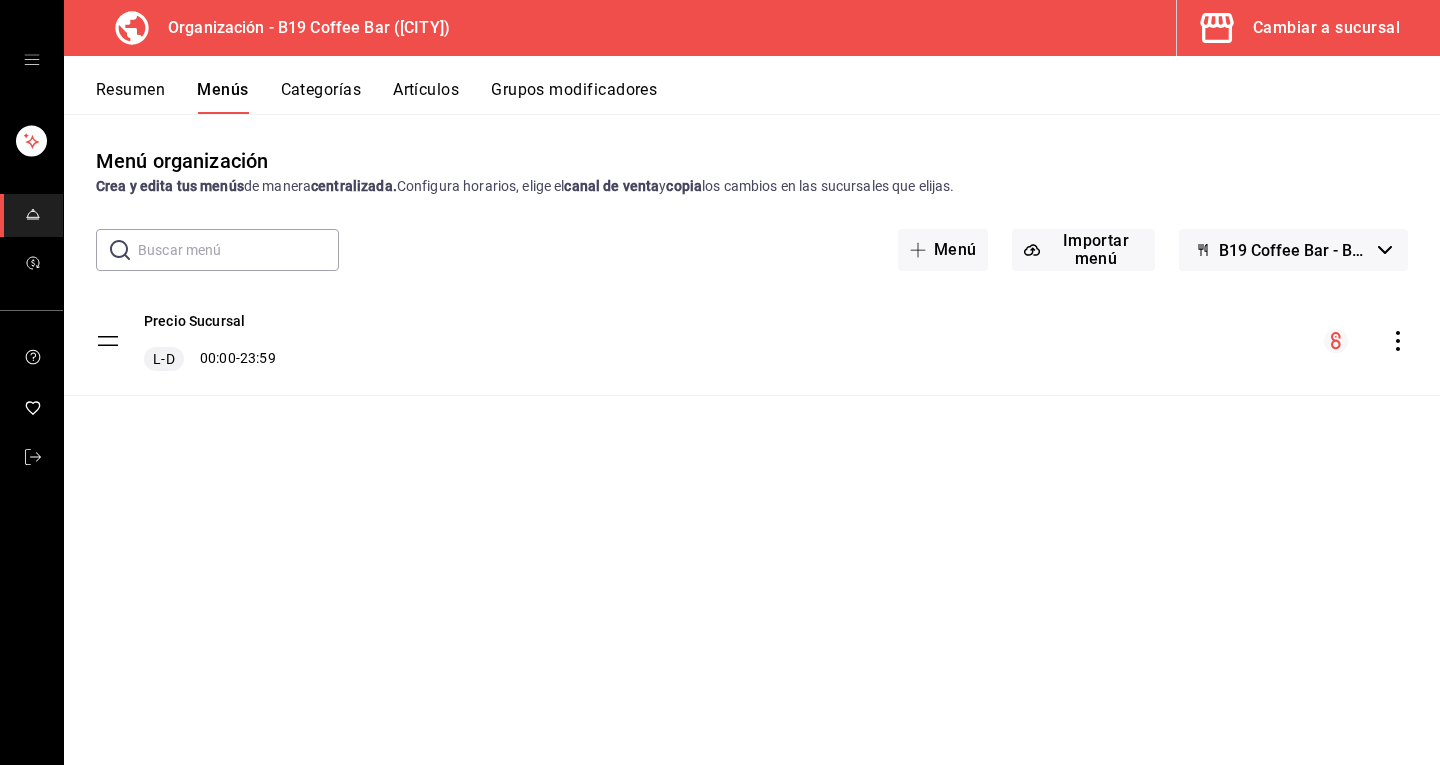 click on "Cambiar a sucursal" at bounding box center (1326, 28) 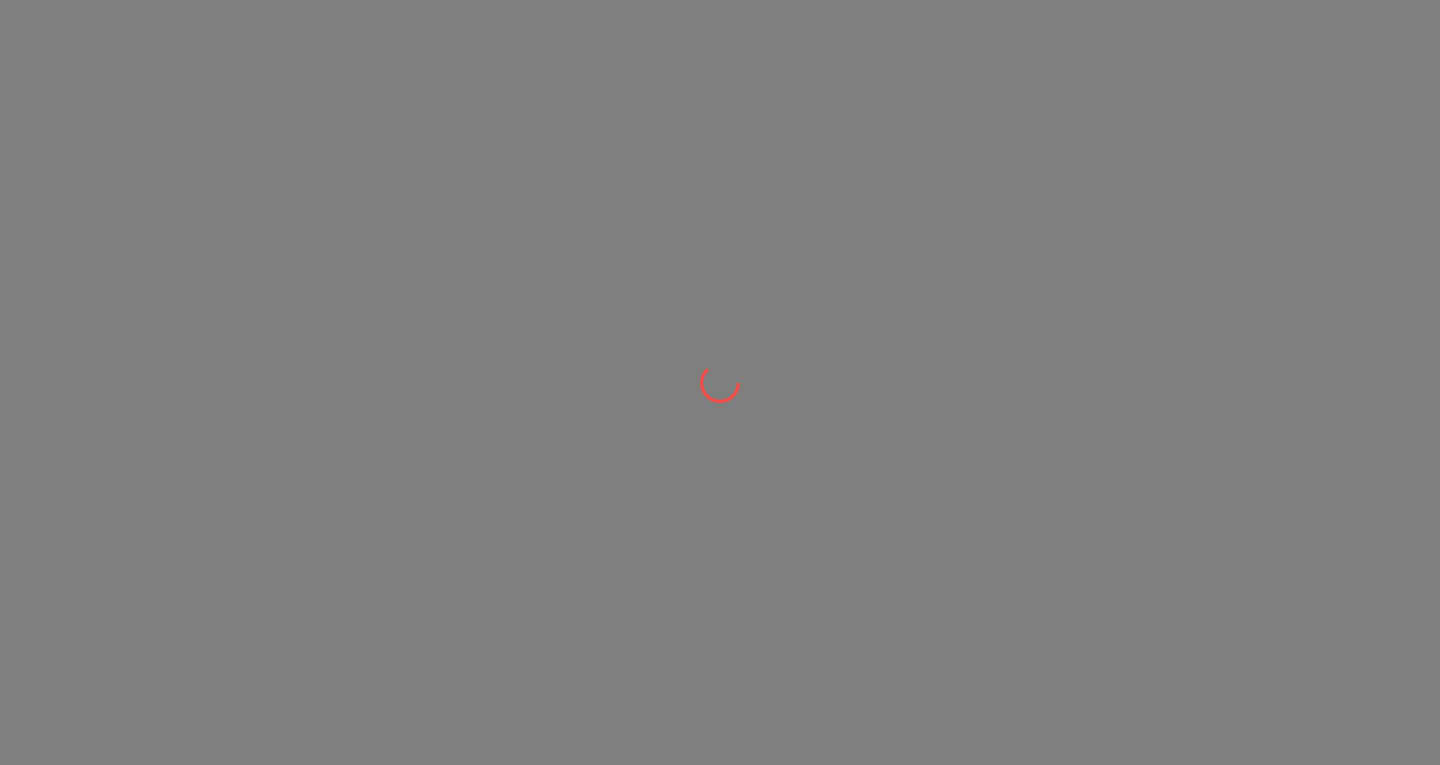 click at bounding box center (720, 382) 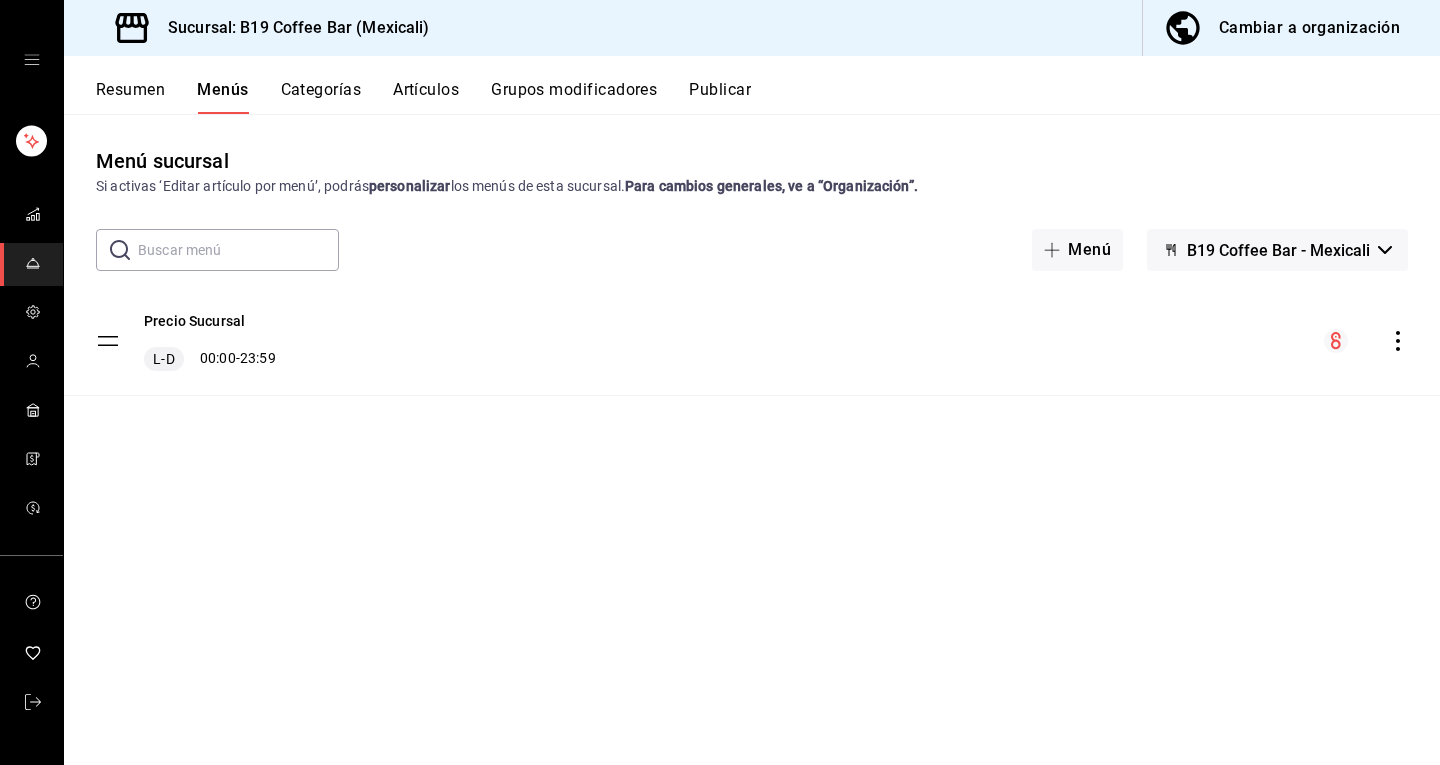 click on "Cambiar a organización" at bounding box center (1309, 28) 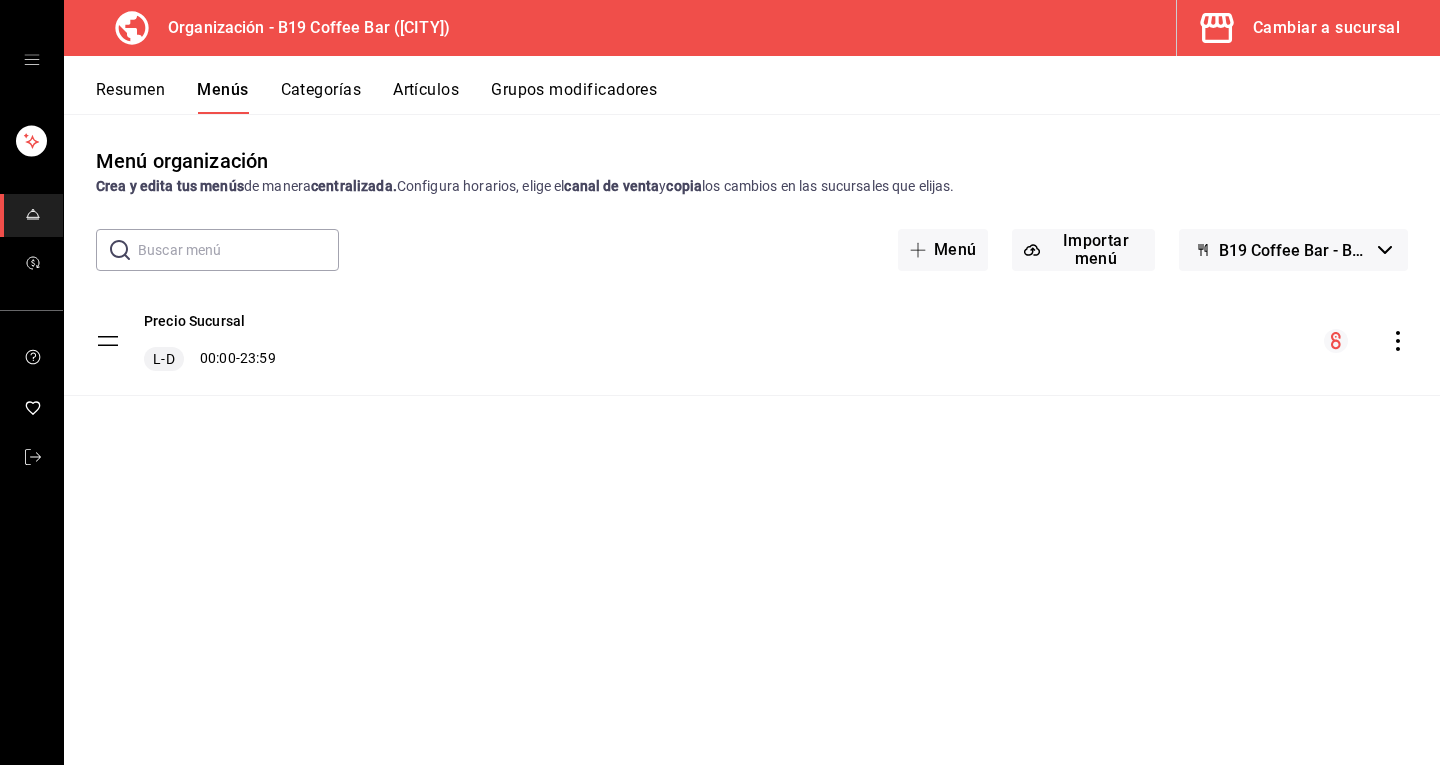click on "Categorías" at bounding box center [321, 97] 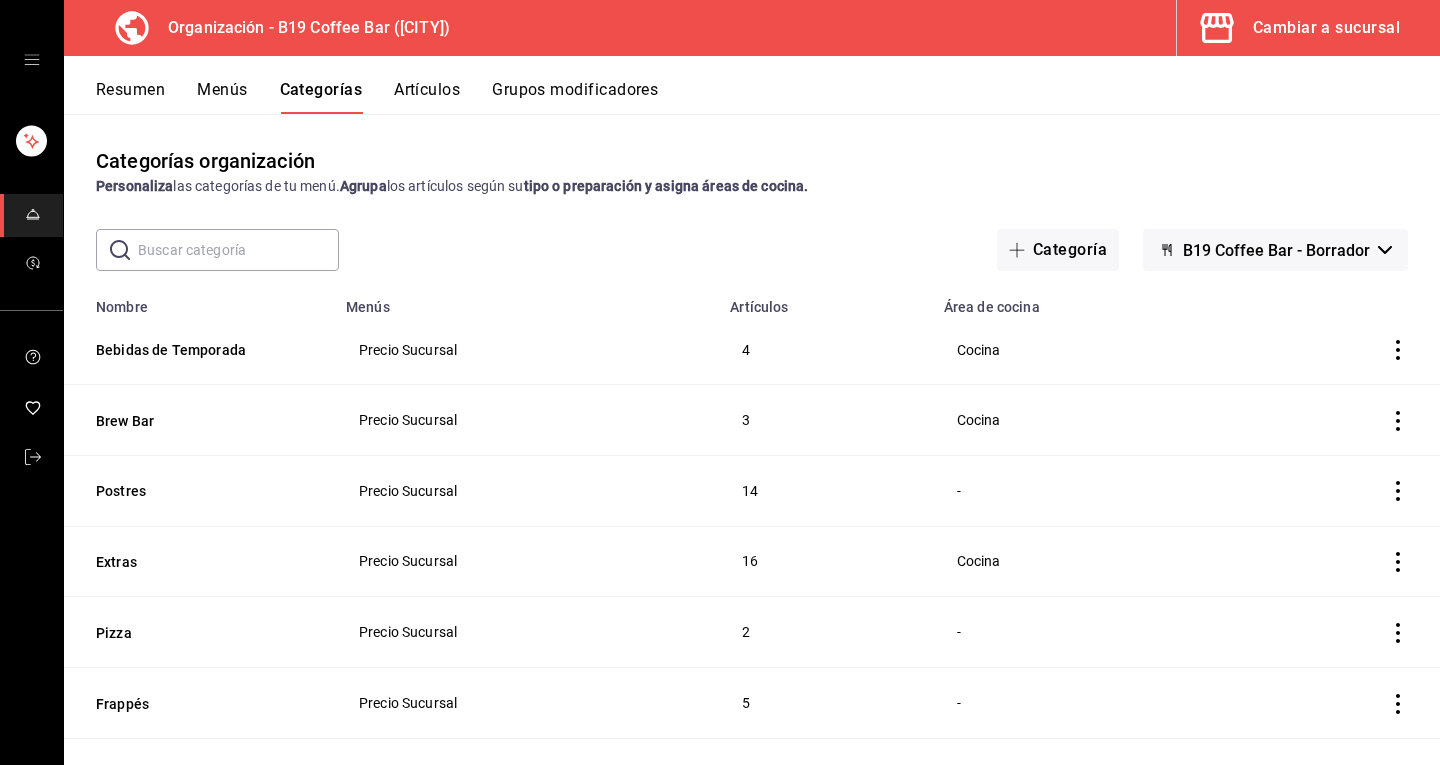 click on "Menús" at bounding box center (222, 97) 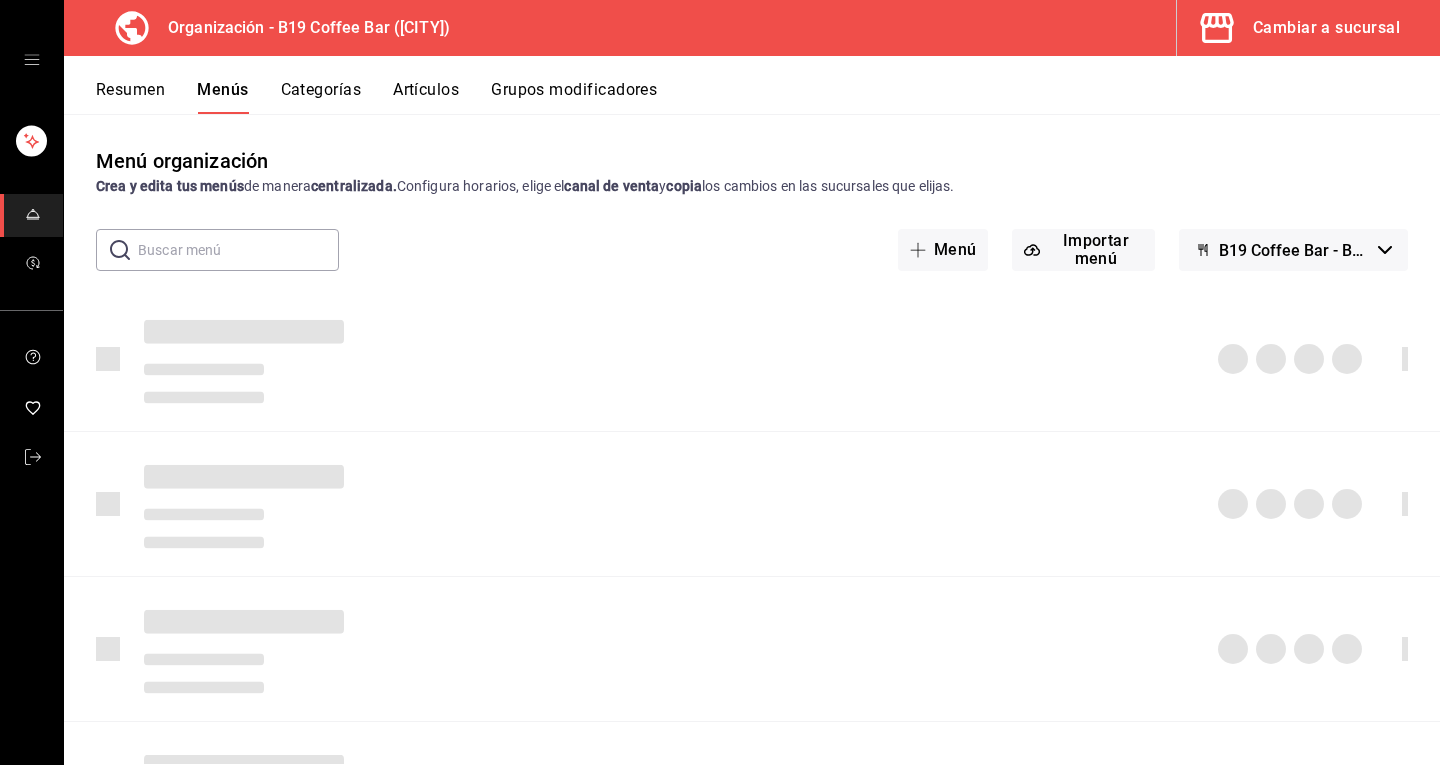 click at bounding box center (31, 60) 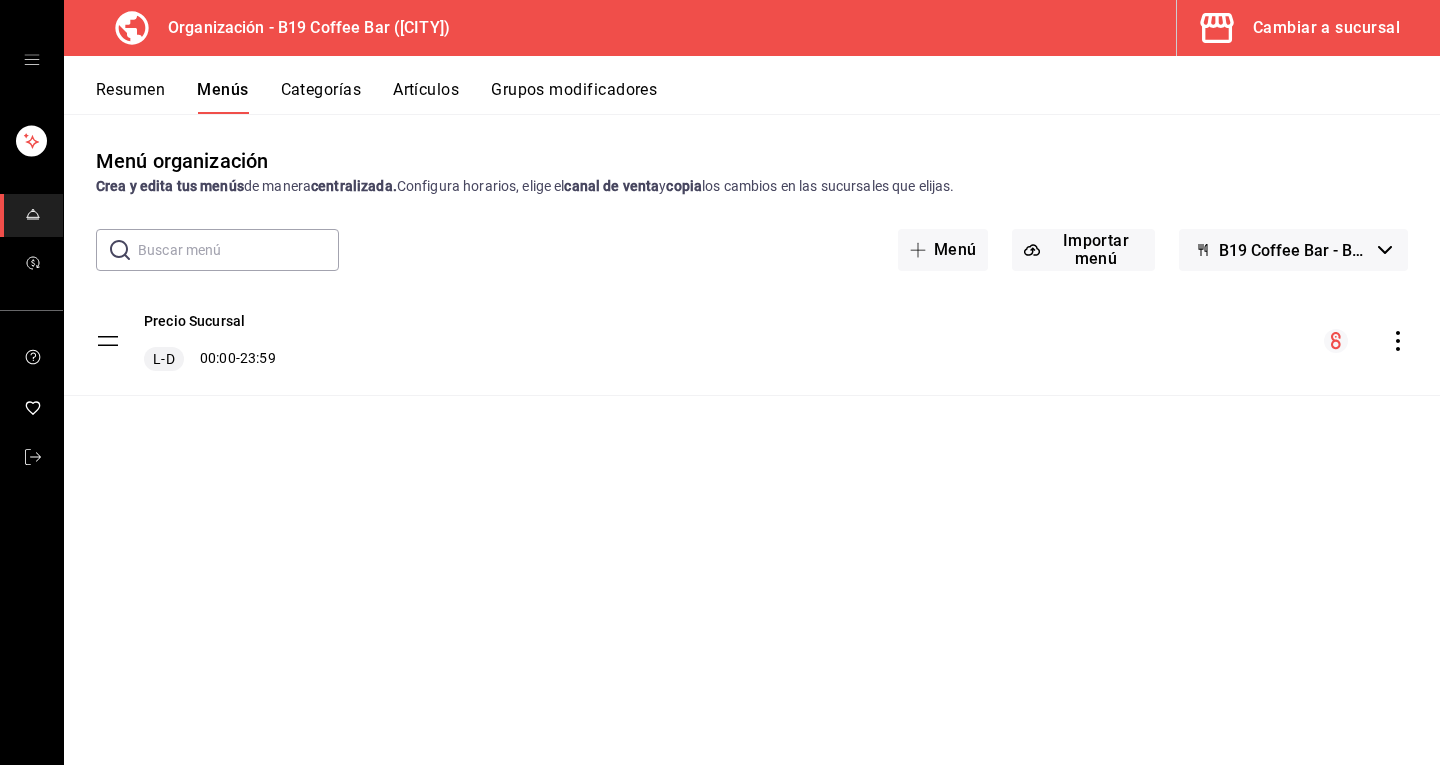 click 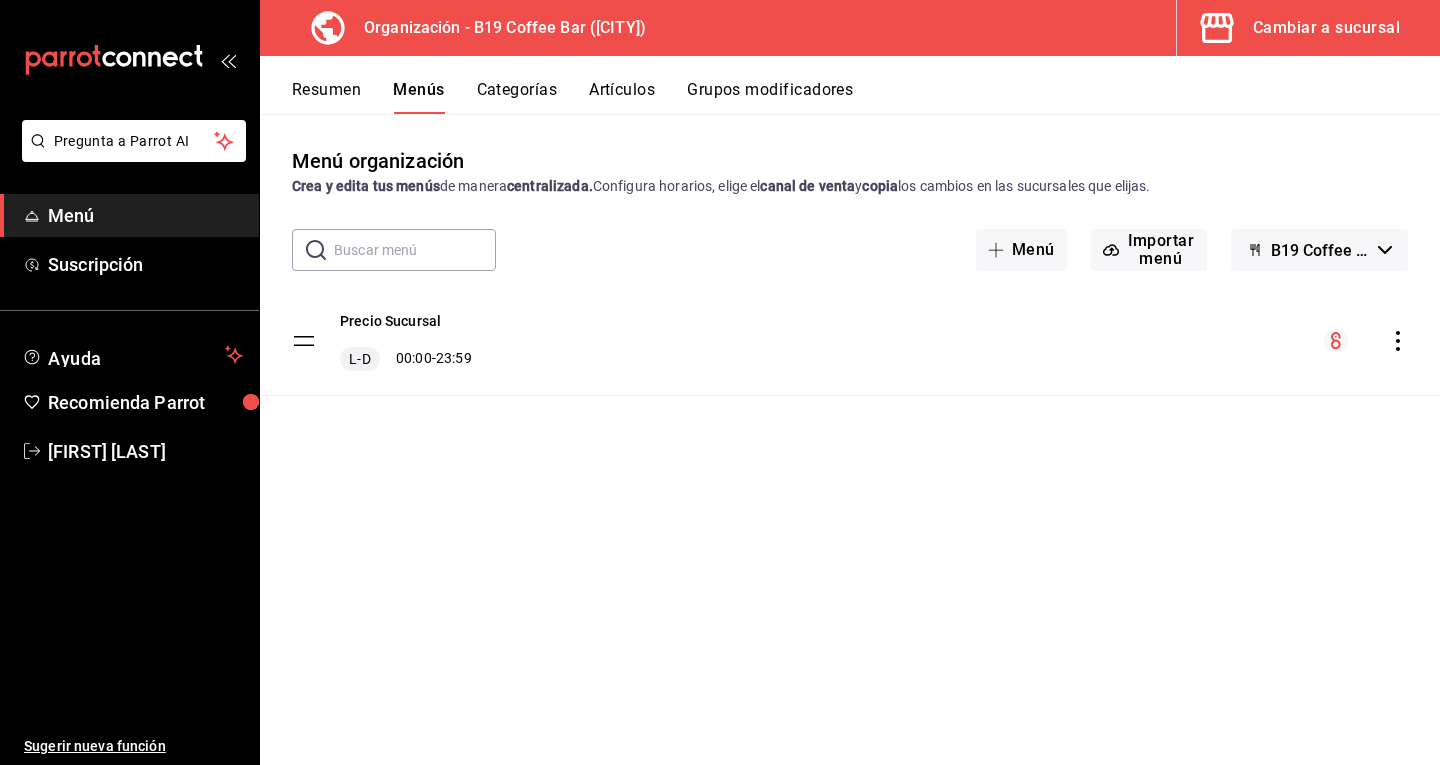 click on "Menú organización Crea y edita tus menús  de manera  centralizada.  Configura horarios, elige el  canal de venta  y  copia  los cambios en las sucursales que elijas. ​ ​ Menú Importar menú B19 Coffee Bar - Borrador Precio Sucursal L-D 00:00  -  23:59" at bounding box center (850, 455) 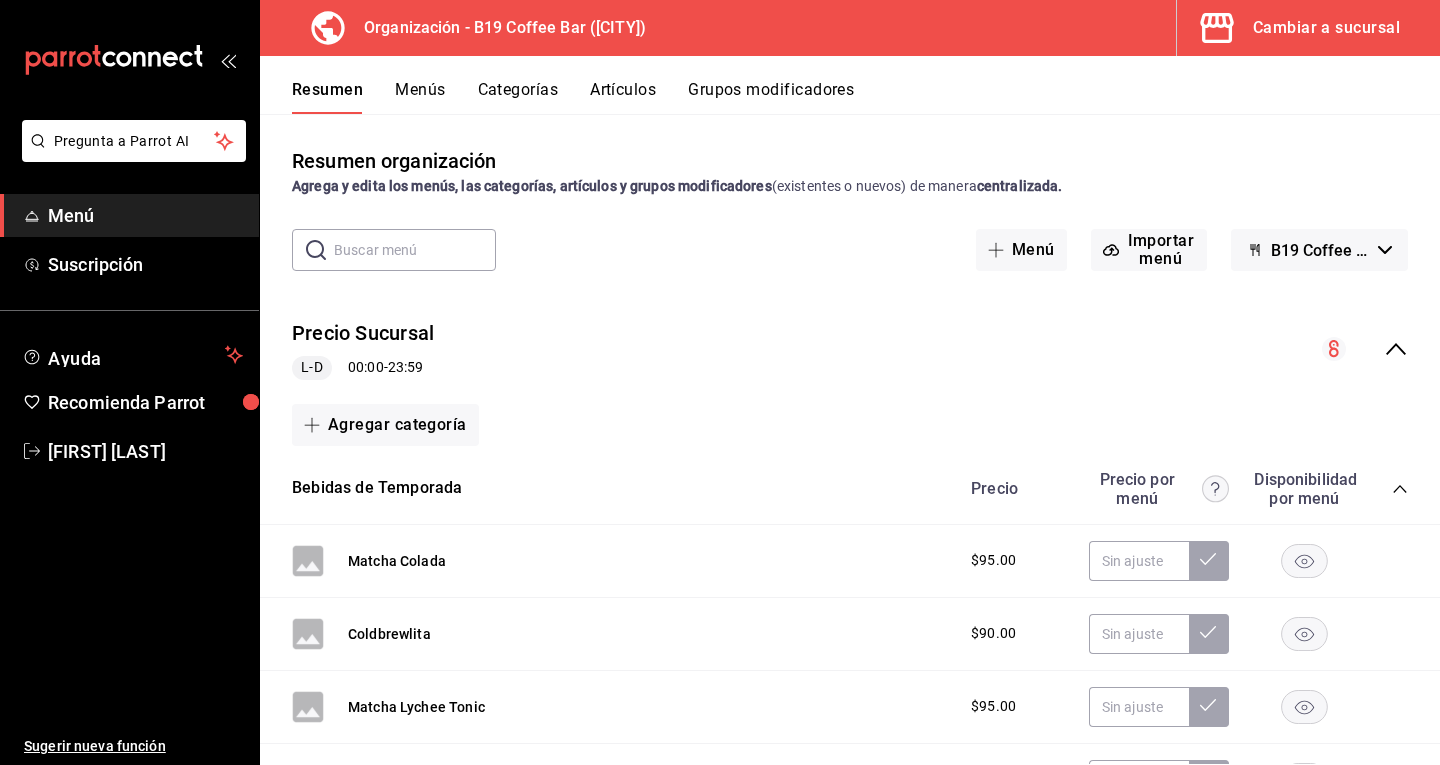 click on "Grupos modificadores" at bounding box center (771, 97) 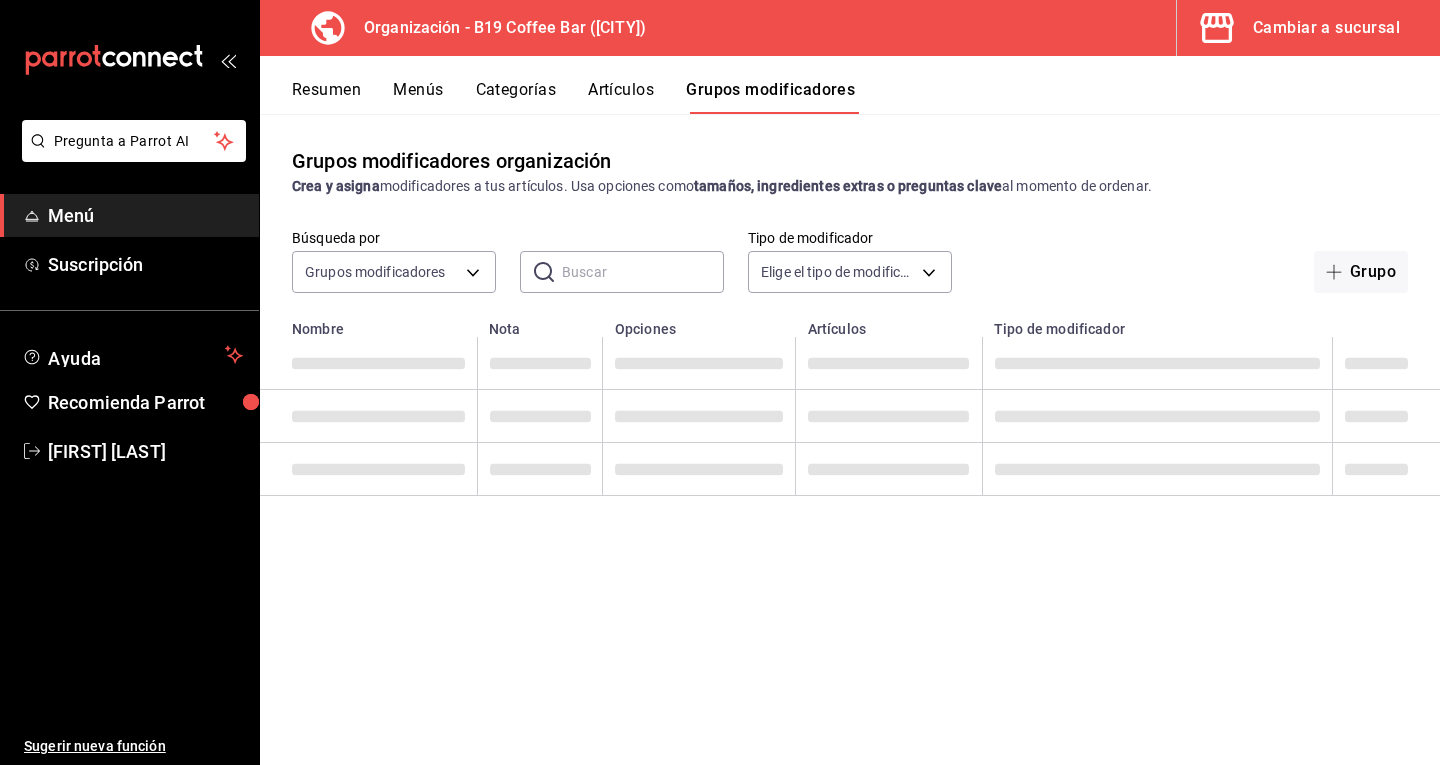 click on "Artículos" at bounding box center [621, 97] 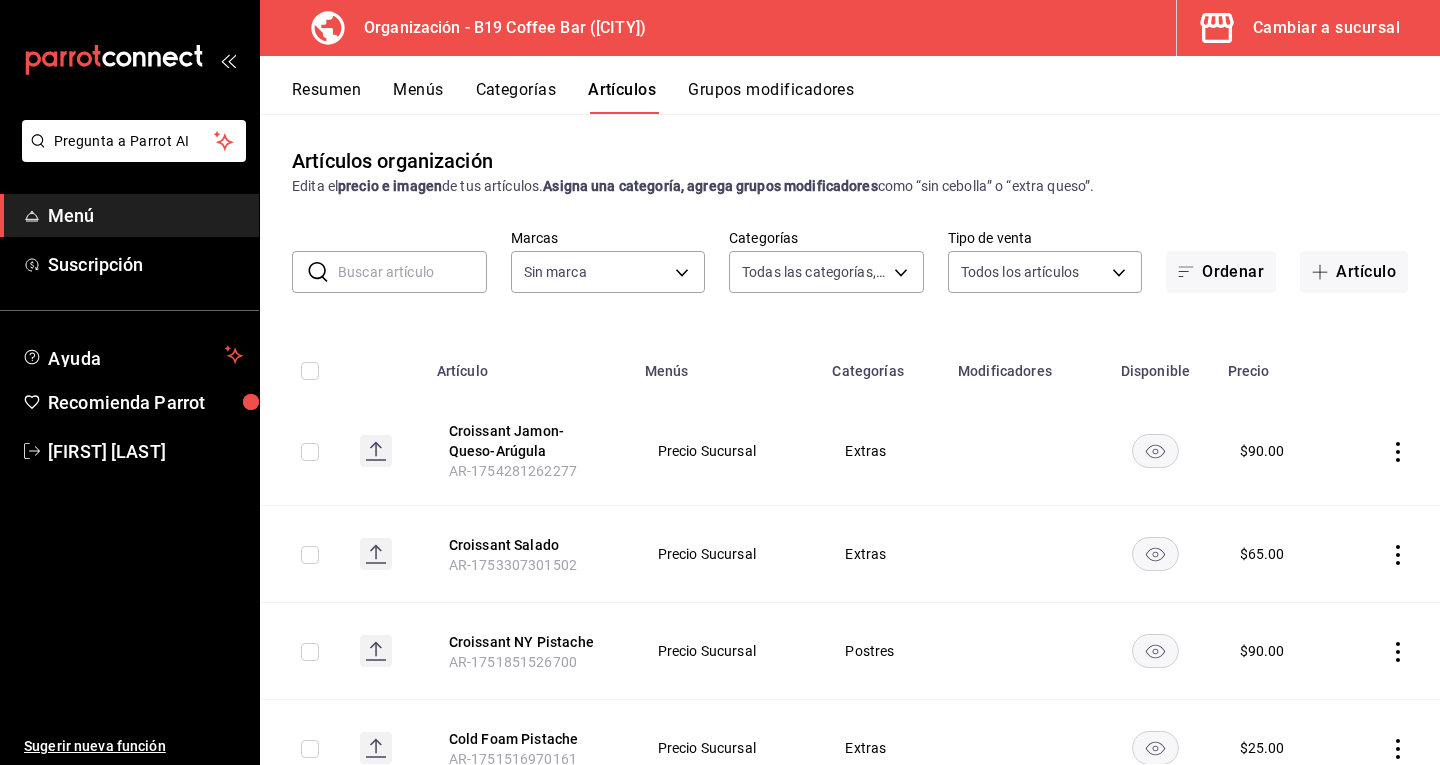 type on "8bbb1529-b9a5-4e11-bd27-d2ac02d25a93,b43d6b95-37c2-4446-93ba-dea26747be00,8f0334e7-0d65-48b3-ac4b-f4d50b9b2503,7b7eb2a9-1564-4410-9179-bc1c85ee65e5,1ae45f84-f1fa-4ef2-be7a-cb8f3b696558,f6753bc1-8d84-4fd2-a4c9-494c8d4ae512,d0c3c7dc-9297-4fcc-848a-26f2bfc1c3c9,afbf4cd4-4a14-4774-b20d-8bb247c8b8a6,b466f4bf-665e-443d-8696-6d89ea4112ef,d0d97d46-88b6-4323-8017-eb665cc0e802" 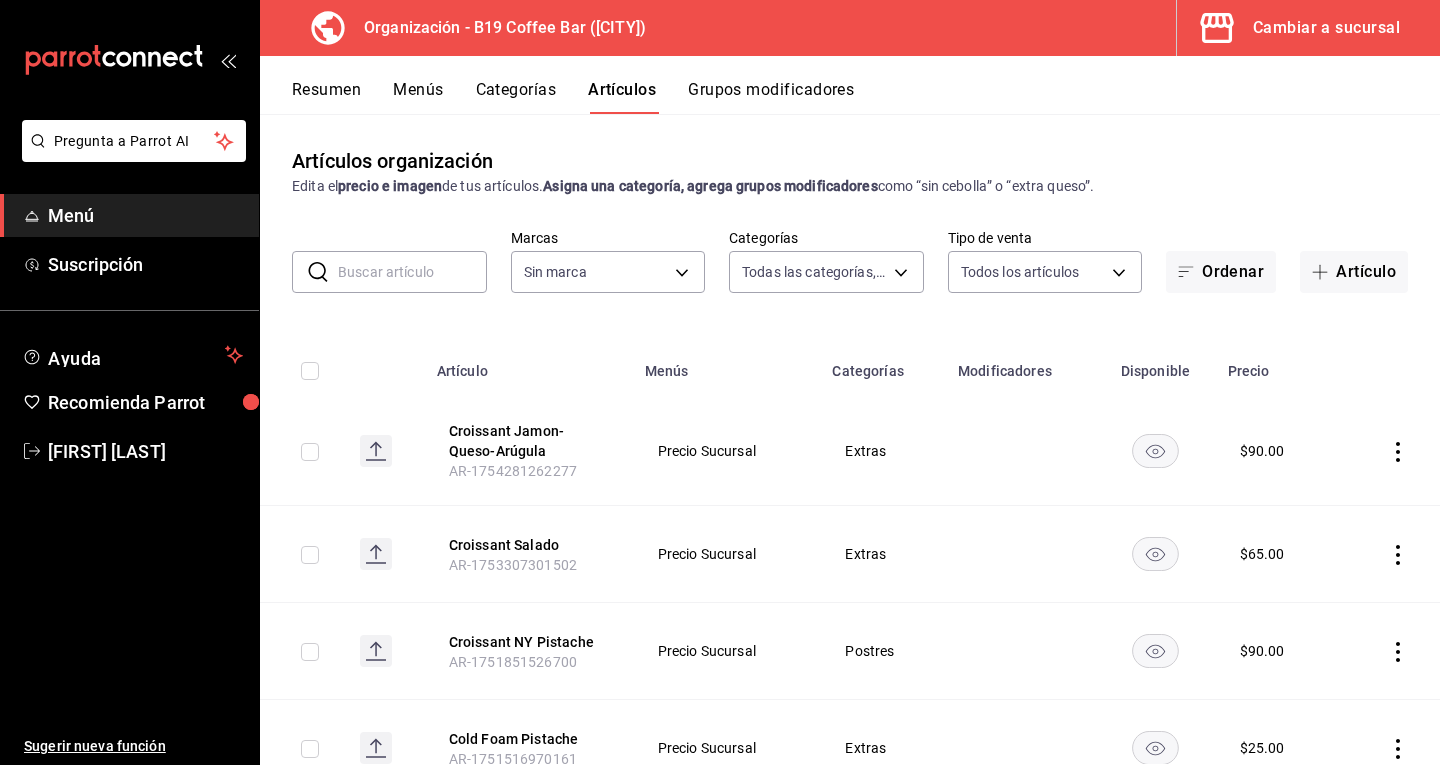 type on "f10411eb-8918-4759-a89b-b9e8856e68d2" 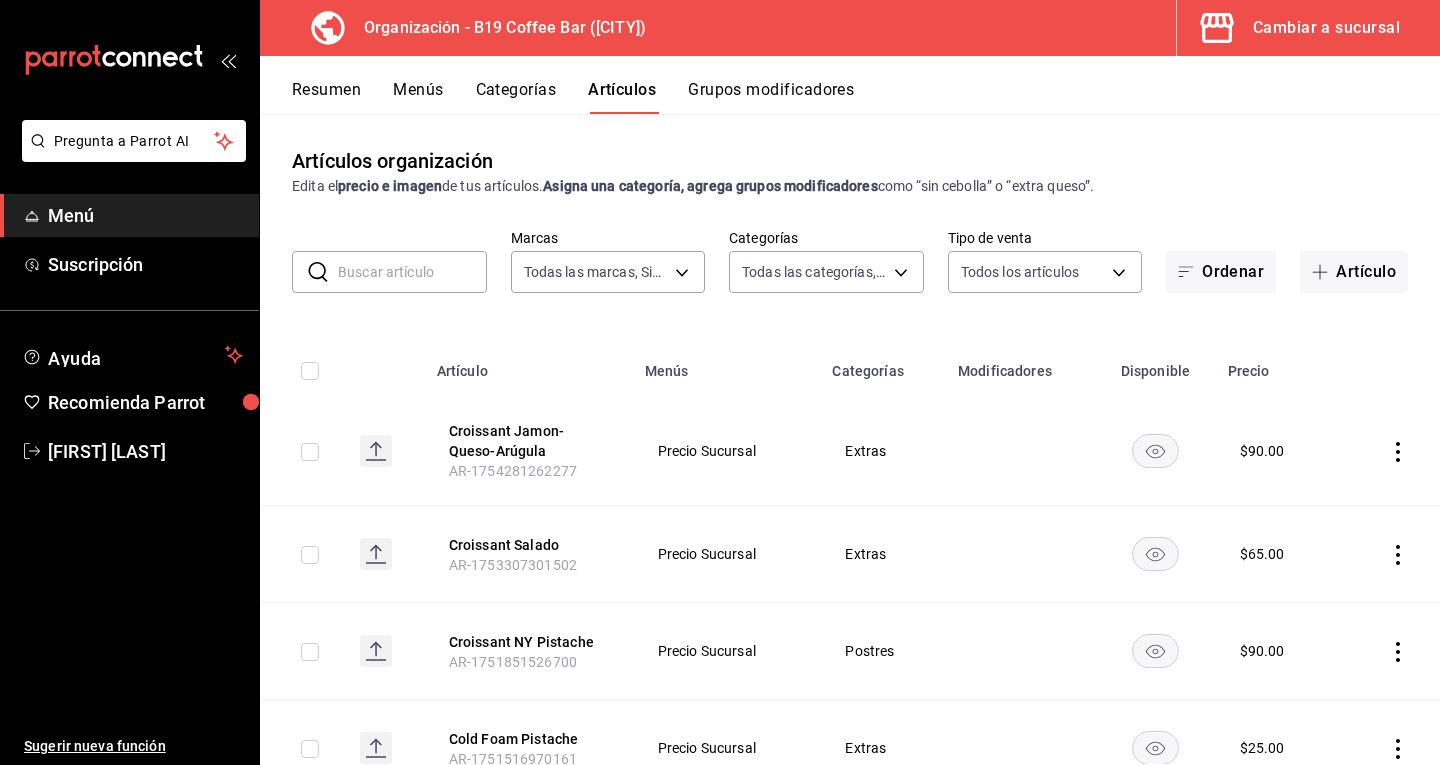 click on "Resumen Menús Categorías Artículos Grupos modificadores" at bounding box center [866, 97] 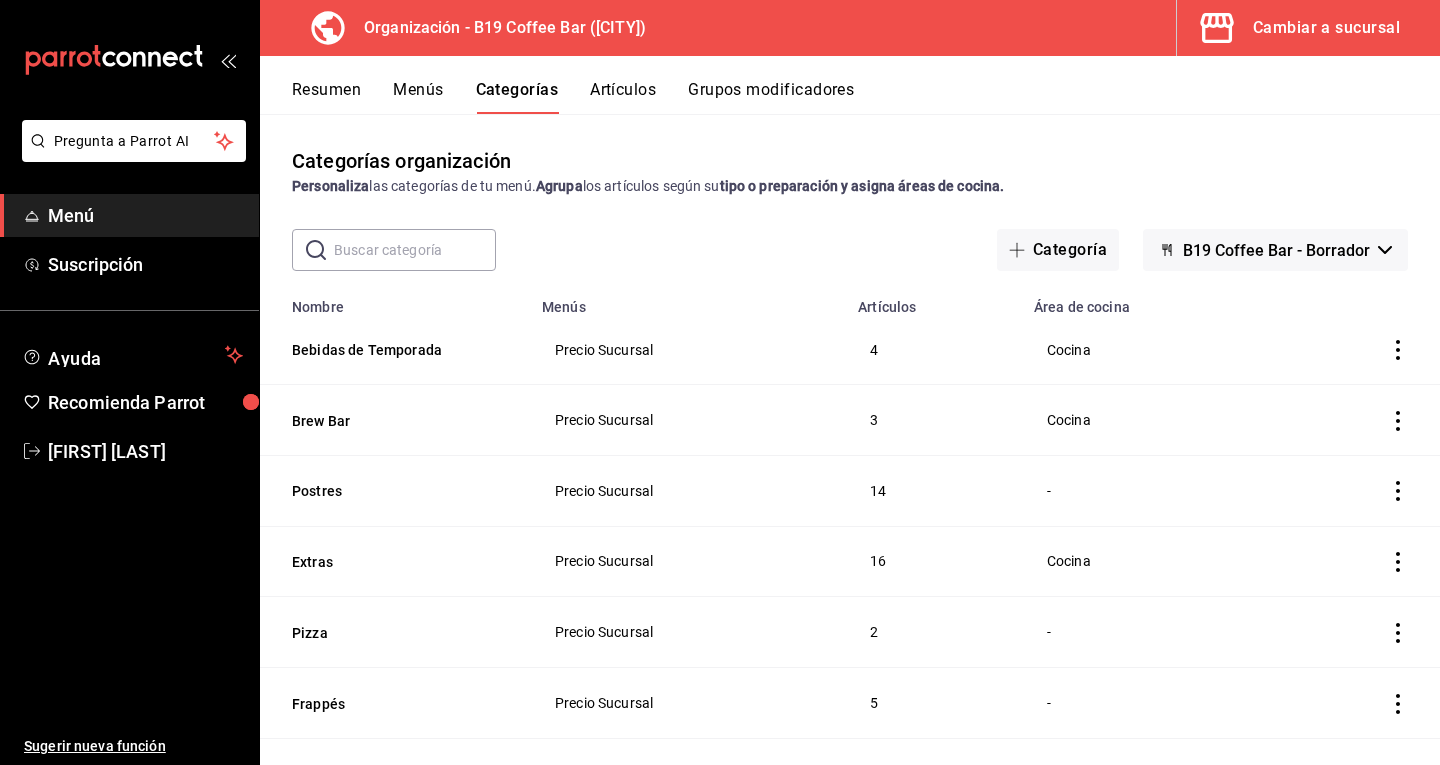 click on "Menús" at bounding box center (418, 97) 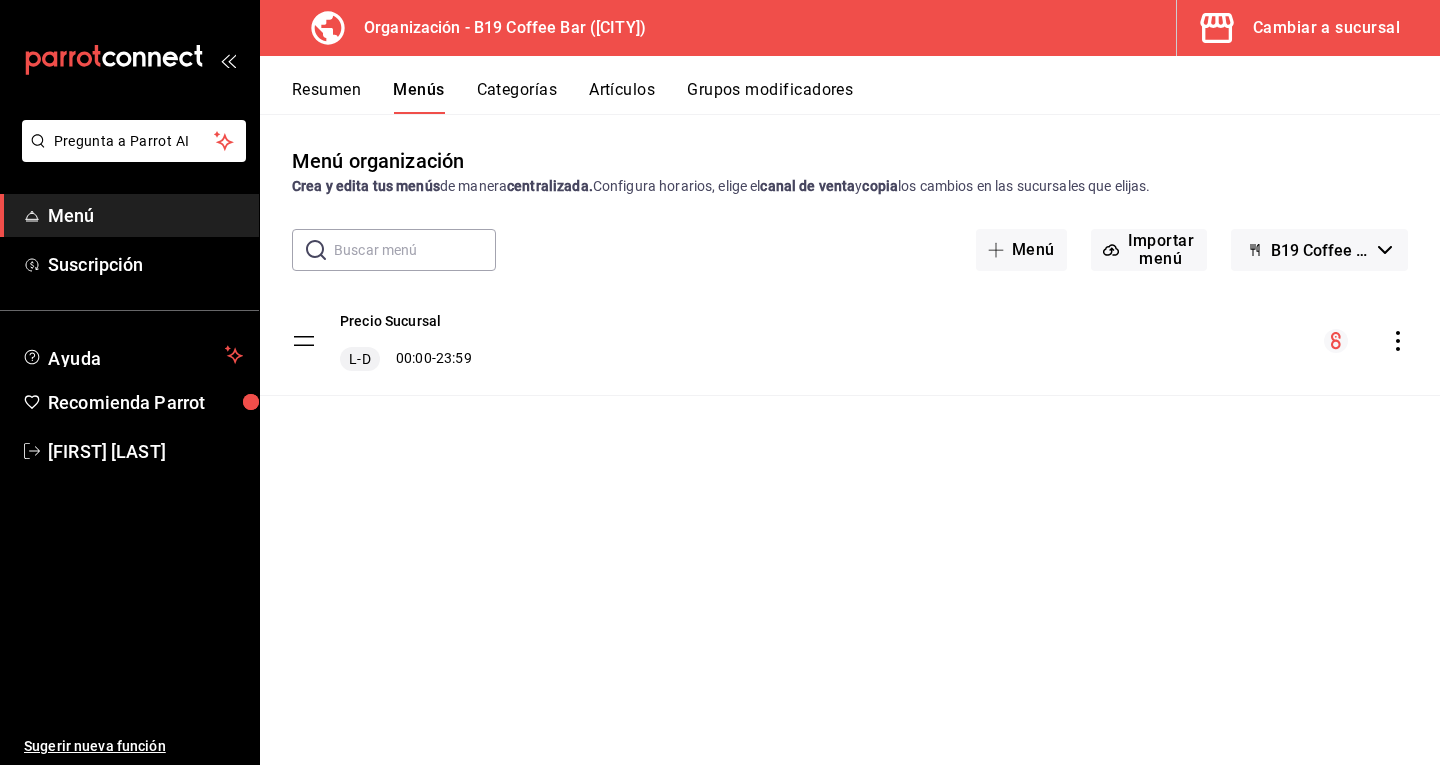 click on "Resumen" at bounding box center [326, 97] 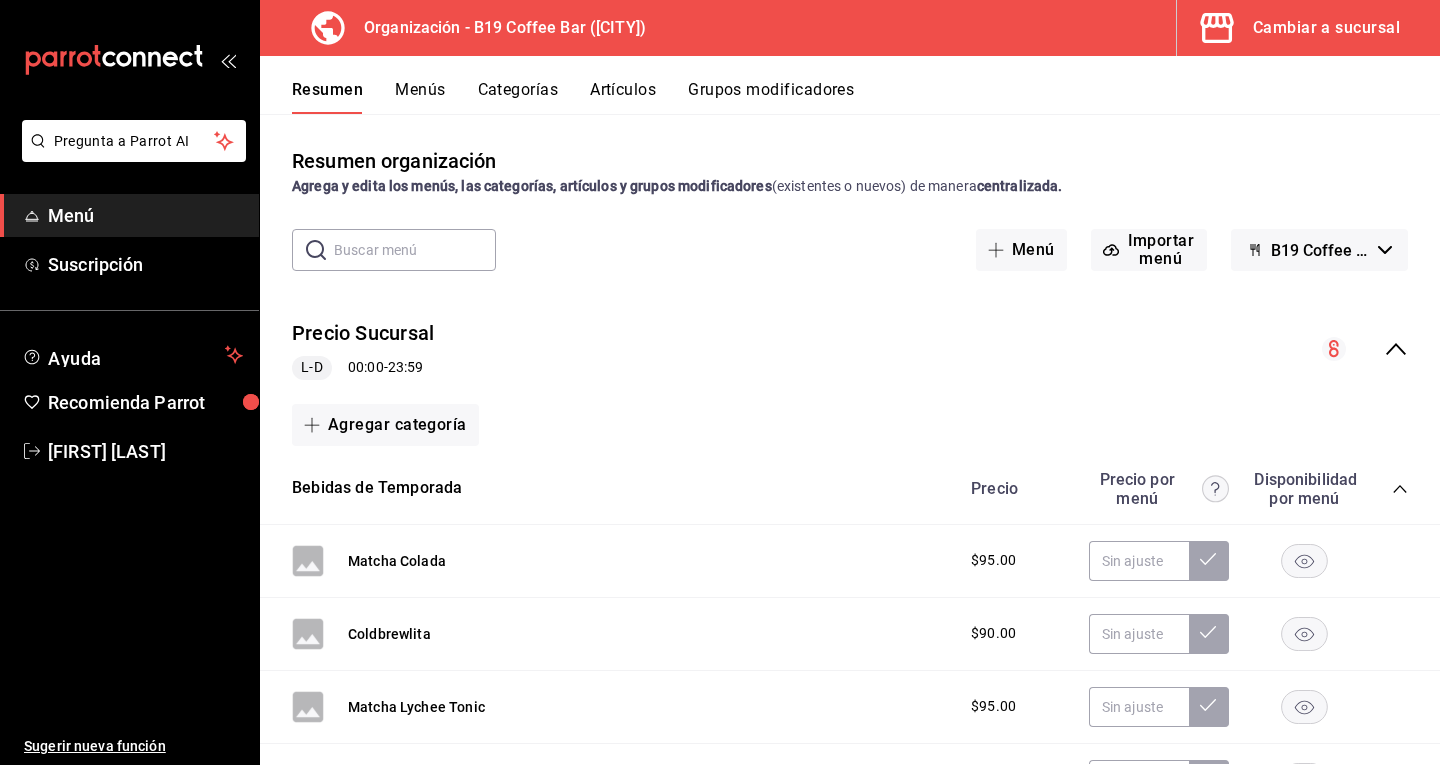 click on "Resumen Menús Categorías Artículos Grupos modificadores" at bounding box center [850, 85] 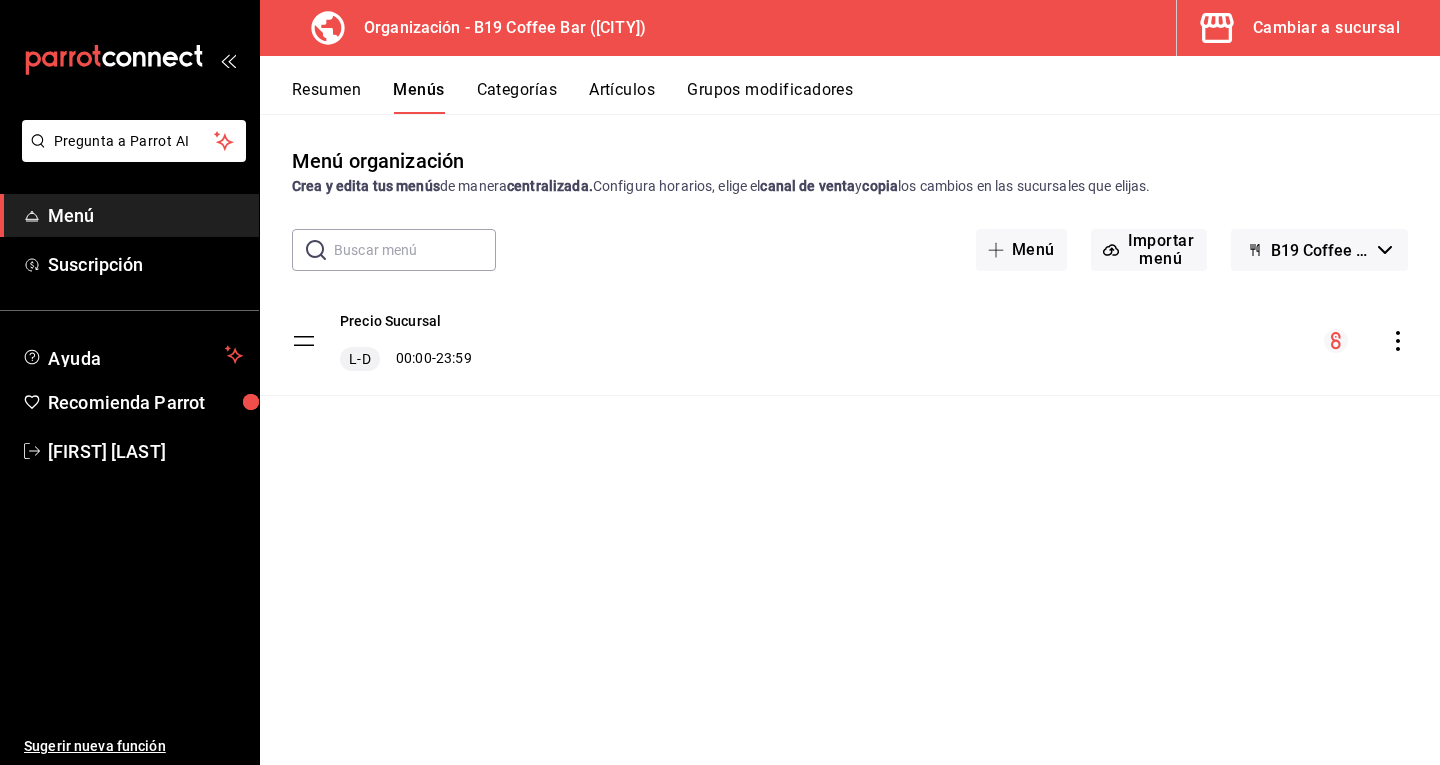 click on "Categorías" at bounding box center (517, 97) 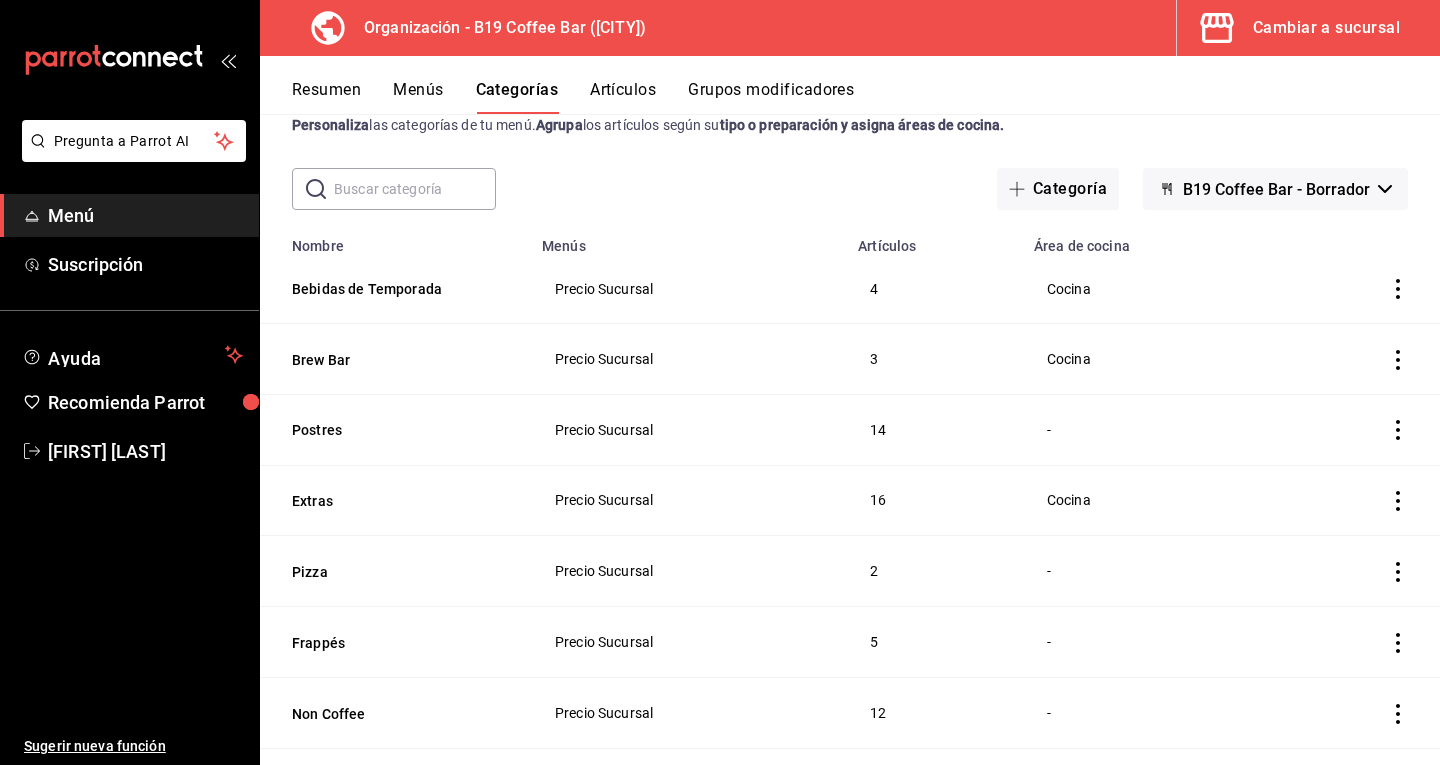 scroll, scrollTop: 0, scrollLeft: 0, axis: both 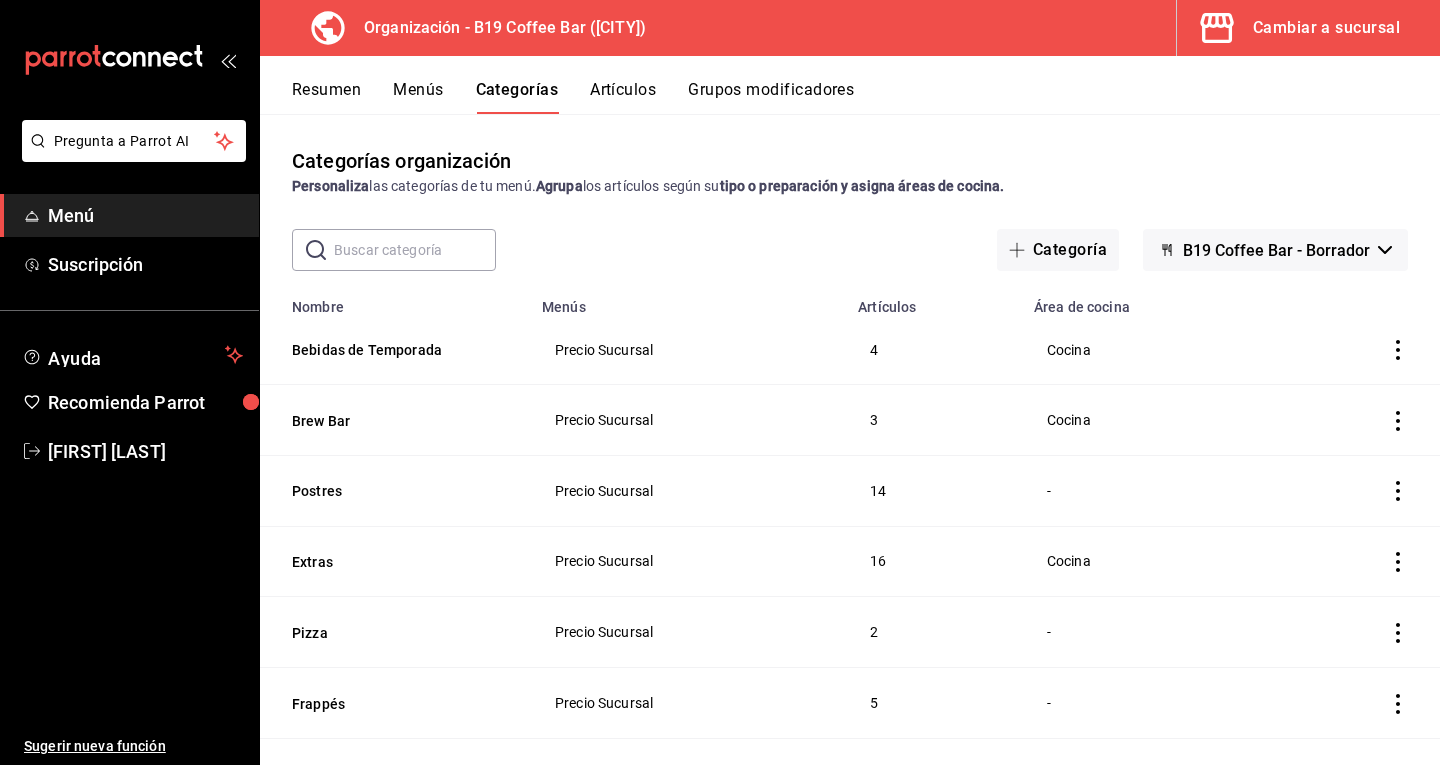 click on "Artículos" at bounding box center (623, 97) 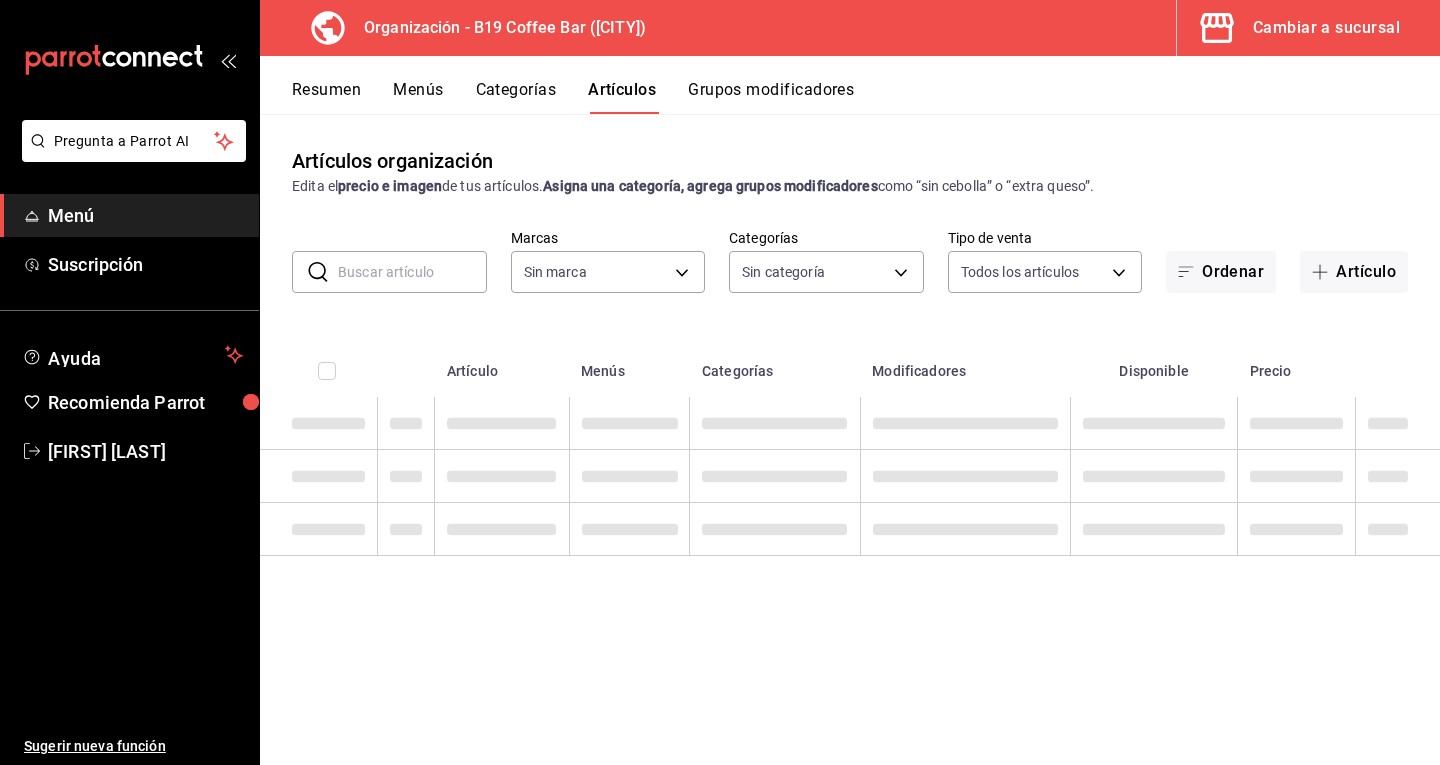 type on "f10411eb-8918-4759-a89b-b9e8856e68d2" 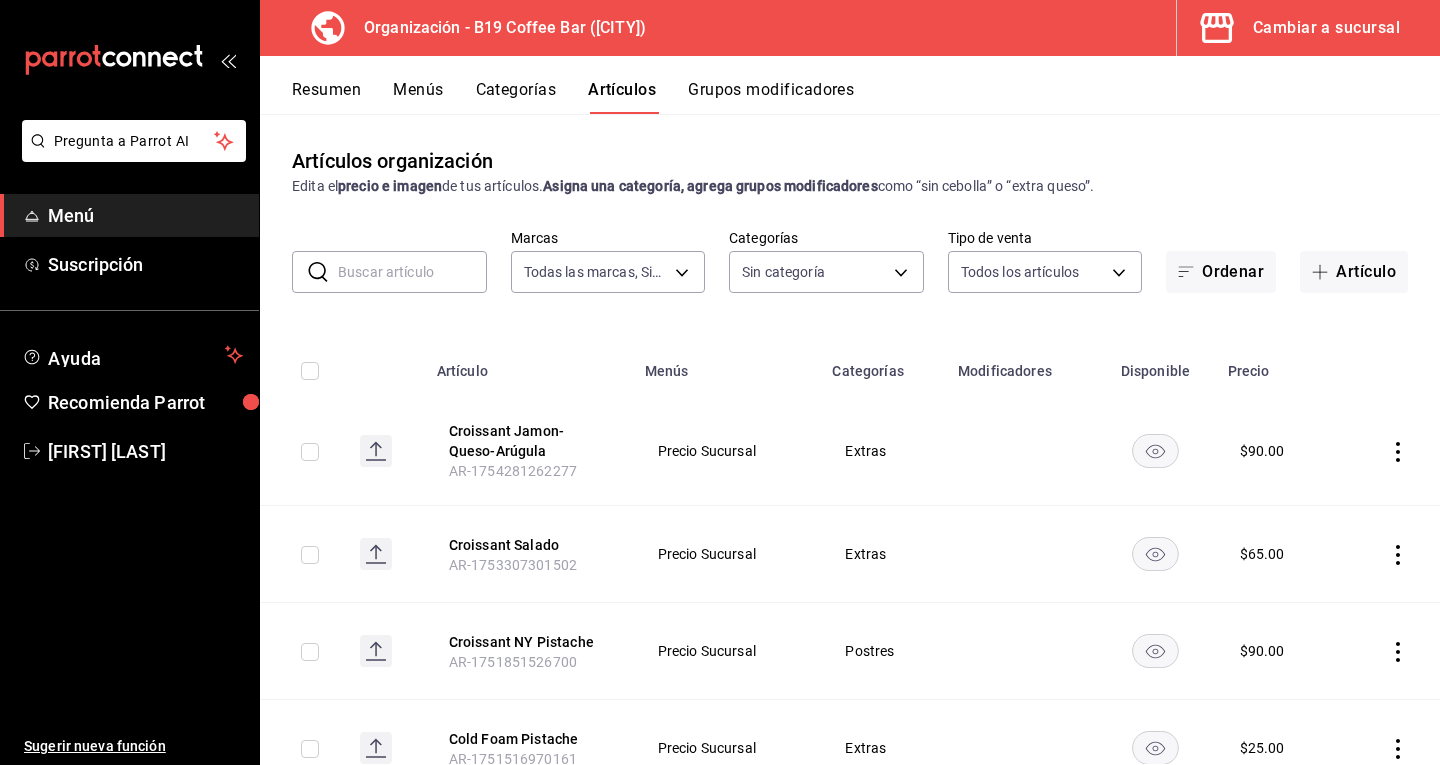 type on "8bbb1529-b9a5-4e11-bd27-d2ac02d25a93,b43d6b95-37c2-4446-93ba-dea26747be00,8f0334e7-0d65-48b3-ac4b-f4d50b9b2503,7b7eb2a9-1564-4410-9179-bc1c85ee65e5,1ae45f84-f1fa-4ef2-be7a-cb8f3b696558,f6753bc1-8d84-4fd2-a4c9-494c8d4ae512,d0c3c7dc-9297-4fcc-848a-26f2bfc1c3c9,afbf4cd4-4a14-4774-b20d-8bb247c8b8a6,b466f4bf-665e-443d-8696-6d89ea4112ef,d0d97d46-88b6-4323-8017-eb665cc0e802" 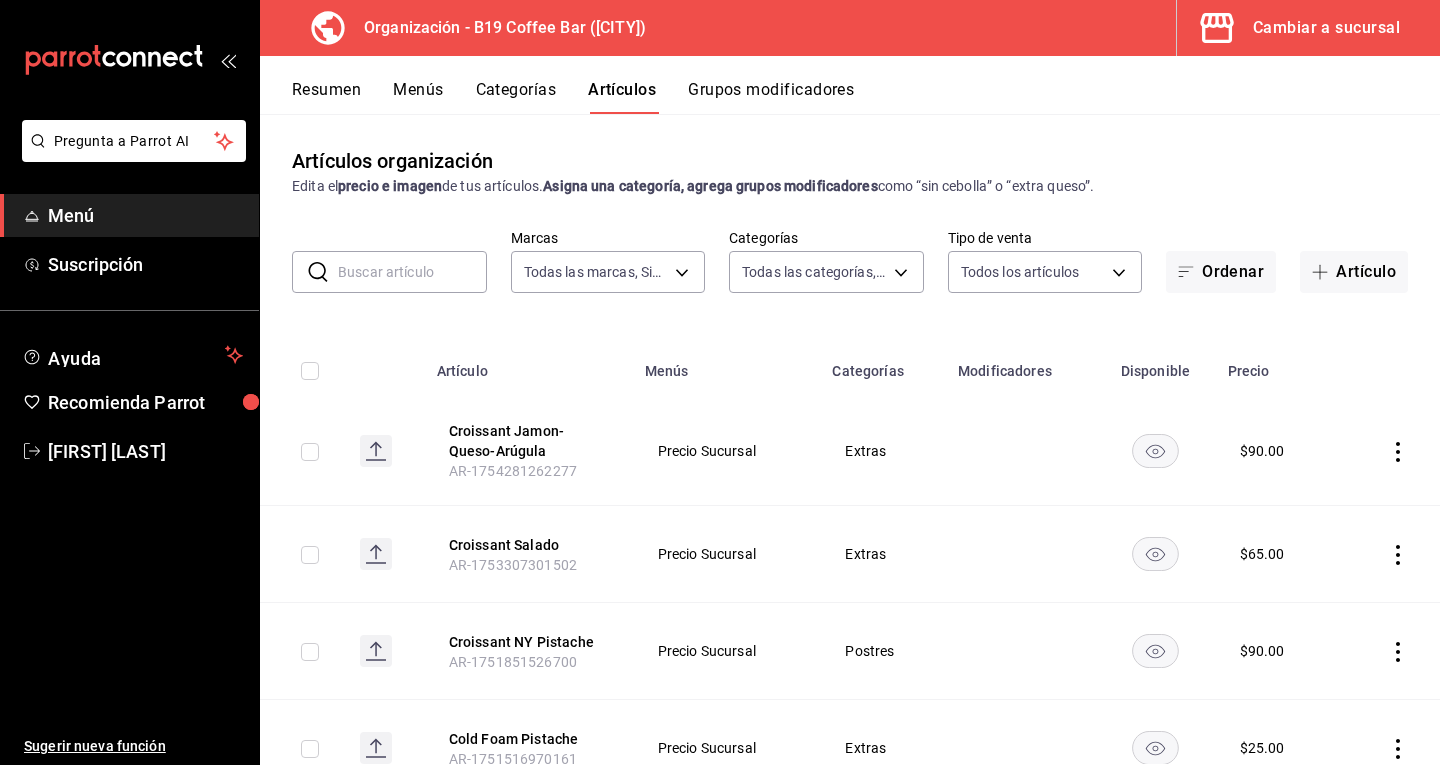 click on "Categorías" at bounding box center [516, 97] 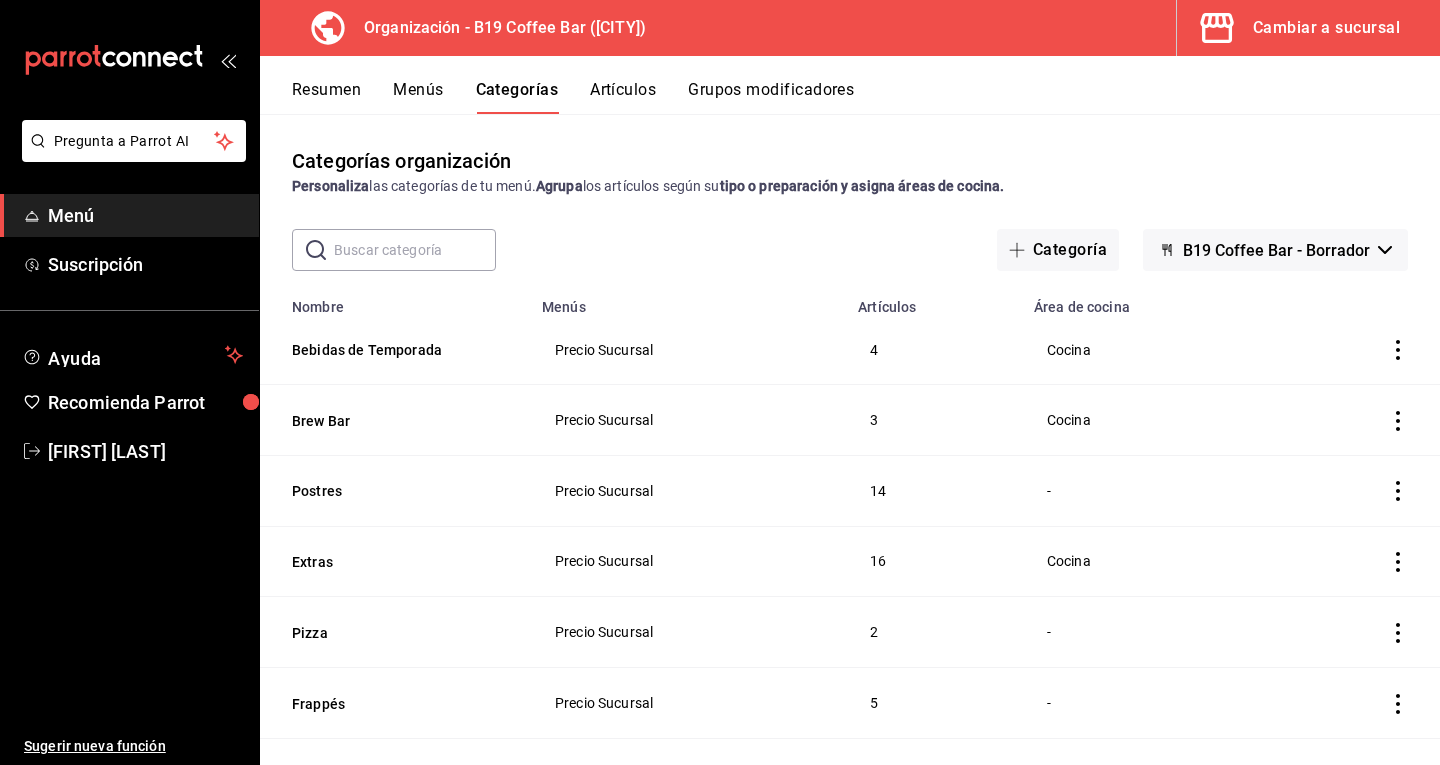click on "Resumen" at bounding box center (326, 97) 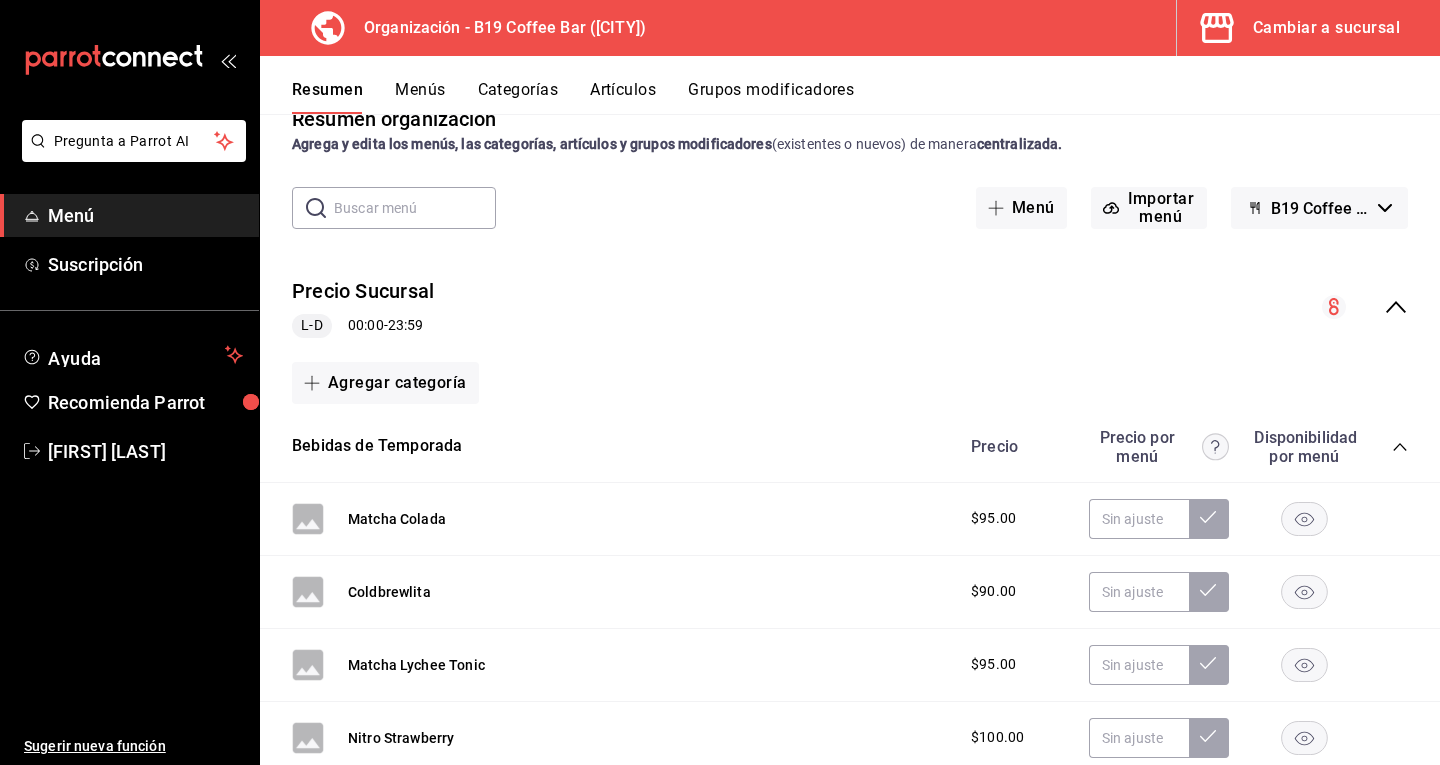 scroll, scrollTop: 0, scrollLeft: 0, axis: both 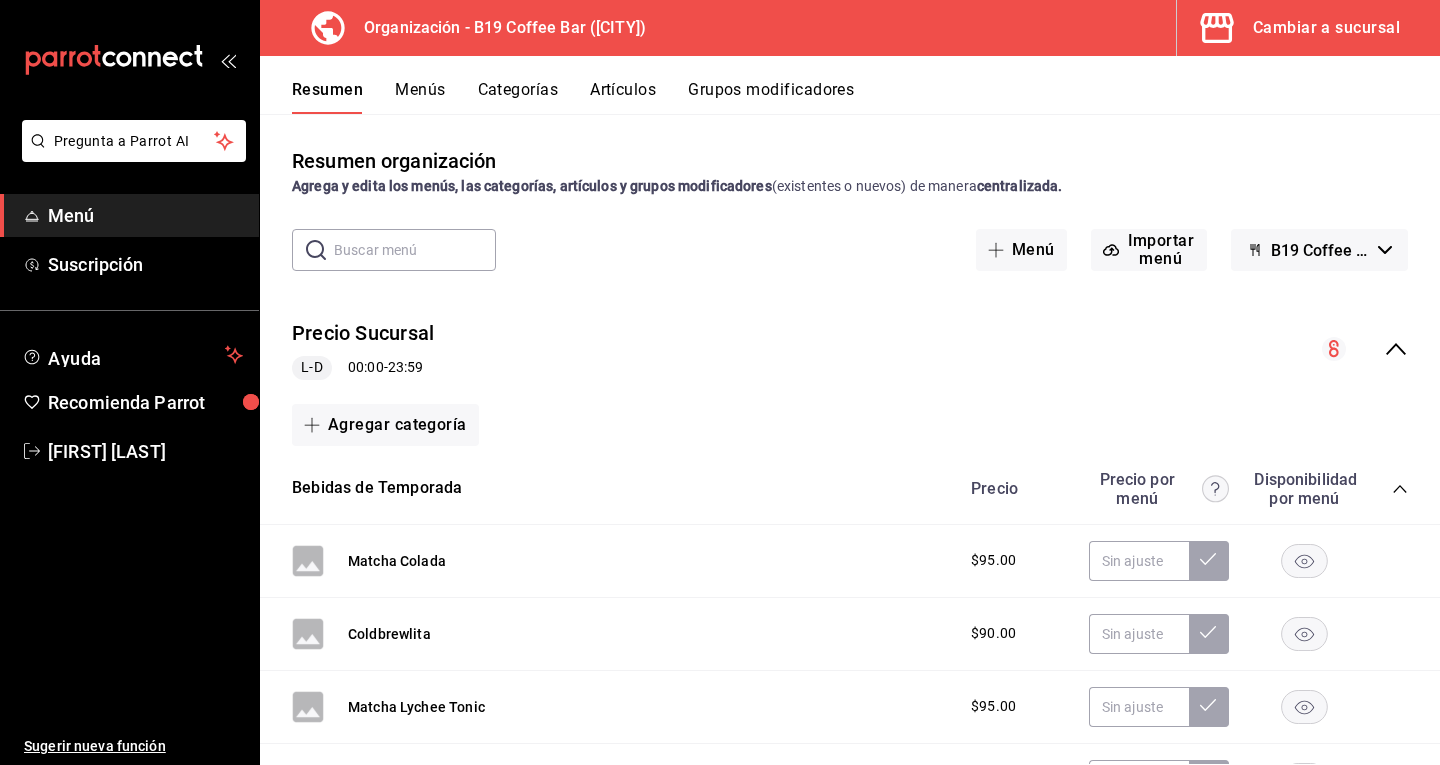 click on "Categorías" at bounding box center [518, 97] 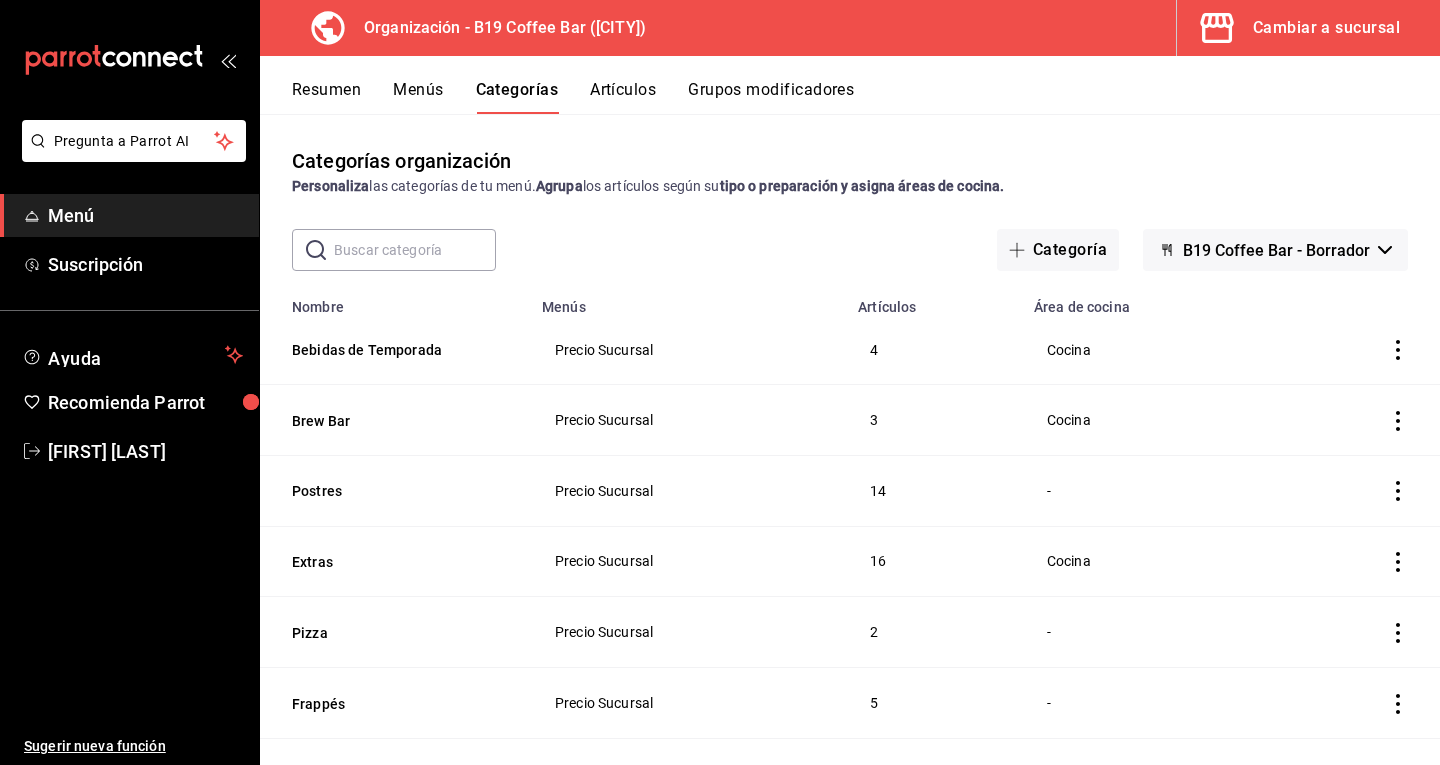 click on "Artículos" at bounding box center [623, 97] 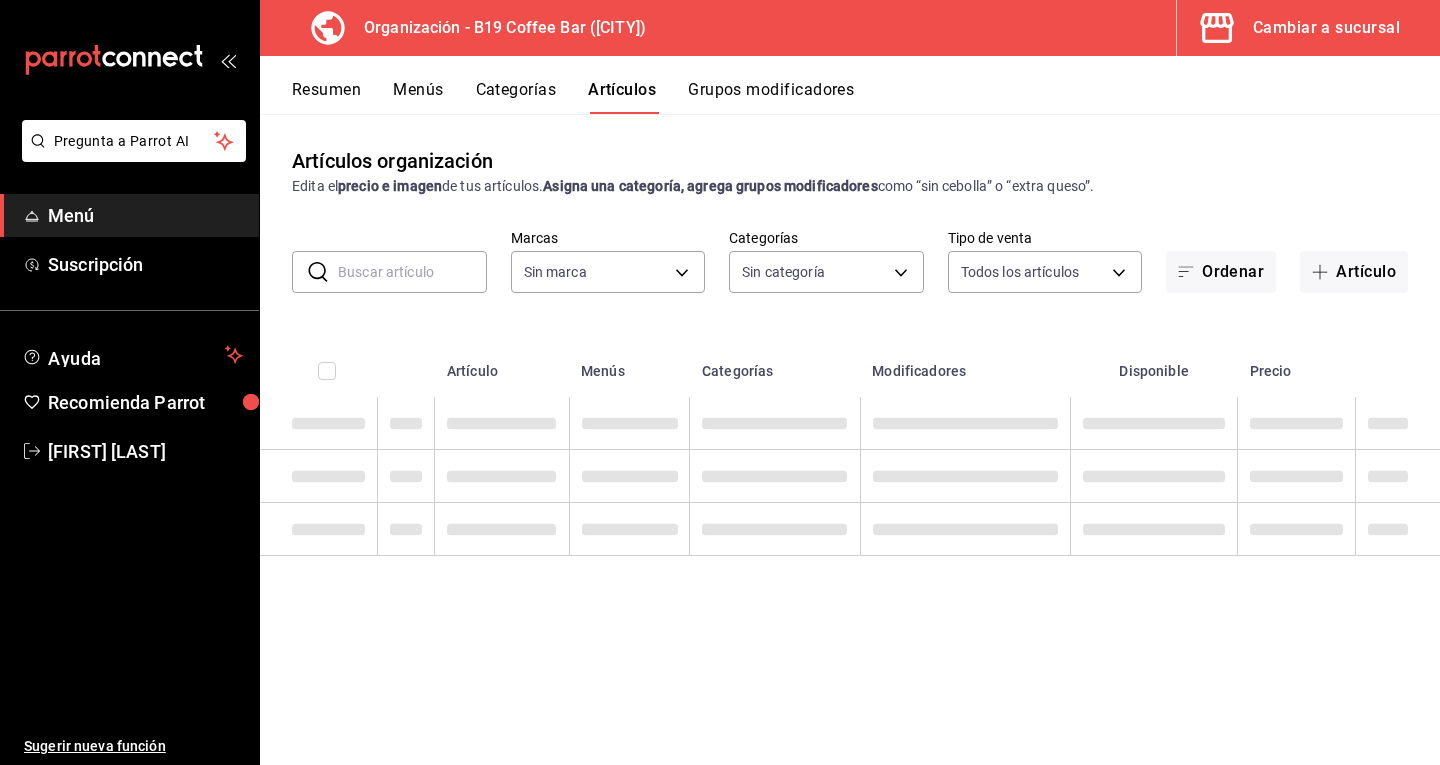type on "f10411eb-8918-4759-a89b-b9e8856e68d2" 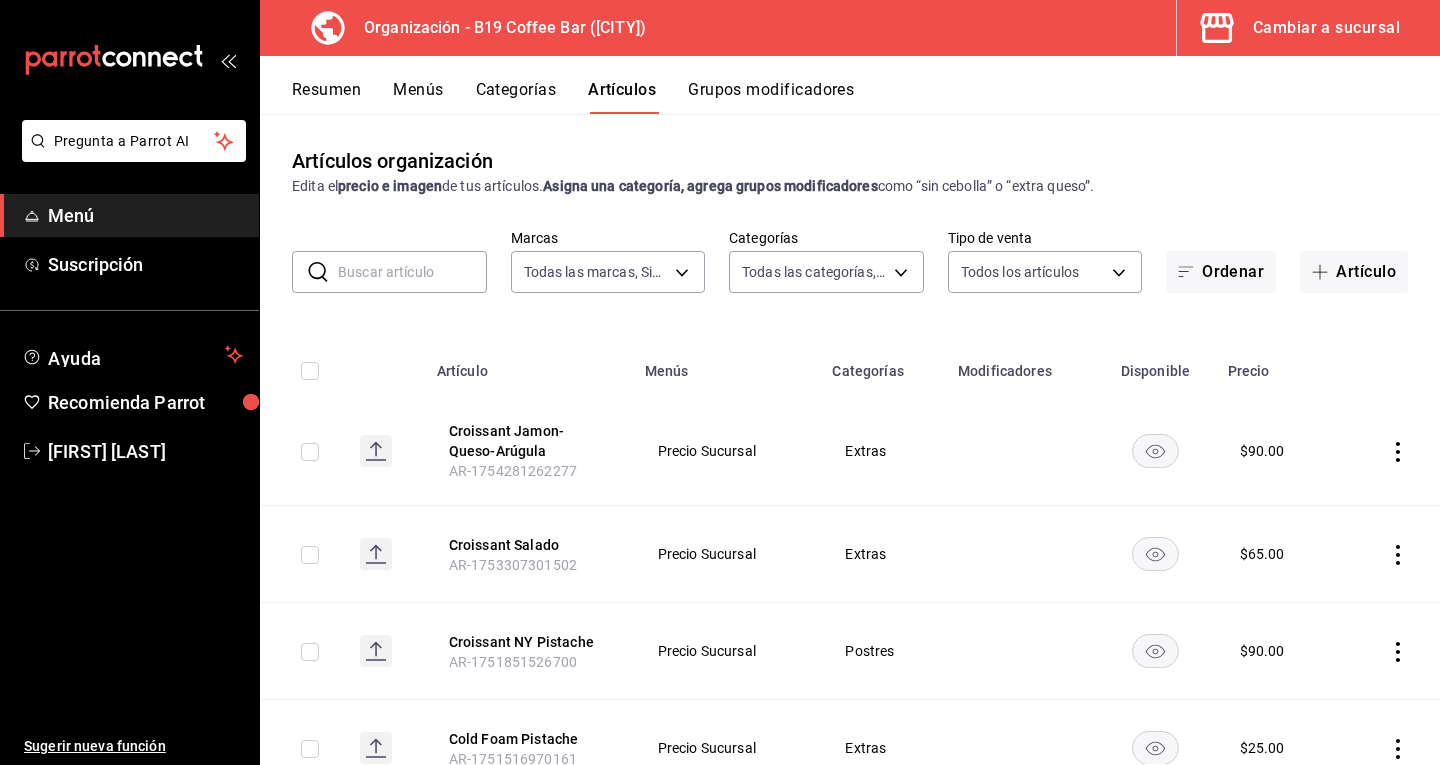 type on "8bbb1529-b9a5-4e11-bd27-d2ac02d25a93,b43d6b95-37c2-4446-93ba-dea26747be00,8f0334e7-0d65-48b3-ac4b-f4d50b9b2503,7b7eb2a9-1564-4410-9179-bc1c85ee65e5,1ae45f84-f1fa-4ef2-be7a-cb8f3b696558,f6753bc1-8d84-4fd2-a4c9-494c8d4ae512,d0c3c7dc-9297-4fcc-848a-26f2bfc1c3c9,afbf4cd4-4a14-4774-b20d-8bb247c8b8a6,b466f4bf-665e-443d-8696-6d89ea4112ef,d0d97d46-88b6-4323-8017-eb665cc0e802" 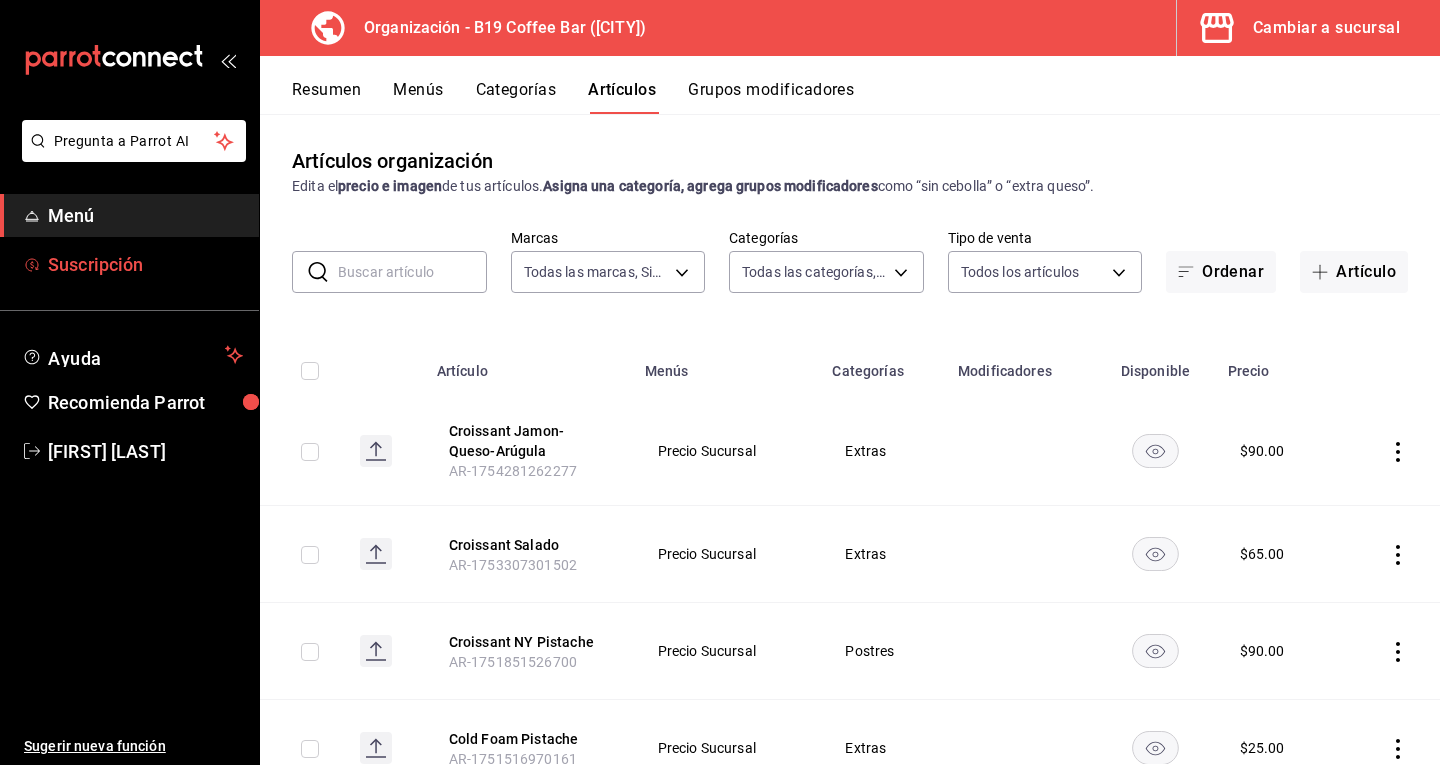 click on "Suscripción" at bounding box center [145, 264] 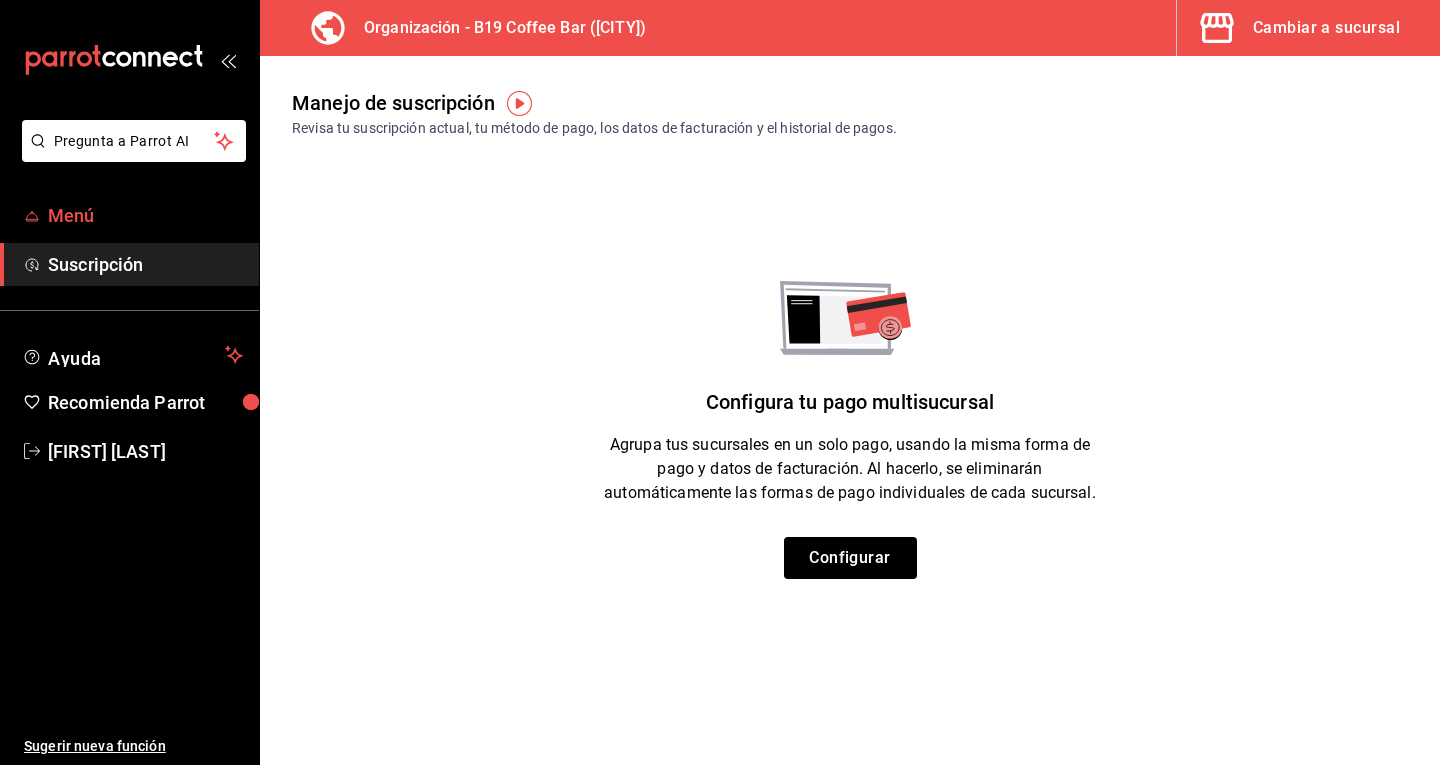 click on "Menú" at bounding box center [129, 215] 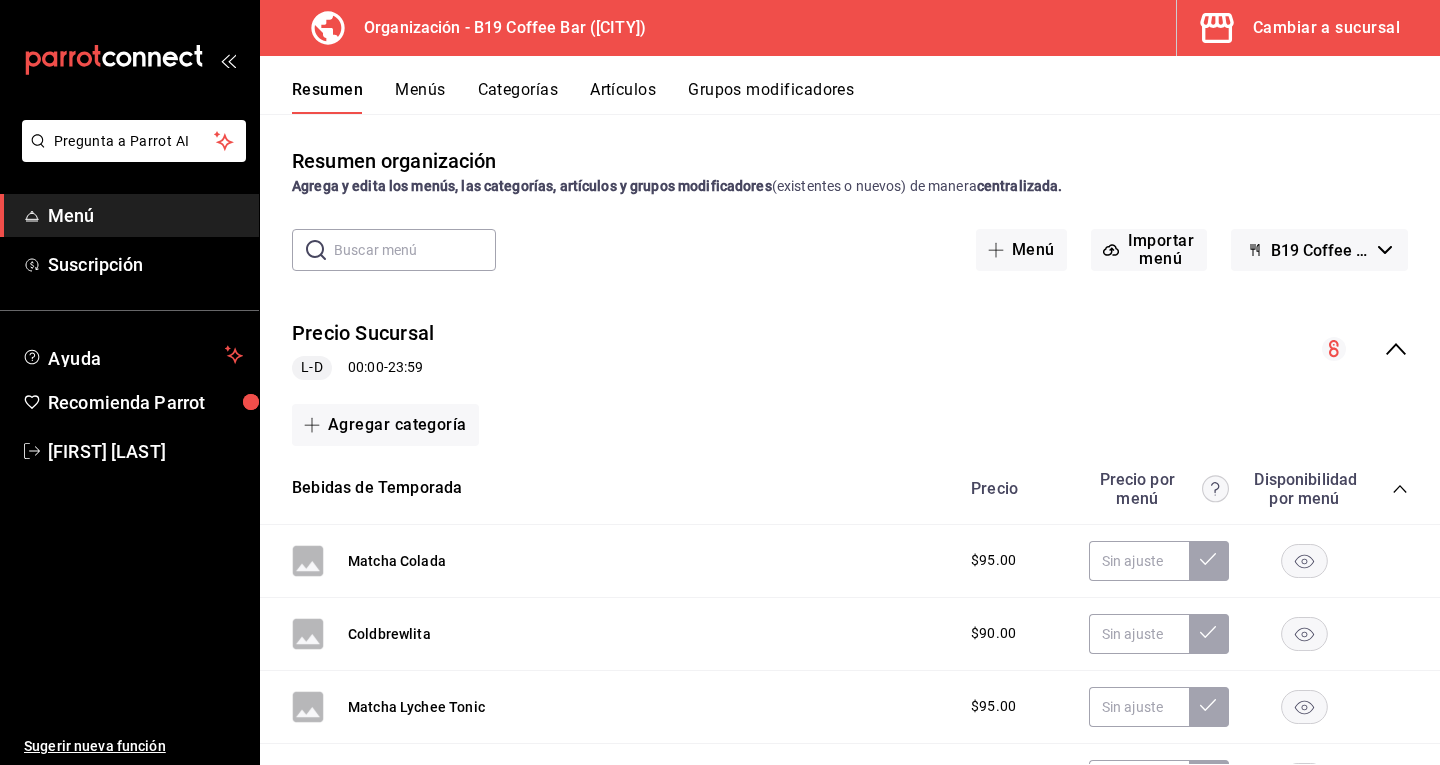click on "Cambiar a sucursal" at bounding box center [1326, 28] 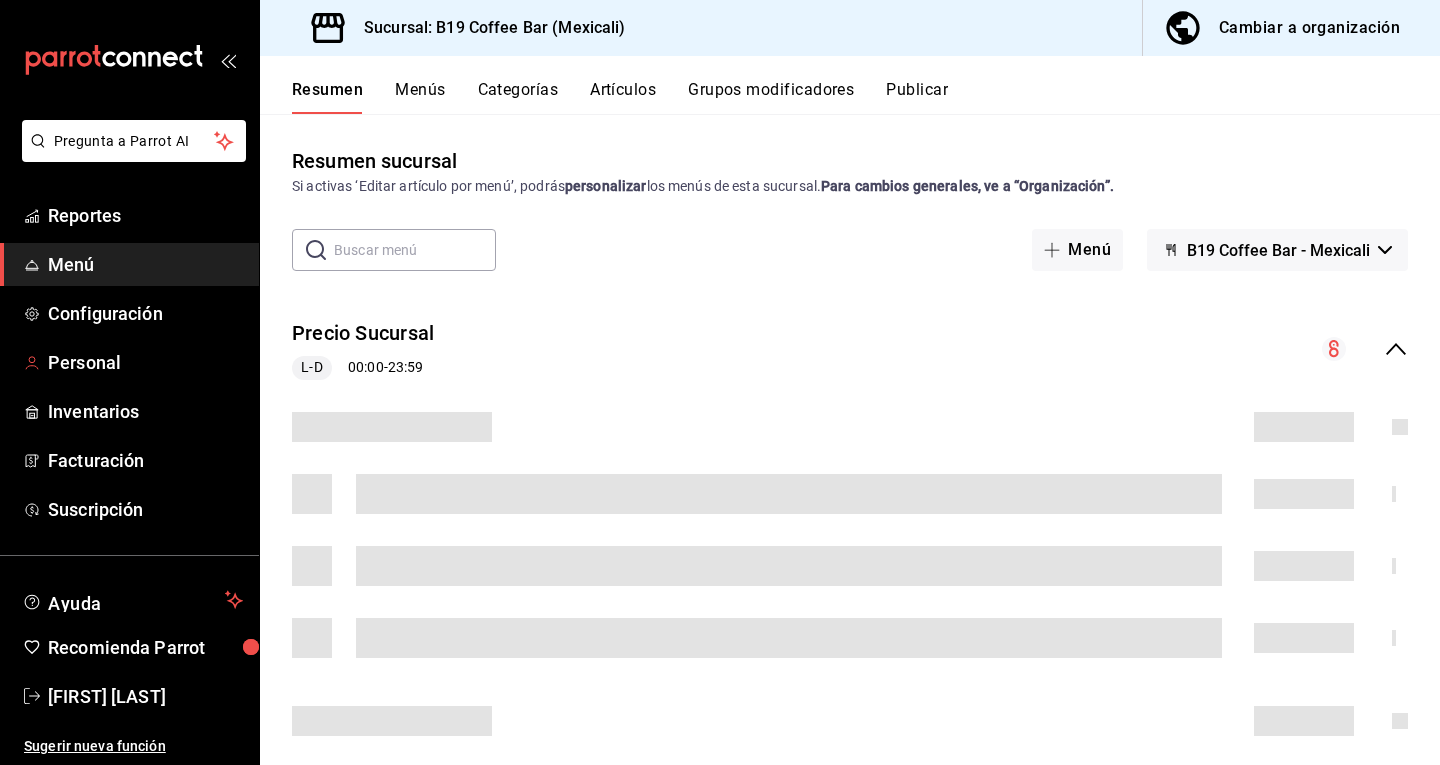 click on "Personal" at bounding box center [145, 362] 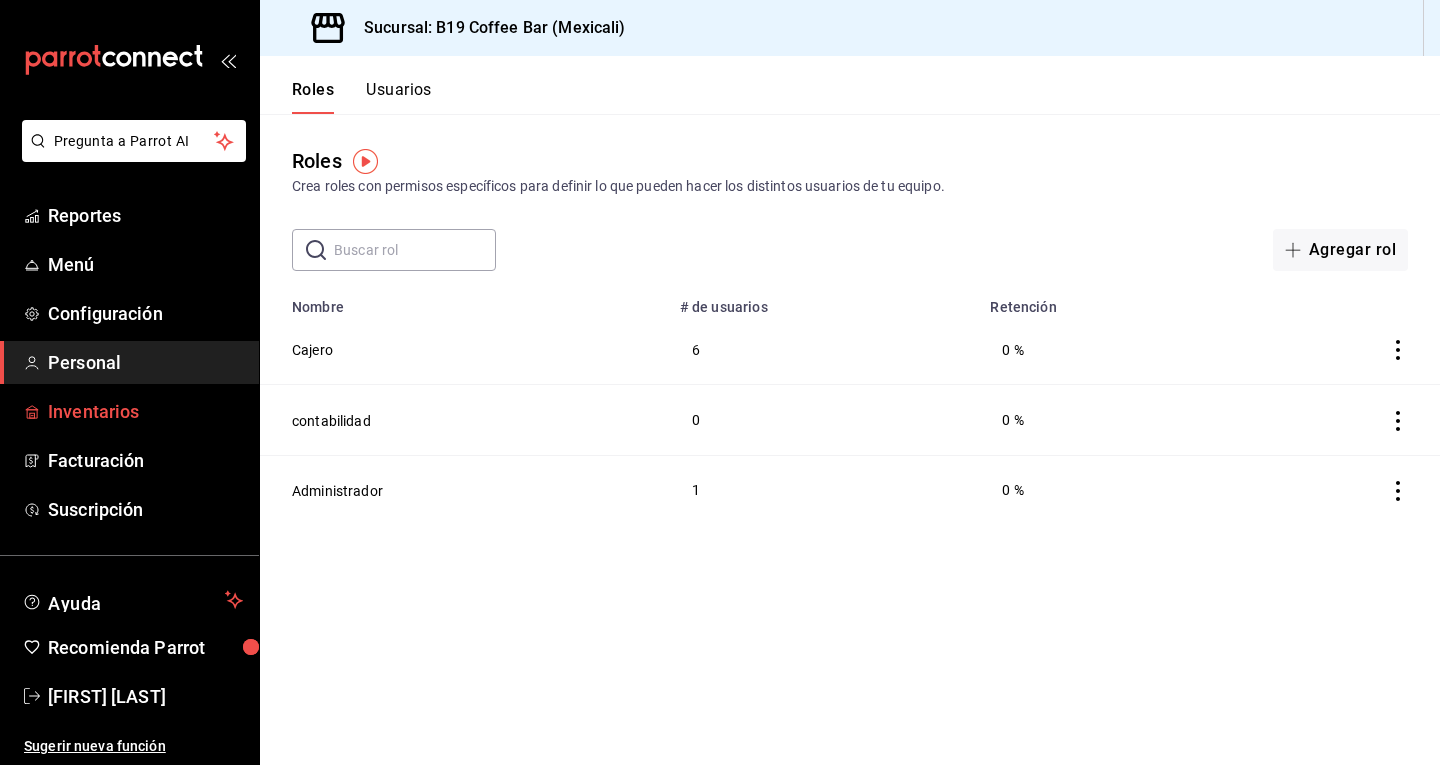 click on "Inventarios" at bounding box center (129, 411) 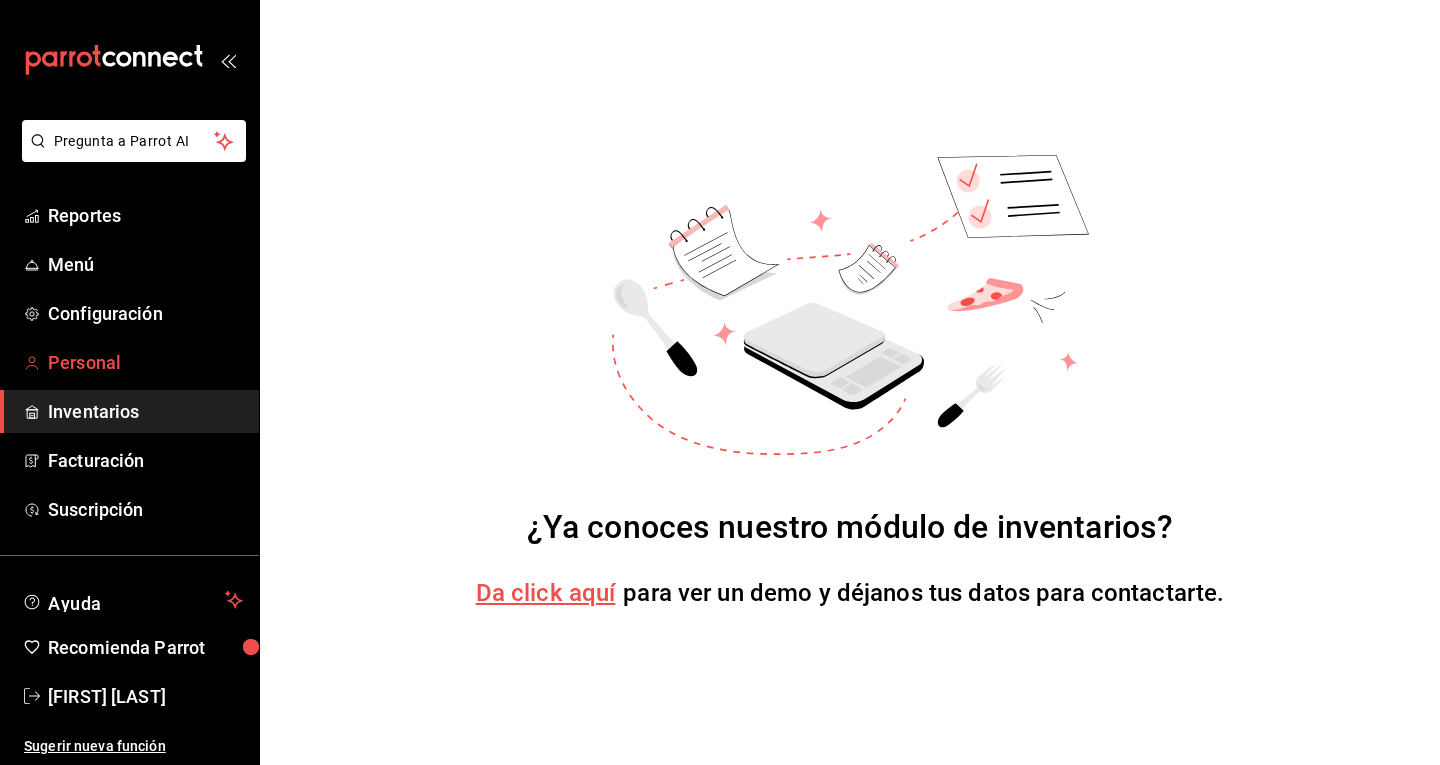 click on "Personal" at bounding box center [145, 362] 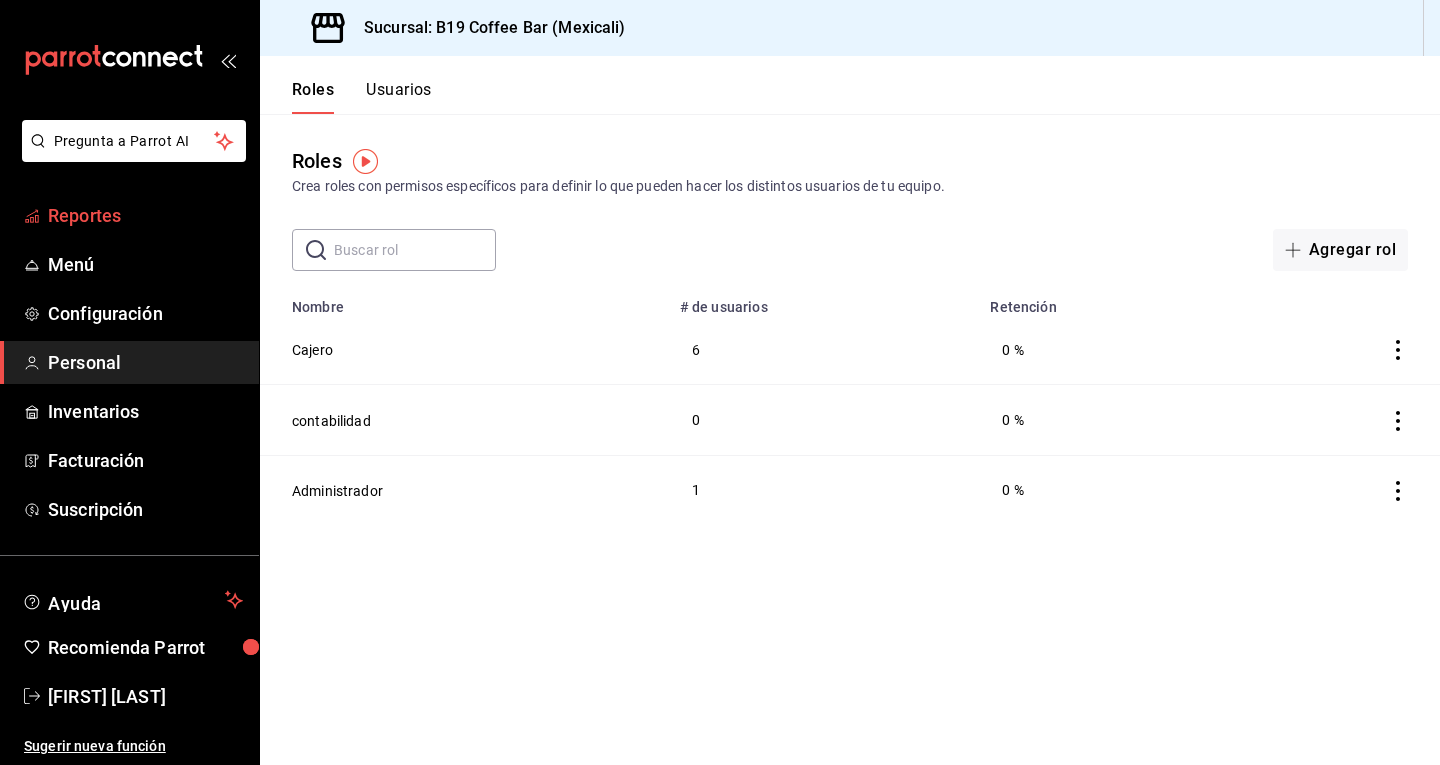 click on "Reportes" at bounding box center [145, 215] 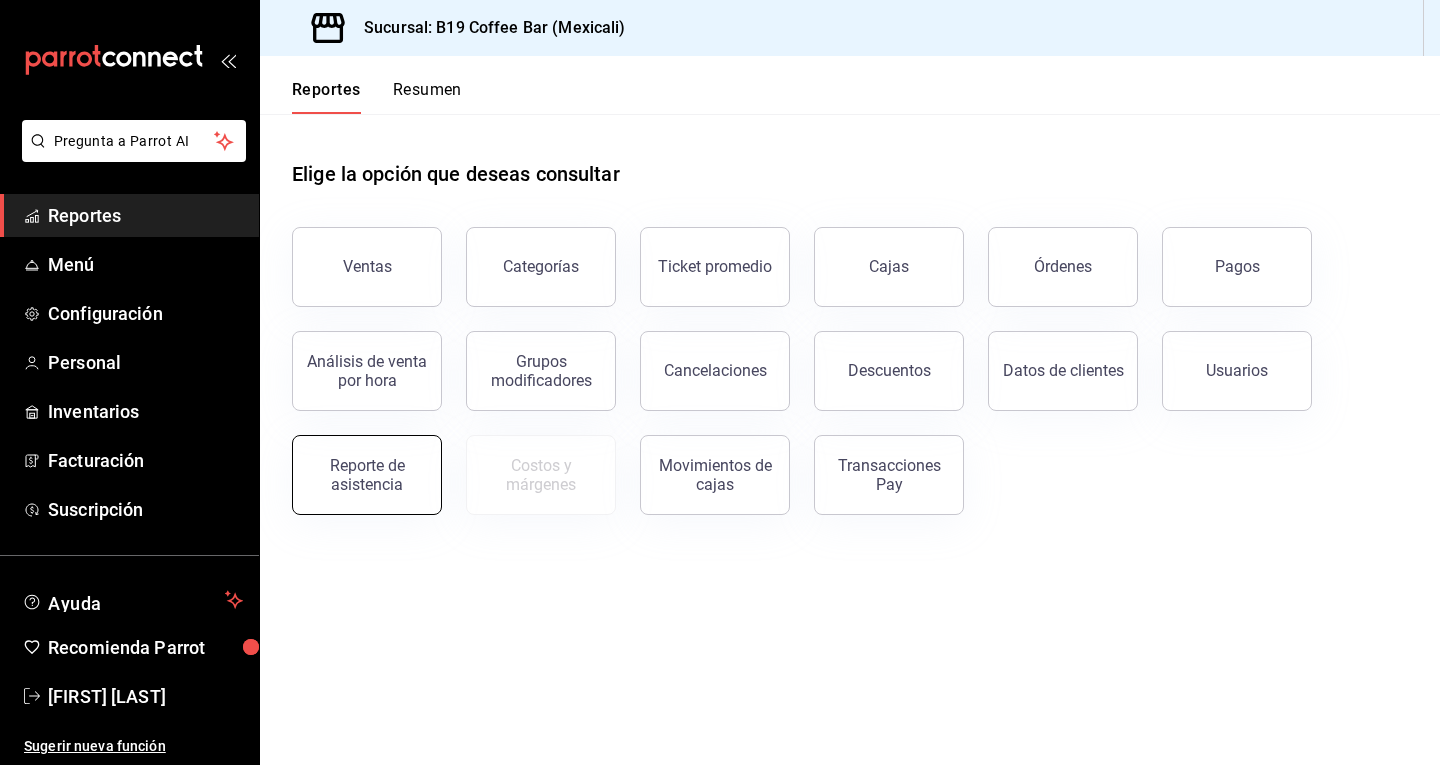 click on "Reporte de asistencia" at bounding box center (367, 475) 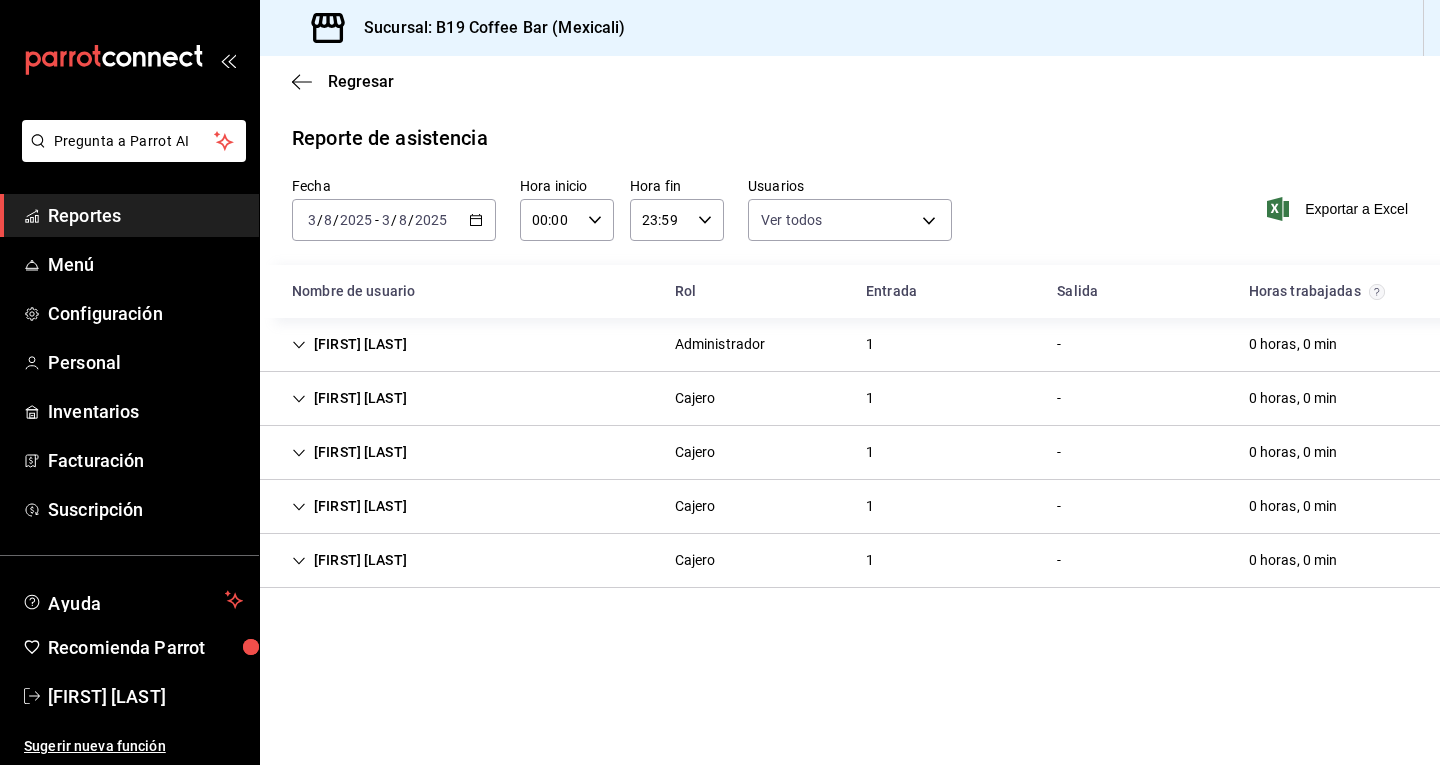 click on "[REGRESAR] [REPORT] [DE] [ASISTENCIA] [FECHA] [DATE] [DATE] - [DATE] [DATE] [HORA] [INICIO] [NUMBER] [HORA] [INICIO] [HORA] [FIN] [NUMBER] [HORA] [FIN] [USUARIOS] [VER] [TODOS] [UUID], [UUID], [UUID], [UUID], [UUID], [UUID], [UUID], [UUID] [EXPORTAR] [A] [EXCEL] [NOMBRE] [DE] [USUARIO] [ROL] [ENTRADA] [SALIDA] [HORAS] [TRABAJADAS] [SPACE] [FIRST] [LAST] [ADMINISTRADOR] [SPACE] [NUMBER] - [NUMBER] [HORAS], [NUMBER] [MIN] [SPACE] [FIRST] [LAST] [CAJERO] [SPACE] [NUMBER] - [NUMBER] [HORAS], [NUMBER] [MIN] [SPACE] [FIRST] [LAST] [CAJERO] [SPACE] [NUMBER] - [NUMBER] [HORAS], [NUMBER] [MIN] [SPACE] [FIRST] [LAST] [CAJERO] [SPACE] [NUMBER] - [NUMBER] [HORAS], [NUMBER] [MIN] [SPACE] [FIRST] [LAST] [CAJERO] [SPACE] [NUMBER] - [NUMBER] [HORAS], [NUMBER] [MIN]" at bounding box center [850, 410] 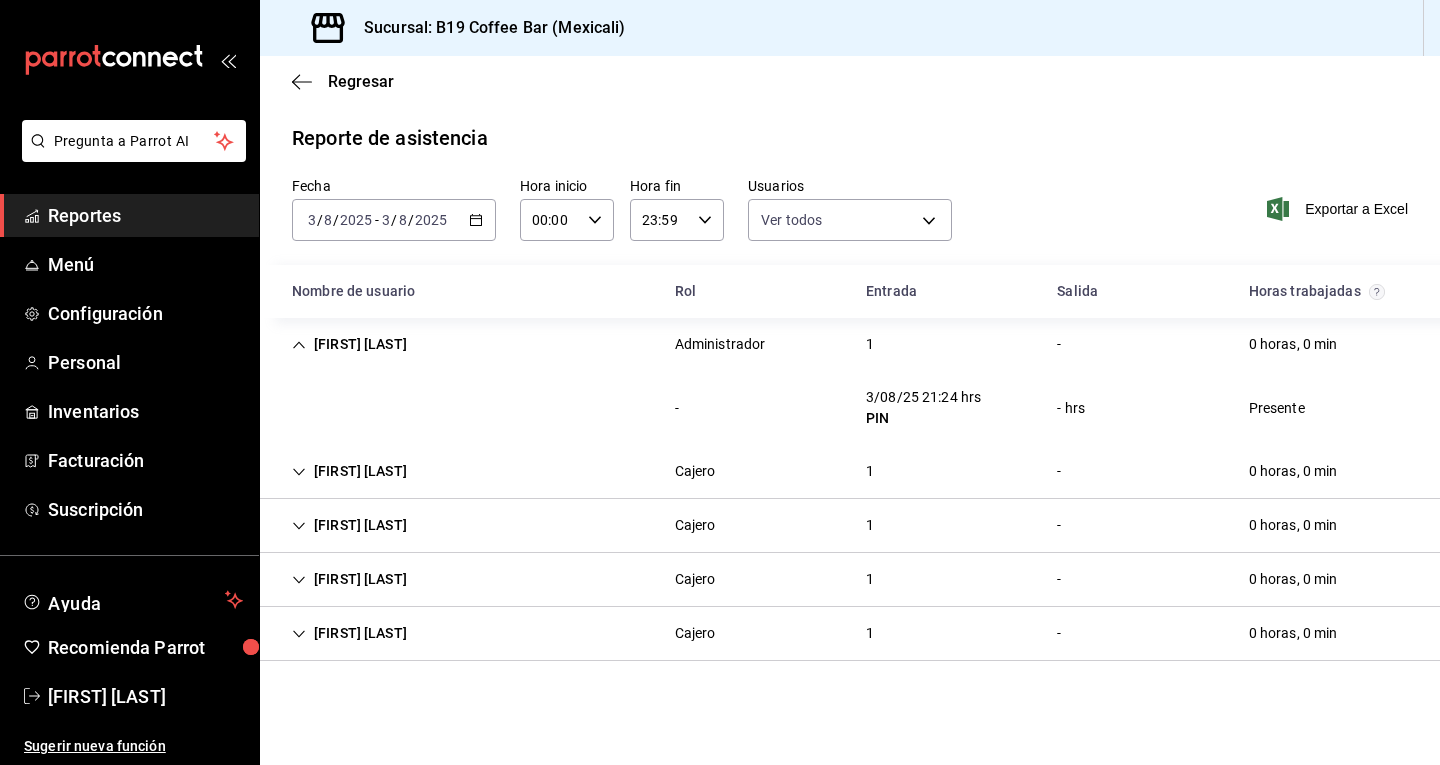 click on "[FIRST] [LAST]" at bounding box center (349, 344) 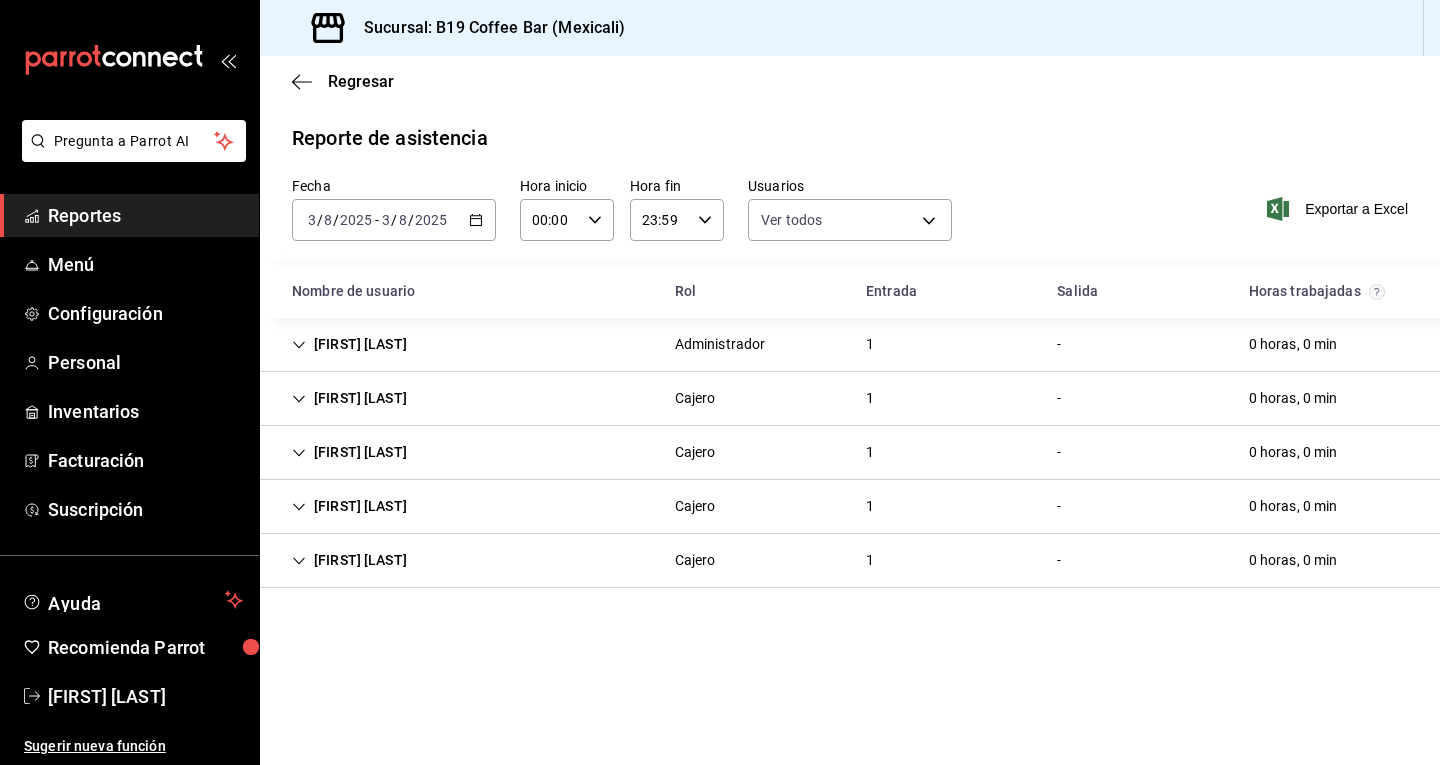 click on "[FIRST] [LAST]" at bounding box center (349, 344) 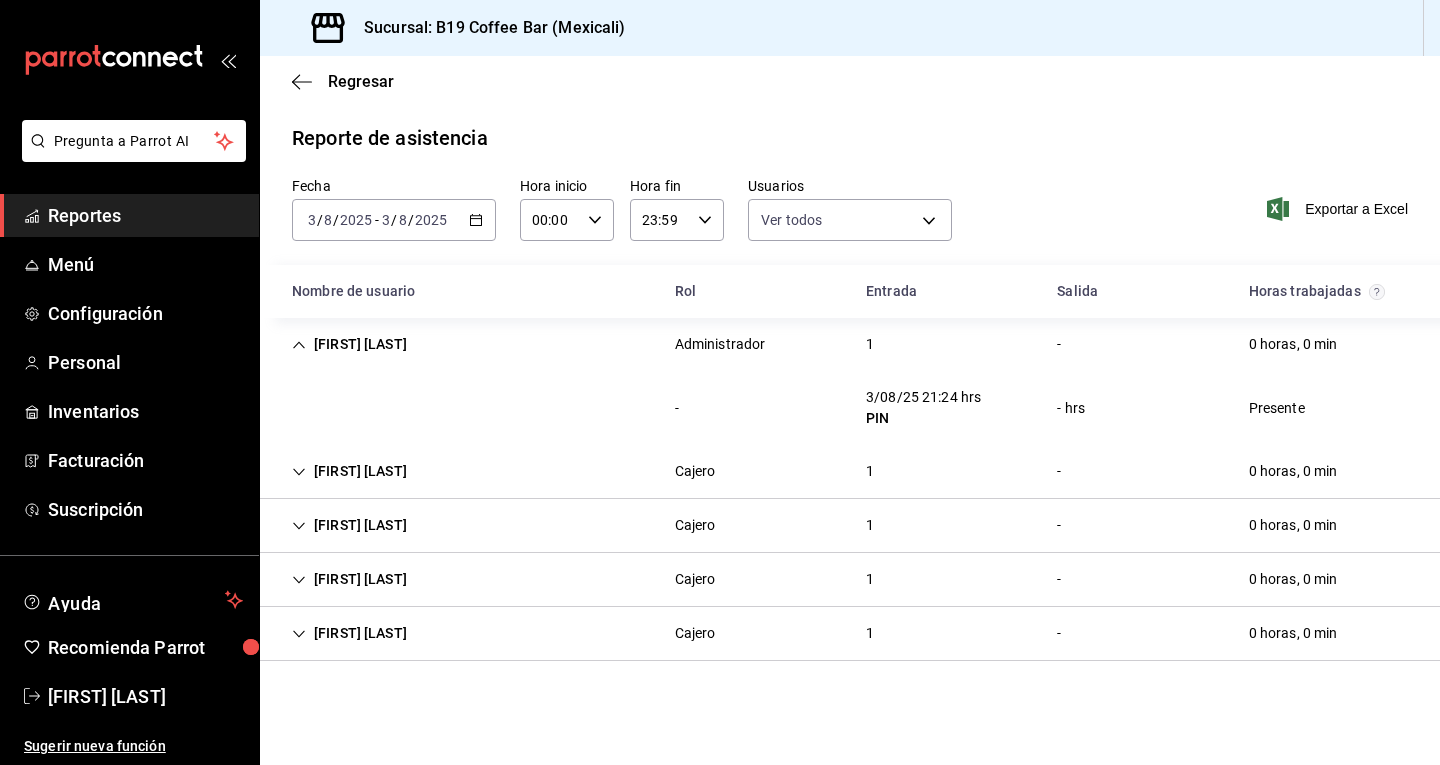 click on "[FIRST] [LAST]" at bounding box center (349, 344) 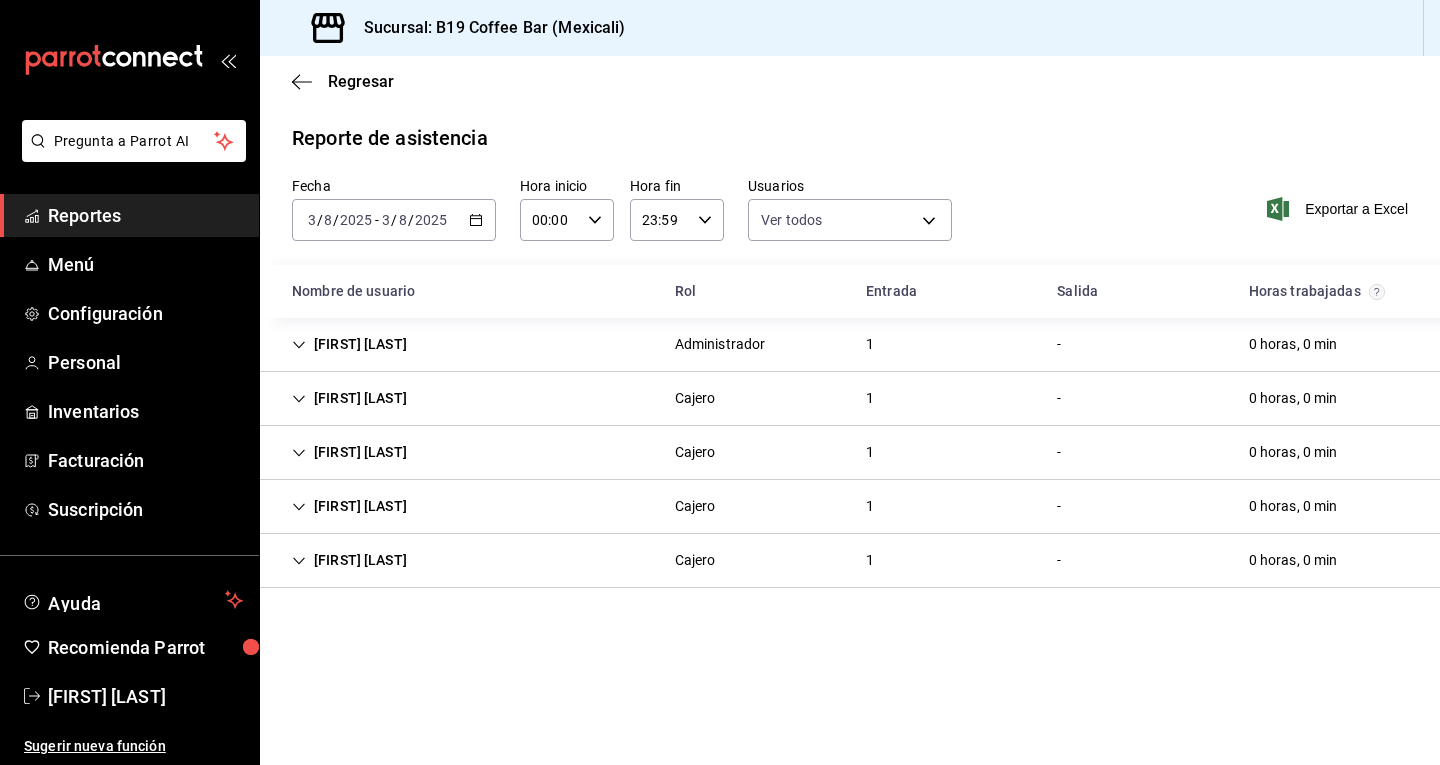 click 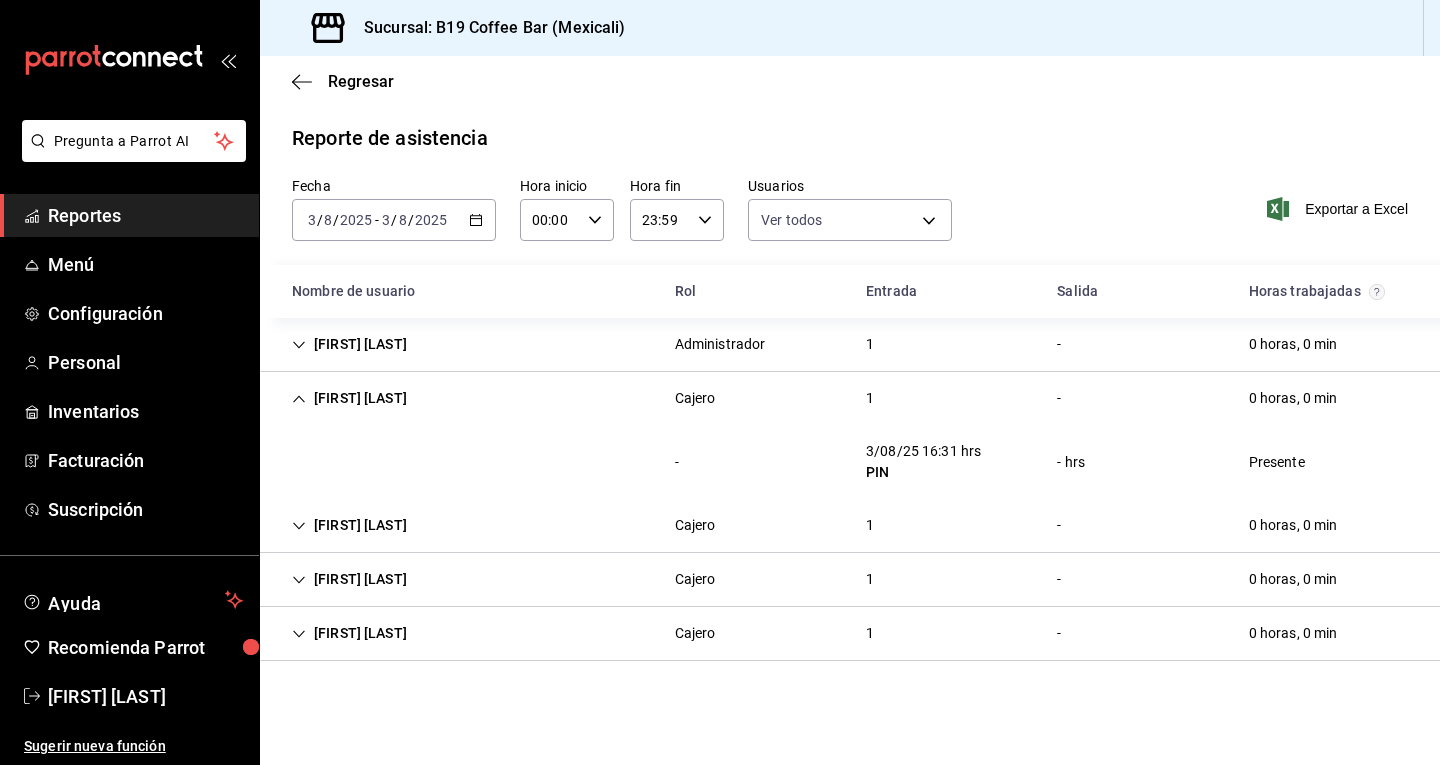 click 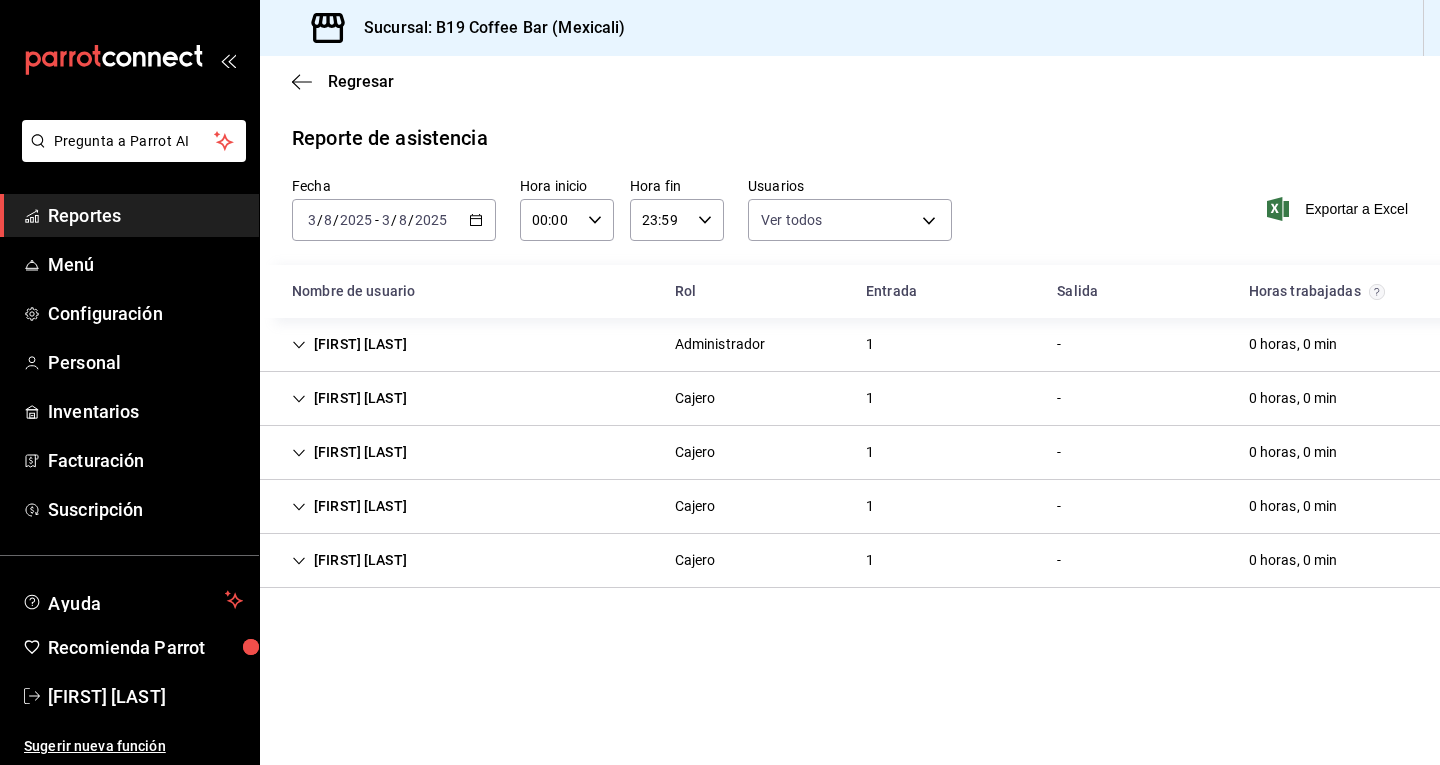 click on "[FIRST] [LAST]" at bounding box center [349, 398] 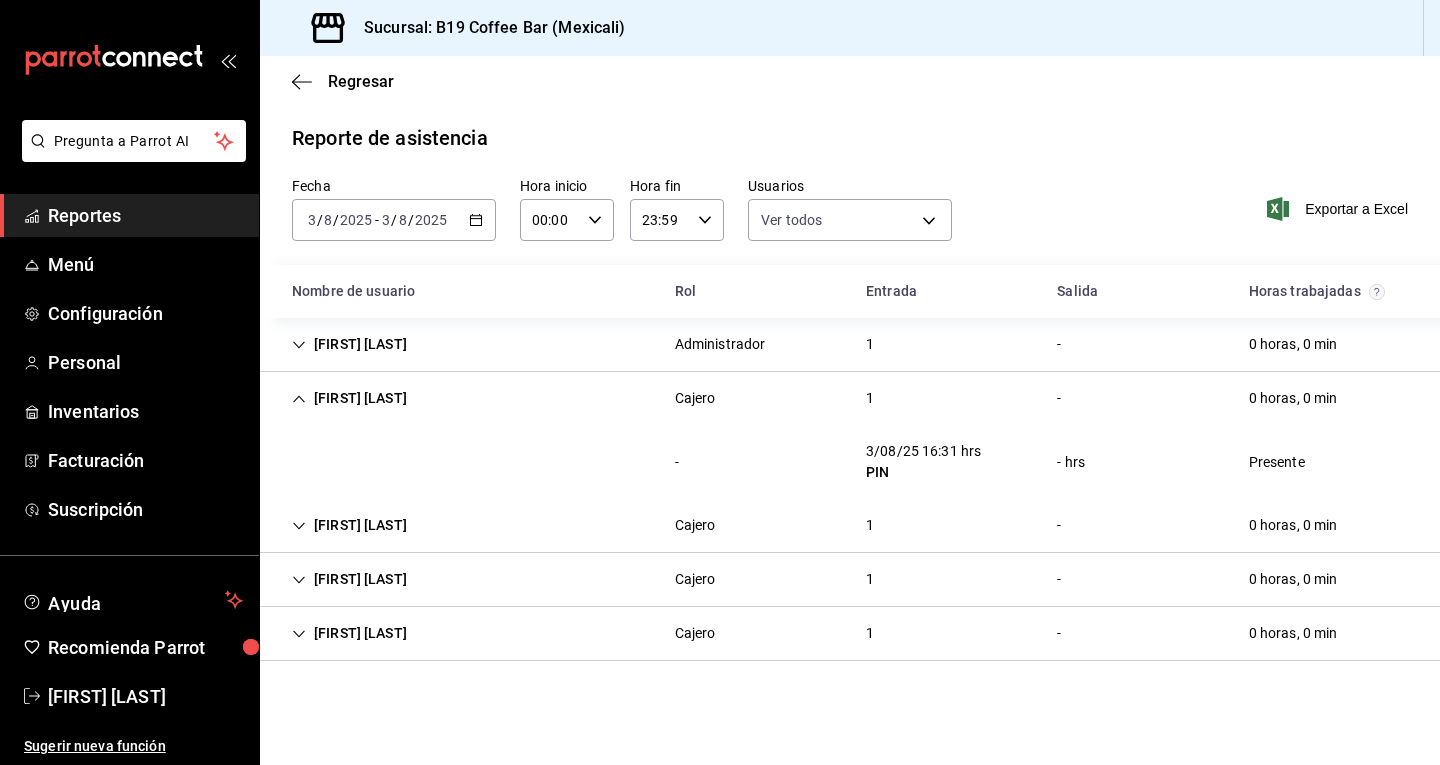 click on "[FIRST] [LAST]" at bounding box center [349, 525] 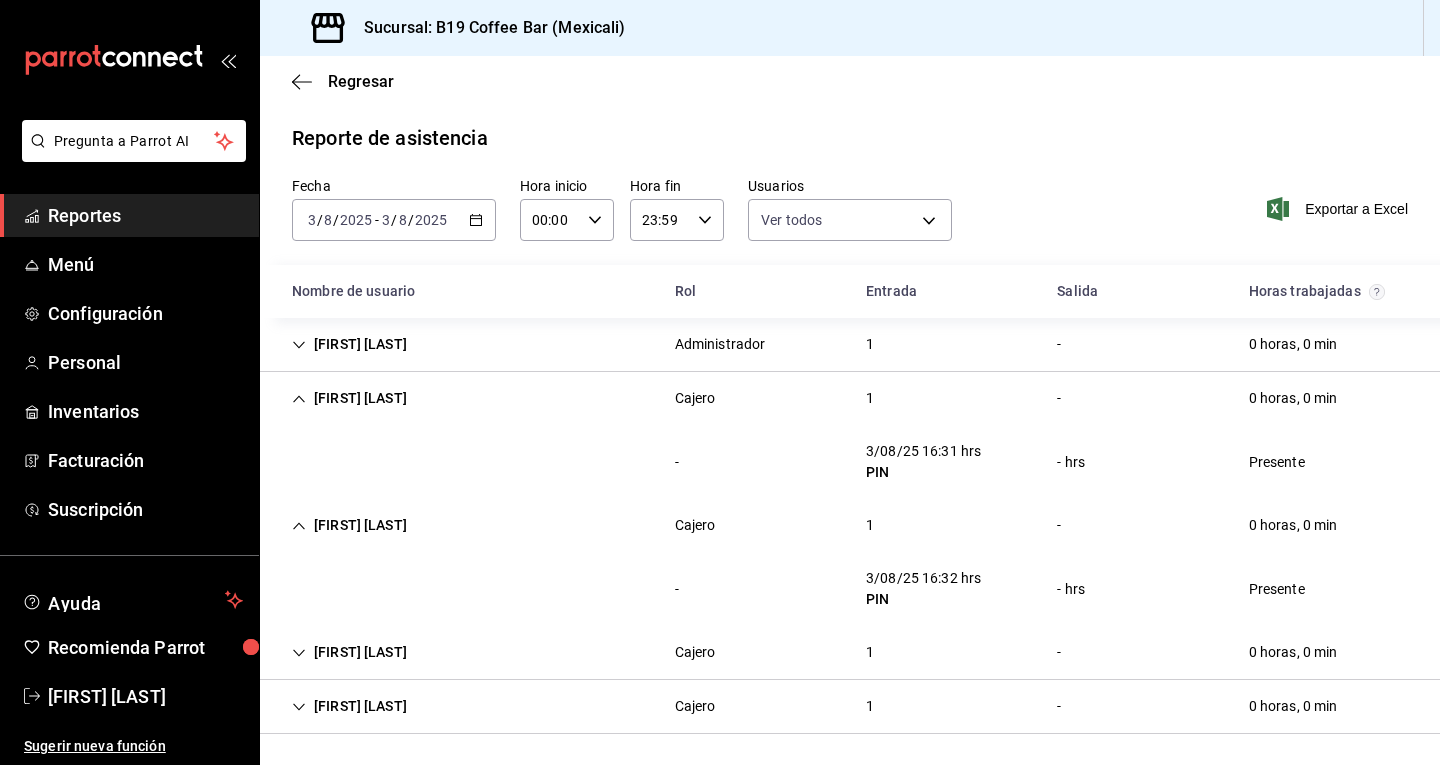 scroll, scrollTop: 1, scrollLeft: 0, axis: vertical 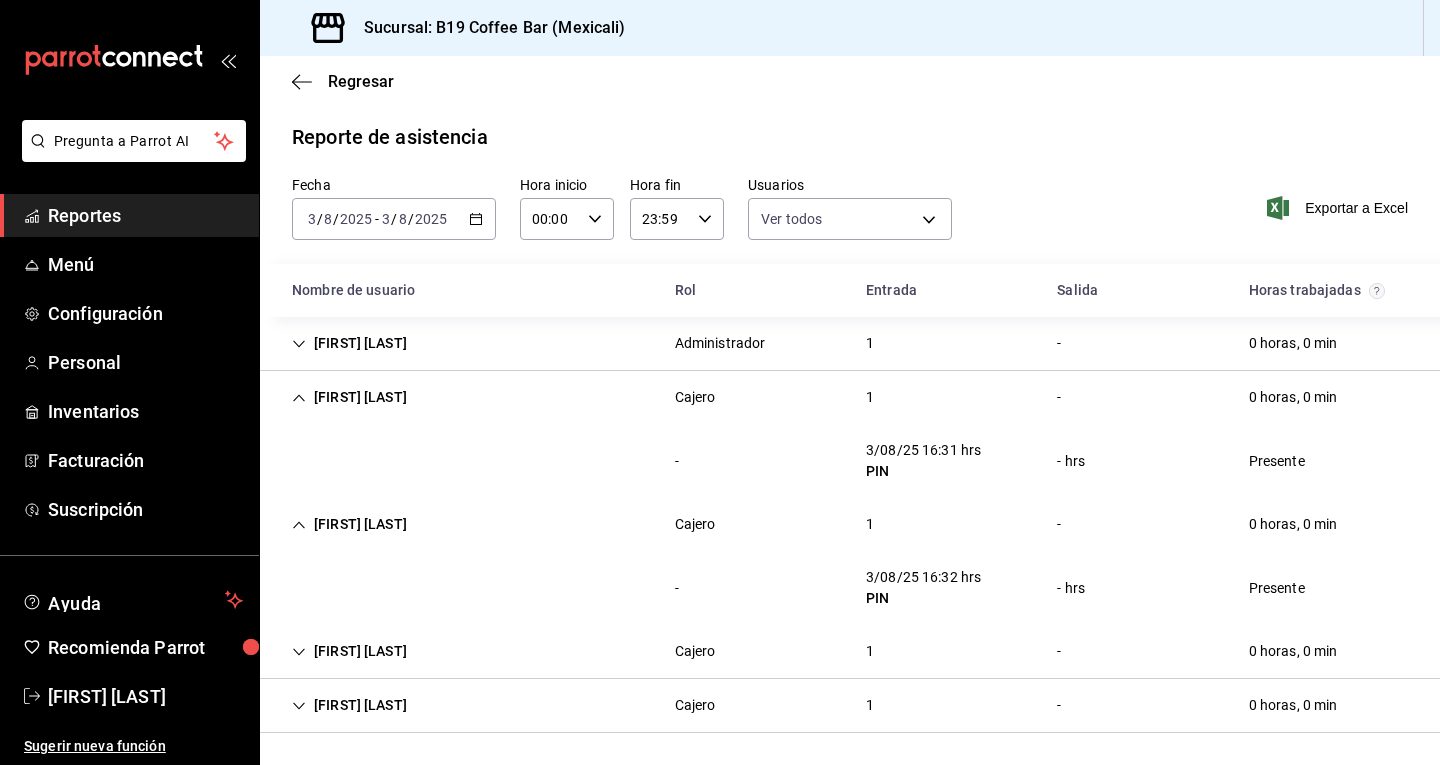 click 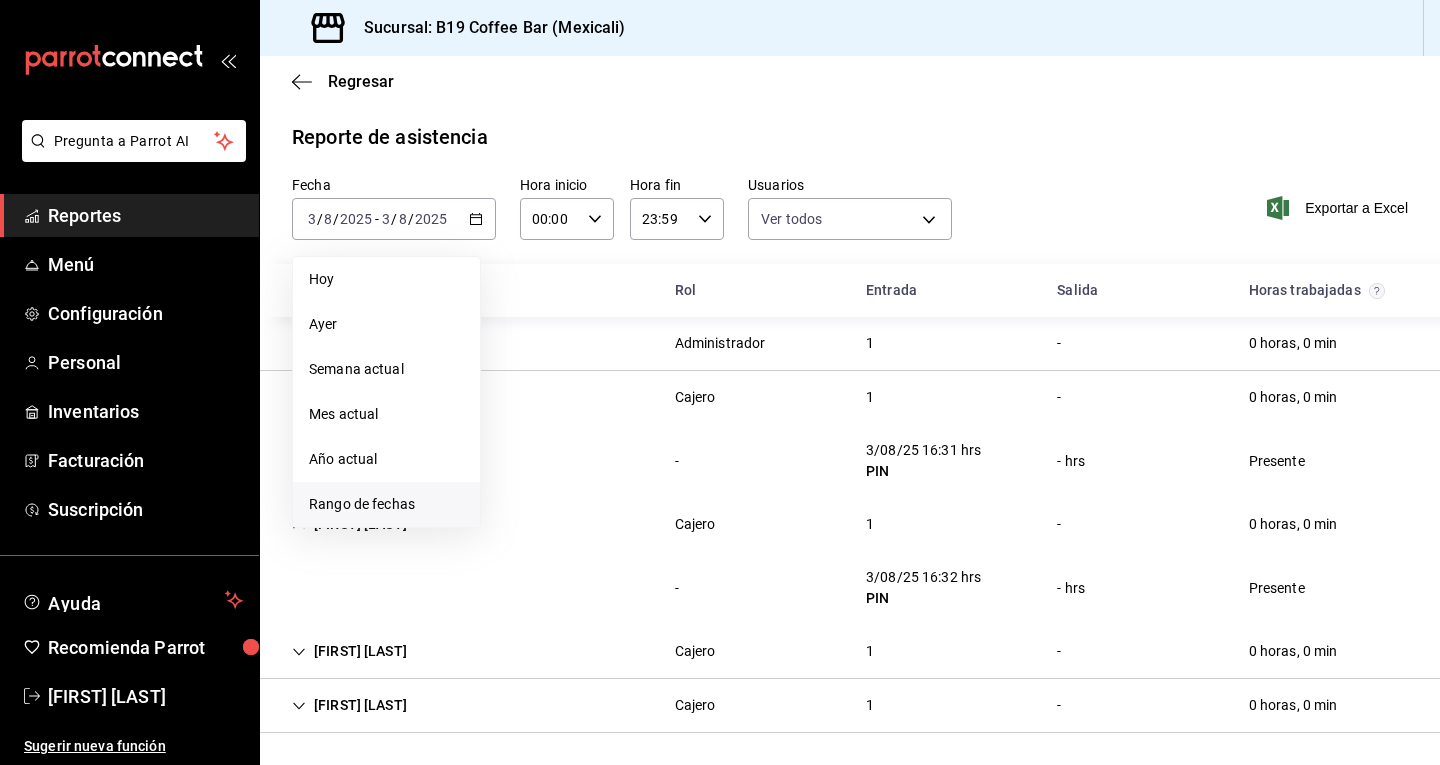click on "Rango de fechas" at bounding box center [386, 504] 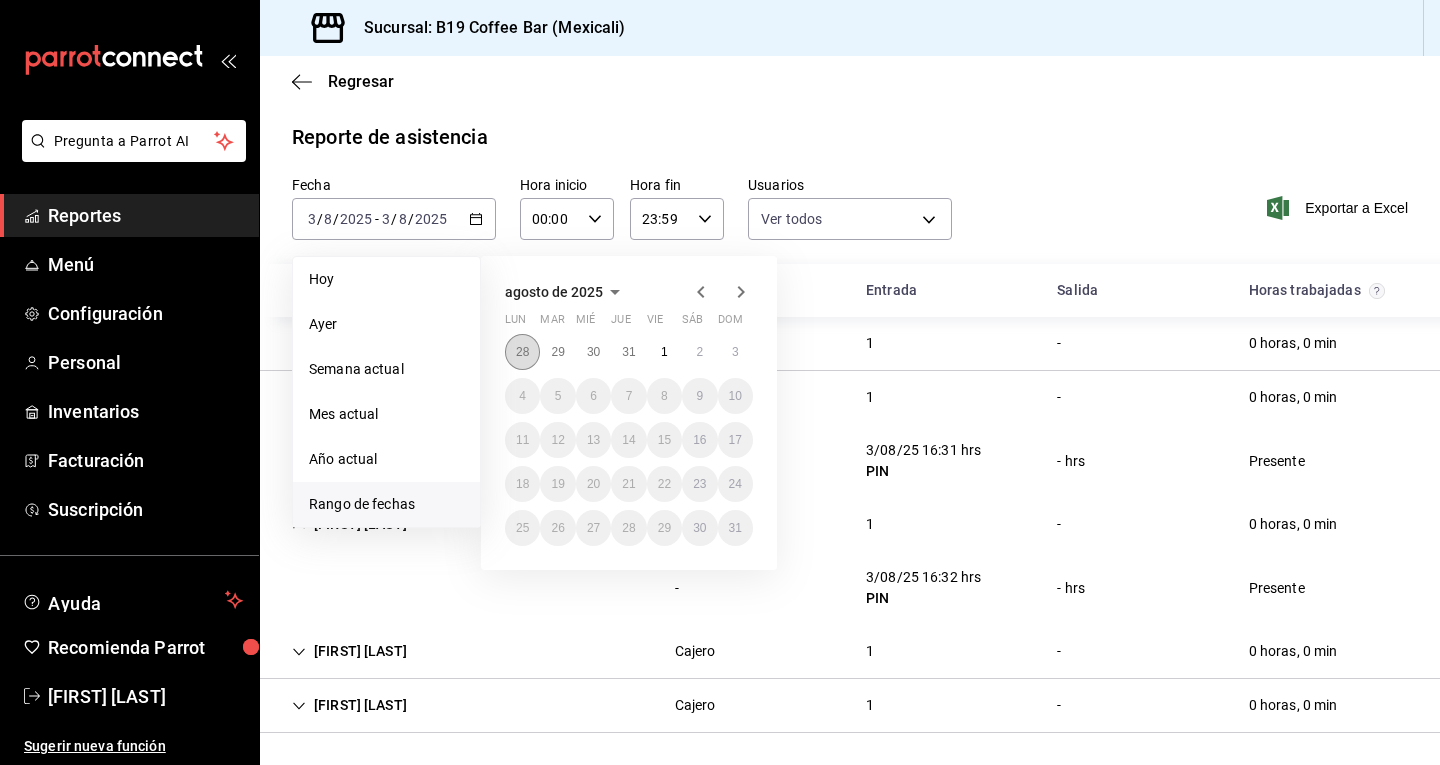 click on "28" at bounding box center (522, 352) 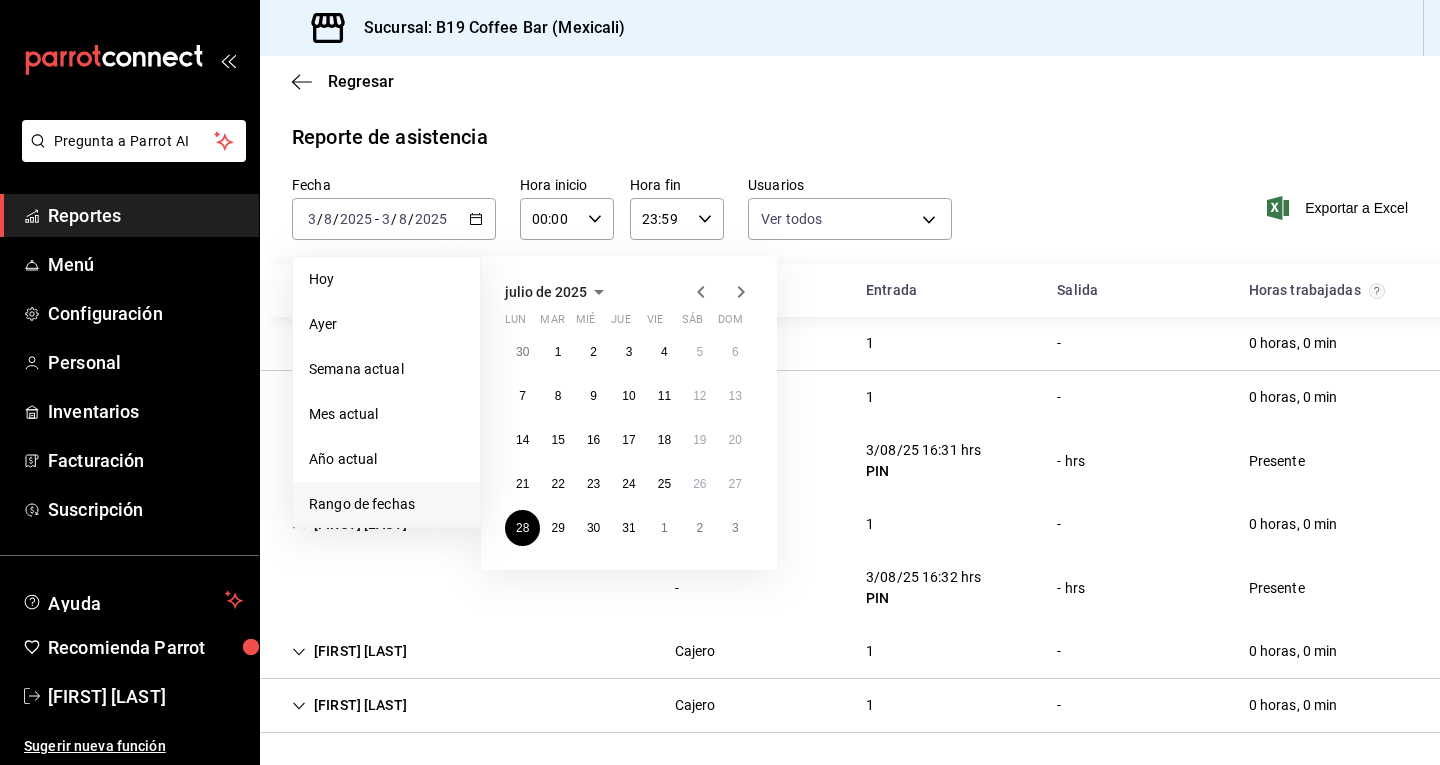 click 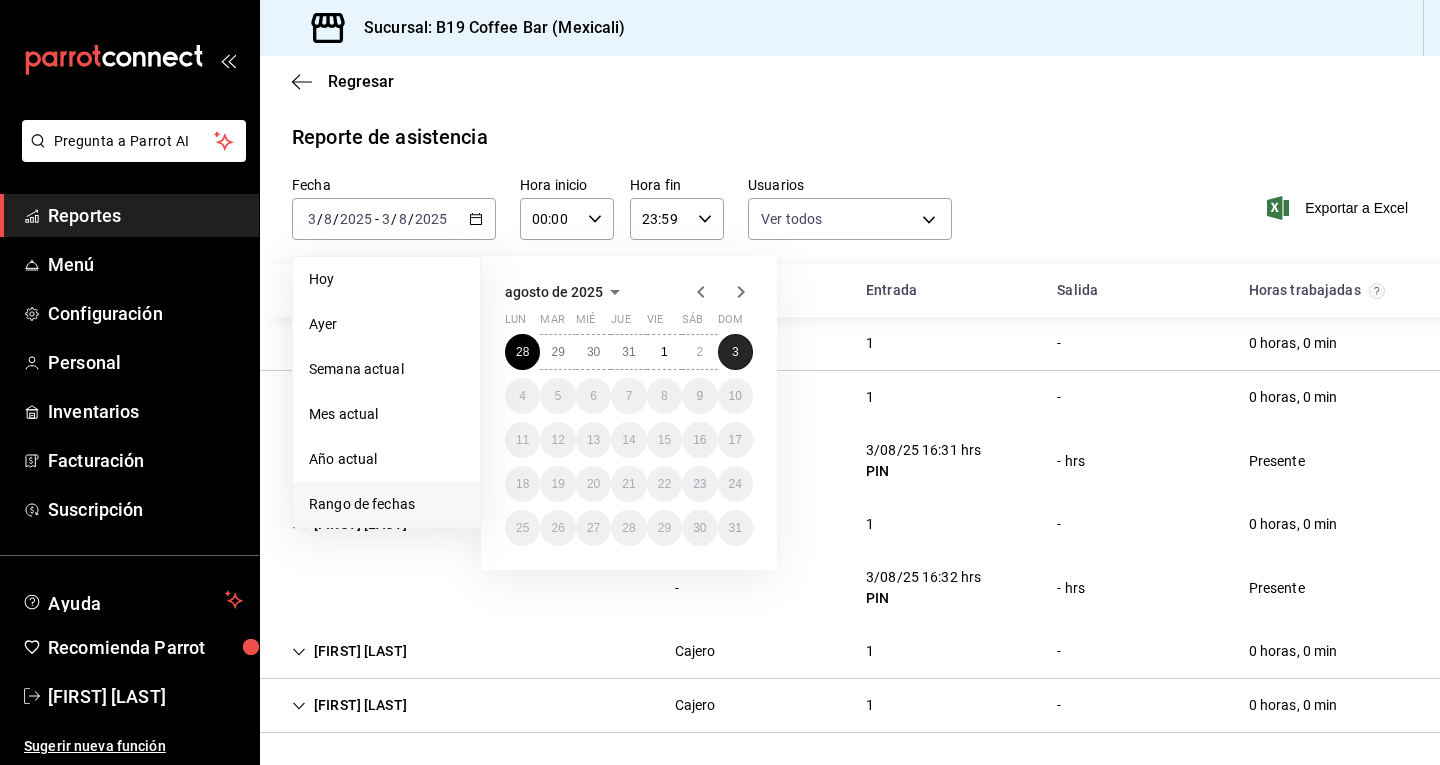 click on "3" at bounding box center [735, 352] 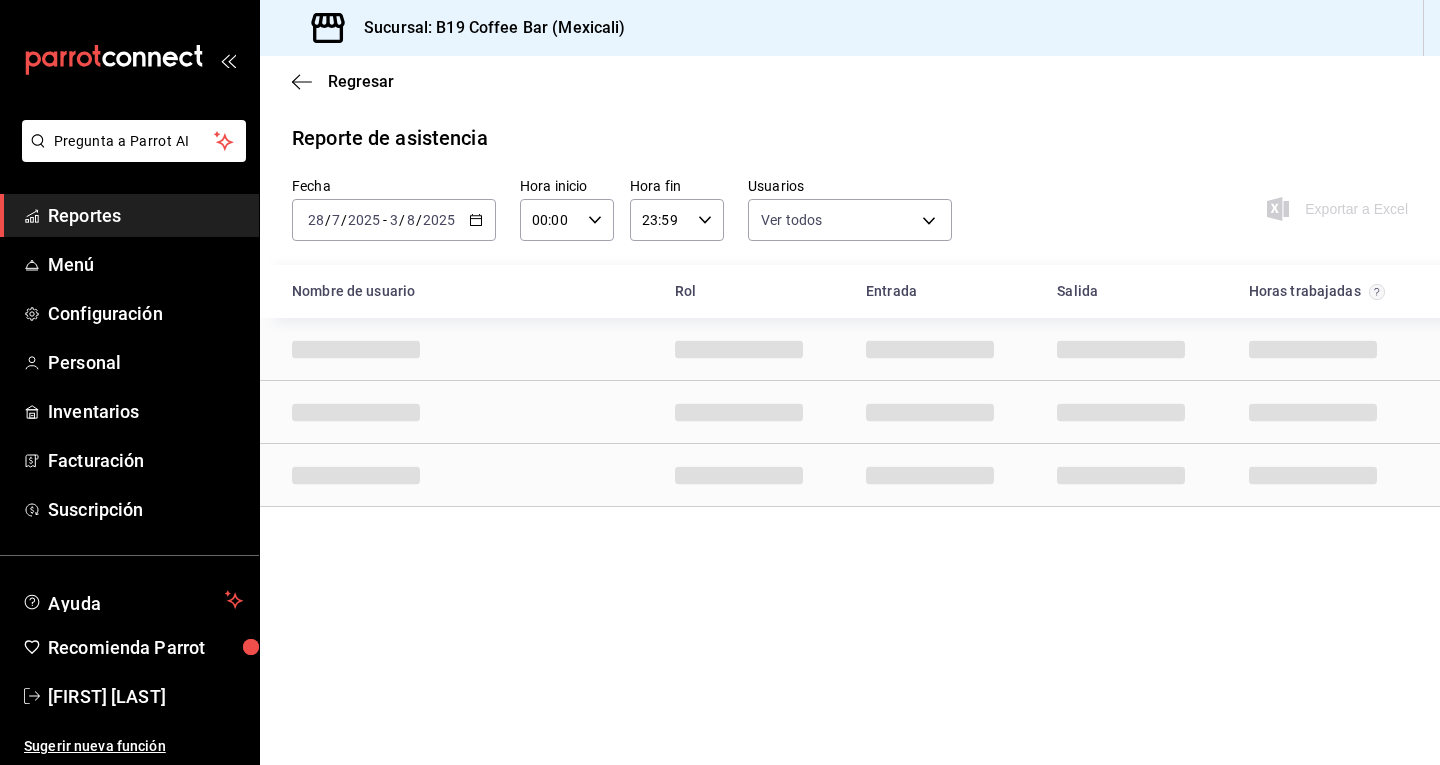 scroll, scrollTop: 0, scrollLeft: 0, axis: both 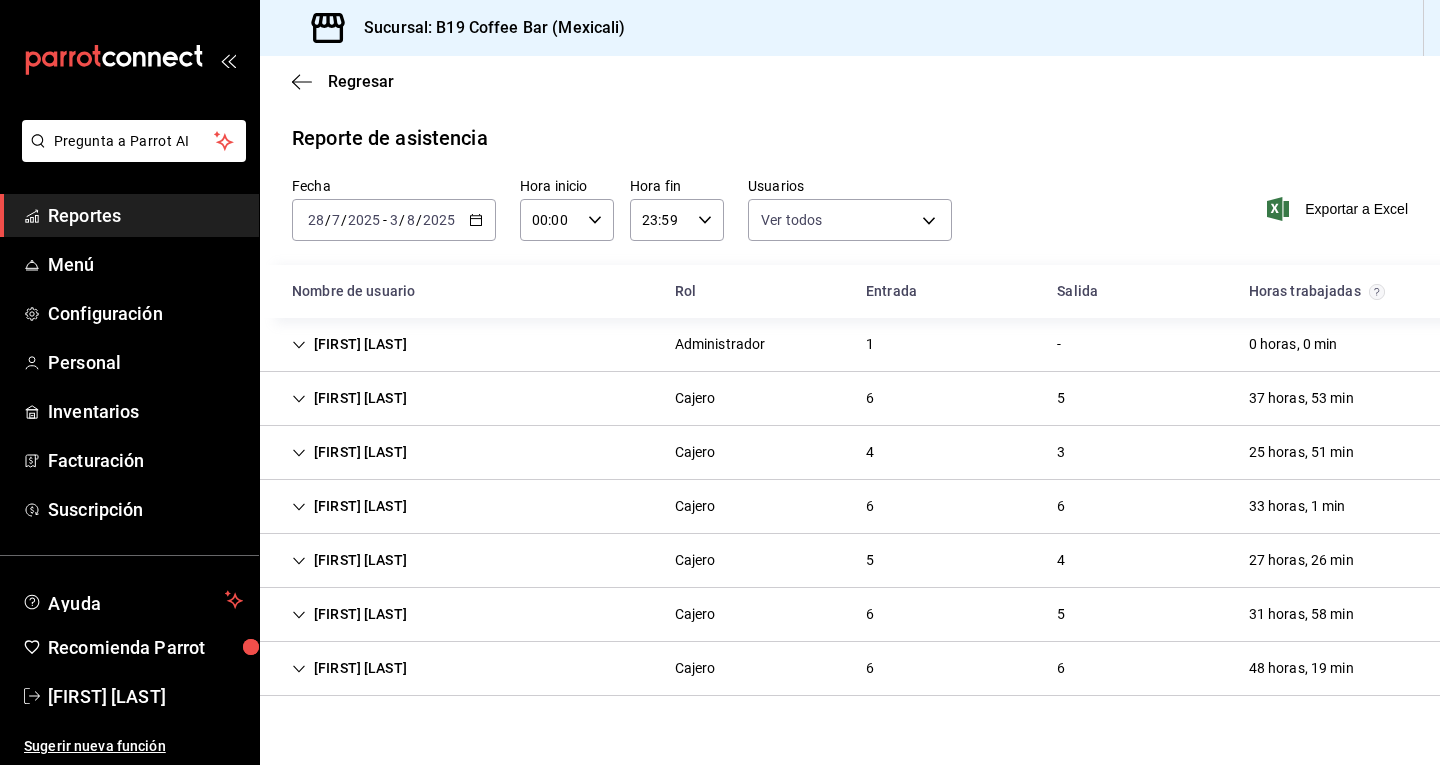 click on "[FIRST] [LAST] [WORD] [NUMBER] [NUMBER] [WORD], [NUMBER] [WORD], [NUMBER] [WORD] [WORD] [WORD] [WORD] [WORD] [WORD] [WORD] [WORD] [WORD] [WORD] [WORD] [WORD] [WORD] [WORD] [WORD] [WORD] [WORD] [WORD] [WORD] [WORD] [WORD] [WORD] [WORD] [WORD] [WORD] [WORD] [WORD] [WORD] [WORD] [WORD] [WORD] [WORD] [WORD] [WORD] [WORD] [WORD] [WORD] [WORD] [WORD] [WORD] [WORD] [WORD] [WORD] [WORD] [WORD] [WORD] [WORD] [WORD] [WORD] [WORD] [WORD] [WORD] [WORD] [WORD] [WORD] [WORD] [WORD] [WORD] [WORD] [WORD] [WORD] [WORD] [WORD] [WORD] [WORD] [WORD] [WORD] [WORD] [WORD] [WORD] [WORD] [WORD] [WORD] [WORD] [WORD] [WORD] [WORD] [WORD] [WORD] [WORD] [WORD] [WORD] [WORD] [WORD] [WORD] [WORD] [WORD] [WORD] [WORD] [WORD] [WORD] [WORD] [WORD] [WORD] [WORD] [WORD] [WORD] [WORD] [WORD] [WORD] [WORD] [WORD] [WORD] [WORD] [WORD] [WORD] [WORD] [WORD] [WORD] [WORD] [WORD] [WORD] [WORD] [WORD] [WORD] [WORD] [WORD] [WORD] [WORD] [WORD] [WORD] [WORD] [WORD] [WORD] [WORD] [WORD] [WORD] [WORD] [WORD] [WORD] [WORD] [WORD] [WORD] [WORD] [WORD] [WORD] [WORD] [WORD] [WORD] [WORD] [WORD] [WORD] [WORD] [WORD] [WORD] [WORD] [WORD] [WORD] [WORD] [WORD] [WORD] [WORD] [WORD] [WORD] [WORD] [WORD] [WORD] [WORD] [WORD] [WORD] [WORD] [WORD] [WORD] [WORD] [WORD] [WORD] [WORD] [WORD] [WORD] [WORD] [WORD] [WORD] [WORD] [WORD] [WORD] [WORD] [WORD] [WORD] [WORD] [WORD] [WORD] [WORD] [WORD] [WORD] [WORD] [WORD] [WORD] [WORD] [WORD] [WORD] [WORD] [WORD] [WORD] [WORD] [WORD] [WORD] [WORD] [WORD] [WORD] [WORD] [WORD] [WORD] [WORD] [WORD] [WORD] [WORD] [WORD] [WORD] [WORD] [WORD] [WORD] [WORD] [WORD] [WORD] [WORD] [WORD] [WORD] [WORD] [WORD] [WORD] [WORD] [WORD] [WORD] [WORD] [WORD] [WORD] [WORD] [WORD] [WORD] [WORD] [WORD] [WORD] [WORD] [WORD] [WORD] [WORD] [WORD] [WORD] [WORD] [WORD] [WORD] [WORD] [WORD] [WORD] [WORD] [WORD] [WORD] [WORD] [WORD] [WORD] [WORD] [WORD] [WORD] [WORD] [WORD] [WORD] [WORD] [WORD] [WORD] [WORD] [WORD] [WORD] [WORD] [WORD] [WORD] [WORD] [WORD] [WORD] [WORD] [WORD] [WORD] [WORD] [WORD] [WORD] [WORD] [WORD] [WORD] [WORD] [WORD] [WORD] [WORD] [WORD] [WORD] [WORD] [WORD] [WORD] [WORD] [WORD] [WORD] [WORD] [WORD] [WORD] [WORD] [WORD] [WORD] [WORD] [WORD] [WORD] [WORD] [WORD] [WORD] [WORD] [WORD] [WORD] [WORD] [WORD] [WORD] [WORD] [WORD] [WORD] [WORD] [WORD] [WORD] [WORD] [WORD] [WORD] [WORD] [WORD] [WORD] [WORD] [WORD] [WORD] [WORD] [WORD] [WORD] [WORD] [WORD] [WORD] [WORD] [WORD] [WORD] [WORD] [WORD] [WORD] [WORD] [WORD] [WORD] [WORD] [WORD] [WORD] [WORD] [WORD] [WORD] [WORD] [WORD] [WORD] [WORD] [WORD] [WORD] [WORD] [WORD] [WORD] [WORD] [WORD] [WORD] [WORD] [WORD] [WORD] [WORD] [WORD] [WORD] [WORD] [WORD] [WORD] [WORD] [WORD] [WORD] [WORD] [WORD] [WORD] [WORD] [WORD] [WORD] [WORD] [WORD] [WORD] [WORD] [WORD] [WORD] [WORD] [WORD] [WORD] [WORD] [WORD] [WORD] [WORD] [WORD] [WORD] [WORD] [WORD] [WORD] [WORD] [WORD] [WORD] [WORD] [WORD] [WORD] [WORD] [WORD] [WORD] [WORD] [WORD] [WORD] [WORD] [WORD] [WORD] [WORD] [WORD] [WORD] [WORD] [WORD] [WORD] [WORD] [WORD] [WORD] [WORD] [WORD] [WORD] [WORD] [WORD] [WORD] [WORD] [WORD] [WORD] [WORD] [WORD] [WORD] [WORD] [WORD] [WORD] [WORD] [WORD] [WORD] [WORD] [WORD] [WORD] [WORD] [WORD] [WORD] [WORD] [WORD] [WORD] [WORD] [WORD] [WORD] [WORD] [WORD] [WORD] [WORD] [WORD] [WORD] [WORD] [WORD] [WORD] [WORD] [WORD] [WORD] [WORD] [WORD] [WORD] [WORD] [WORD] [WORD] [WORD] [WORD] [WORD] [WORD] [WORD] [WORD] [WORD] [WORD] [WORD] [WORD] [WORD] [WORD] [WORD] [WORD] [WORD] [WORD] [WORD] [WORD] [WORD] [WORD] [WORD] [WORD] [WORD] [WORD] [WORD] [WORD] [WORD] [WORD] [WORD] [WORD] [WORD] [WORD] [WORD] [WORD] [WORD] [WORD] [WORD] [WORD] [WORD] [WORD] [WORD] [WORD] [WORD] [WORD] [WORD] [WORD] [WORD] [WORD] [WORD] [WORD] [WORD] [WORD] [WORD] [WORD] [WORD] [WORD] [WORD] [WORD] [WORD] [WORD] [WORD] [WORD] [WORD] [WORD] [WORD] [WORD] [WORD] [WORD] [WORD] [WORD] [WORD] [WORD] [WORD] [WORD] [WORD] [WORD] [WORD] [WORD] [WORD] [WORD] [WORD] [WORD] [WORD] [WORD] [WORD] [WORD] [WORD] [WORD] [WORD] [WORD] [WORD] [WORD] [WORD] [WORD] [WORD] [WORD] [WORD] [WORD] [WORD] [WORD] [WORD] [WORD] [WORD] [WORD] [WORD] [WORD] [WORD] [WORD] [WORD] [WORD] [WORD] [WORD] [WORD] [WORD] [WORD] [WORD] [WORD] [WORD] [WORD] [WORD] [WORD] [WORD] [WORD] [WORD] [WORD] [WORD] [WORD] [WORD] [WORD] [WORD] [WORD] [WORD] [WORD] [WORD] [WORD] [WORD] [WORD] [WORD] [WORD] [WORD] [WORD] [WORD] [WORD] [WORD] [WORD] [WORD] [WORD] [WORD] [WORD] [WORD] [WORD] [WORD] [WORD] [WORD] [WORD] [WORD] [WORD] [WORD] [WORD] [WORD] [WORD] [WORD] [WORD] [WORD] [WORD] [WORD] [WORD] [WORD] [WORD] [WORD] [WORD] [WORD] [WORD] [WORD] [WORD] [WORD] [WORD] [WORD] [WORD] [WORD] [WORD] [WORD] [WORD] [WORD] [WORD] [WORD] [WORD] [WORD] [WORD] [WORD] [WORD] [WORD] [WORD] [WORD] [WORD] [WORD] [WORD] [WORD] [WORD] [WORD] [WORD] [WORD] [WORD] [WORD] [WORD] [WORD] [WORD] [WORD] [WORD] [WORD] [WORD] [WORD] [WORD] [WORD] [WORD] [WORD] [WORD] [WORD] [WORD] [WORD] [WORD] [WORD] [WORD] [WORD] [WORD] [WORD] [WORD] [WORD] [WORD] [WORD] [WORD] [WORD] [WORD] [WORD] [WORD] [WORD] [WORD] [WORD] [WORD] [WORD] [WORD] [WORD] [WORD] [WORD] [WORD] [WORD] [WORD] [WORD] [WORD] [WORD] [WORD] [WORD] [WORD] [WORD] [WORD] [WORD] [WORD] [WORD] [WORD] [WORD] [WORD] [WORD] [WORD] [WORD] [WORD] [WORD] [WORD] [WORD] [WORD] [WORD] [WORD] [WORD] [WORD] [WORD] [WORD] [WORD] [WORD] [WORD] [WORD] [WORD] [WORD] [WORD] [WORD] [WORD] [WORD] [WORD] [WORD] [WORD] [WORD] [WORD] [WORD] [WORD] [WORD] [WORD] [WORD] [WORD] [WORD] [WORD] [WORD] [WORD] [WORD] [WORD] [WORD] [WORD] [WORD] [WORD] [WORD] [WORD] [WORD] [WORD] [WORD] [WORD] [WORD] [WORD] [WORD] [WORD] [WORD] [WORD] [WORD] [WORD] [WORD] [WORD] [WORD] [WORD] [WORD] [WORD] [WORD] [WORD] [WORD] [WORD] [WORD] [WORD] [WORD] [WORD] [WORD] [WORD] [WORD] [WORD] [WORD] [WORD] [WORD] [WORD] [WORD] [WORD] [WORD] [WORD] [WORD] [WORD] [WORD] [WORD] [WORD] [WORD] [WORD] [WORD] [WORD] [WORD] [WORD] [WORD] [WORD] [WORD] [WORD] [WORD] [WORD] [WORD] [WORD] [WORD] [WORD] [WORD] [WORD] [WORD] [WORD] [WORD] [WORD] [WORD] [WORD] [WORD] [WORD] [WORD] [WORD] [WORD] [WORD] [WORD] [WORD] [WORD] [WORD] [WORD] [WORD] [WORD] [WORD] [WORD] [WORD] [WORD] [WORD] [WORD] [WORD] [WORD] [WORD] [WORD] [WORD] [WORD] [WORD] [WORD] [WORD] [WORD] [WORD] [WORD] [WORD] [WORD] [WORD] [WORD] [WORD] [WORD] [WORD] [WORD] [WORD] [WORD] [WORD] [WORD] [WORD] [WORD] [WORD] [WORD] [WORD] [WORD] [WORD] [WORD] [WORD] [WORD] [WORD] [WORD] [WORD] [WORD] [WORD] [WORD] [WORD] [WORD] [WORD] [WORD] [WORD] [WORD] [WORD] [WORD] [WORD] [WORD] [WORD] [WORD] [WORD] [WORD] [WORD] [WORD] [WORD] [WORD] [WORD] [WORD] [WORD] [WORD] [WORD] [WORD] [WORD] [WORD] [WORD] [WORD] [WORD] [WORD] [WORD] [WORD] [WORD] [WORD] [WORD] [WORD] [WORD] [WORD] [WORD] [WORD] [WORD] [WORD] [WORD] [WORD] [WORD] [WORD] [WORD] [WORD] [WORD] [WORD] [WORD] [WORD] [WORD] [WORD] [WORD] [WORD] [WORD] [WORD] [WORD] [WORD] [WORD] [WORD] [WORD] [WORD] [WORD] [WORD] [WORD] [WORD] [WORD] [WORD] [WORD] [WORD] [WORD] [WORD] [WORD] [WORD] [WORD] [WORD] [WORD] [WORD] [WORD] [WORD] [WORD] [WORD] [WORD] [WORD] [WORD] [WORD] [WORD] [WORD] [WORD] [WORD] [WORD] [WORD] [WORD] [WORD] [WORD] [WORD] [WORD] [WORD] [WORD] [WORD] [WORD] [WORD] [WORD] [WORD] [WORD] [WORD] [WORD] [WORD] [WORD] [WORD] [WORD] [WORD] [WORD] [WORD] [WORD] [WORD] [WORD] [WORD] [WORD] [WORD] [WORD] [WORD] [WORD] [WORD] [WORD] [WORD] [WORD] [WORD] [WORD] [WORD] [WORD] [WORD] [WORD] [WORD] [WORD] [WORD] [WORD] [WORD] [WORD] [WORD] [WORD] [WORD] [WORD] [WORD] [WORD] [WORD] [WORD] [WORD] [WORD] [WORD] [WORD] [WORD] [WORD] [WORD] [WORD] [WORD] [WORD] [WORD] [WORD] [WORD] [WORD] [WORD] [WORD] [WORD] [WORD] [WORD] [WORD] [WORD] [WORD] [WORD] [WORD] [WORD] [WORD] [WORD] [WORD] [WORD] [WORD] [WORD] [WORD] [WORD] [WORD] [WORD] [WORD] [WORD] [WORD] [WORD] [WORD] [WORD] [WORD] [WORD] [WORD] [WORD] [WORD] [WORD] [WORD] [WORD] [WORD] [WORD] [WORD] [WORD] [WORD] [WORD] [WORD] [WORD] [WORD] [WORD] [WORD] [WORD] [WORD] [WORD] [WORD] [WORD] [WORD] [WORD] [WORD] [WORD] [WORD] [WORD] [WORD] [WORD] [WORD] [WORD] [WORD] [WORD] [WORD] [WORD] [WORD] [WORD] [WORD] [WORD] [WORD] [WORD] [WORD] [WORD] [WORD] [WORD] [WORD] [WORD] [WORD] [WORD] [WORD] [WORD] [WORD] [WORD] [WORD] [WORD] [WORD] [WORD] [WORD] [WORD] [WORD] [WORD] [WORD] [WORD] [WORD] [WORD] [WORD] [WORD] [WORD] [WORD] [WORD] [WORD] [WORD] [WORD] [WORD] [WORD] [WORD] [WORD] [WORD] [WORD] [WORD] [WORD] [WORD] [WORD] [WORD] [WORD] [WORD] [WORD] [WORD] [WORD] [WORD] [WORD] [WORD] [WORD] [WORD] [WORD] [WORD] [WORD] [WORD] [WORD] [WORD] [WORD] [WORD] [WORD] [WORD] [WORD] [WORD] [WORD] [WORD] [WORD] [WORD] [WORD] [WORD] [WORD] [WORD] [WORD] [WORD] [WORD] [WORD] [WORD] [WORD] [WORD] [WORD] [WORD] [WORD] [WORD] [WORD] [WORD] [WORD] [WORD] [WORD] [WORD] [WORD] [WORD] [WORD] [WORD] [WORD] [WORD] [WORD] [WORD] [WORD] [WORD] [WORD] [WORD] [WORD] [WORD] [WORD] [WORD] [WORD] [WORD] [WORD] [WORD] [WORD] [WORD] [WORD] [WORD] [WORD] [WORD] [WORD] [WORD] [WORD] [WORD] [WORD] [WORD] [WORD] [WORD] [WORD] [WORD] [WORD] [WORD] [WORD] [WORD] [WORD] [WORD] [WORD] [WORD] [WORD] [WORD] [WORD] [WORD] [WORD] [WORD] [WORD] [WORD] [WORD] [WORD] [WORD] [WORD] [WORD] [WORD] [WORD] [WORD] [WORD] [WORD] [WORD] [WORD] [WORD] [WORD] [WORD] [WORD] [WORD] [WORD] [WORD] [WORD] [WORD] [WORD] [WORD] [WORD] [WORD] [WORD] [WORD] [WORD] [WORD] [WORD] [WORD] [WORD] [WORD] [WORD] [WORD] [WORD] [WORD] [WORD] [WORD] [WORD] [WORD] [WORD] [WORD] [WORD] [WORD] [WORD] [WORD] [WORD] [WORD] [WORD] [WORD] [WORD] [WORD] [WORD] [WORD] [WORD] [WORD] [WORD] [WORD] [WORD] [WORD] [WORD] [WORD] [WORD] [WORD] [WORD] [WORD] [WORD] [WORD] [WORD] [WORD] [WORD] [WORD] [WORD] [WORD] [WORD] [WORD] [WORD] [WORD] [WORD] [WORD] [WORD] [S] [LAST]" at bounding box center [850, 453] 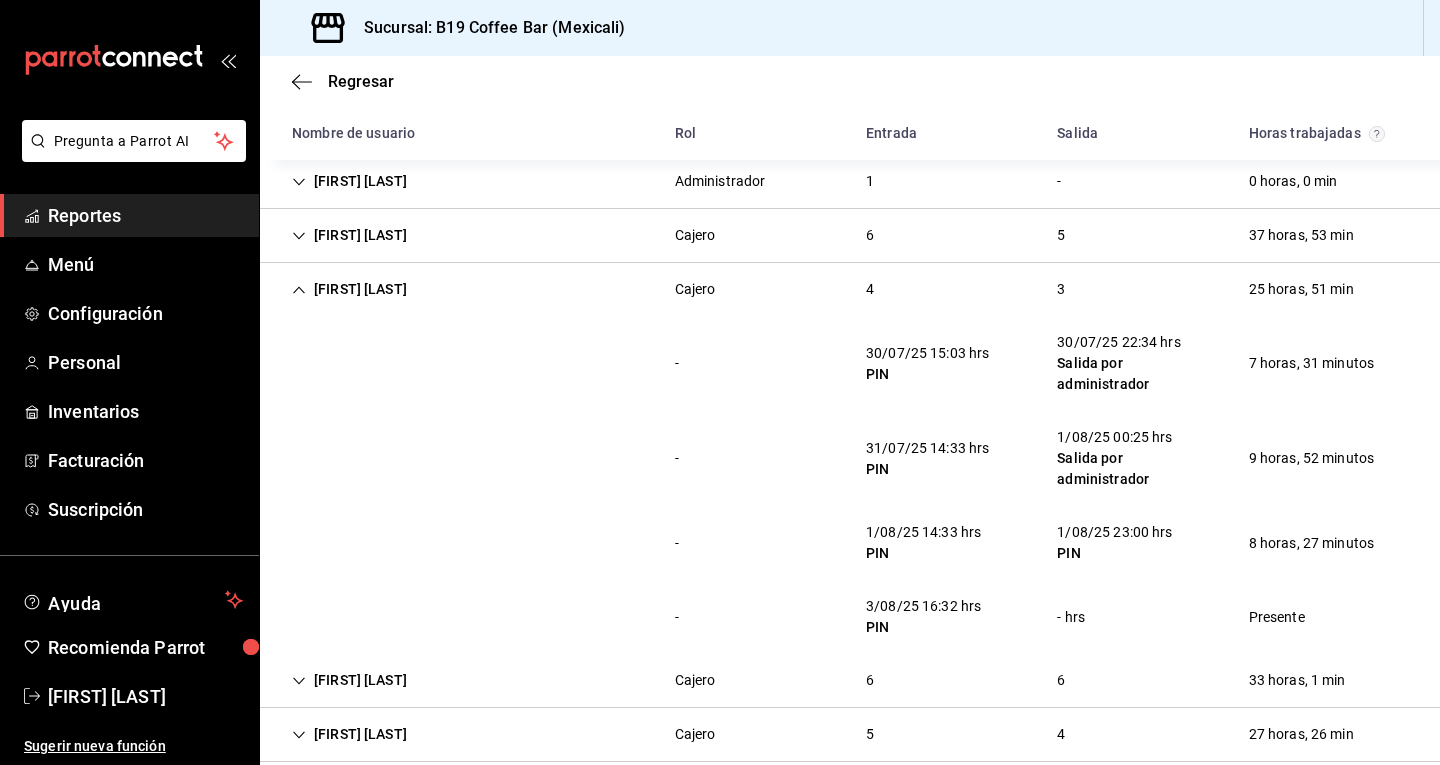scroll, scrollTop: 155, scrollLeft: 0, axis: vertical 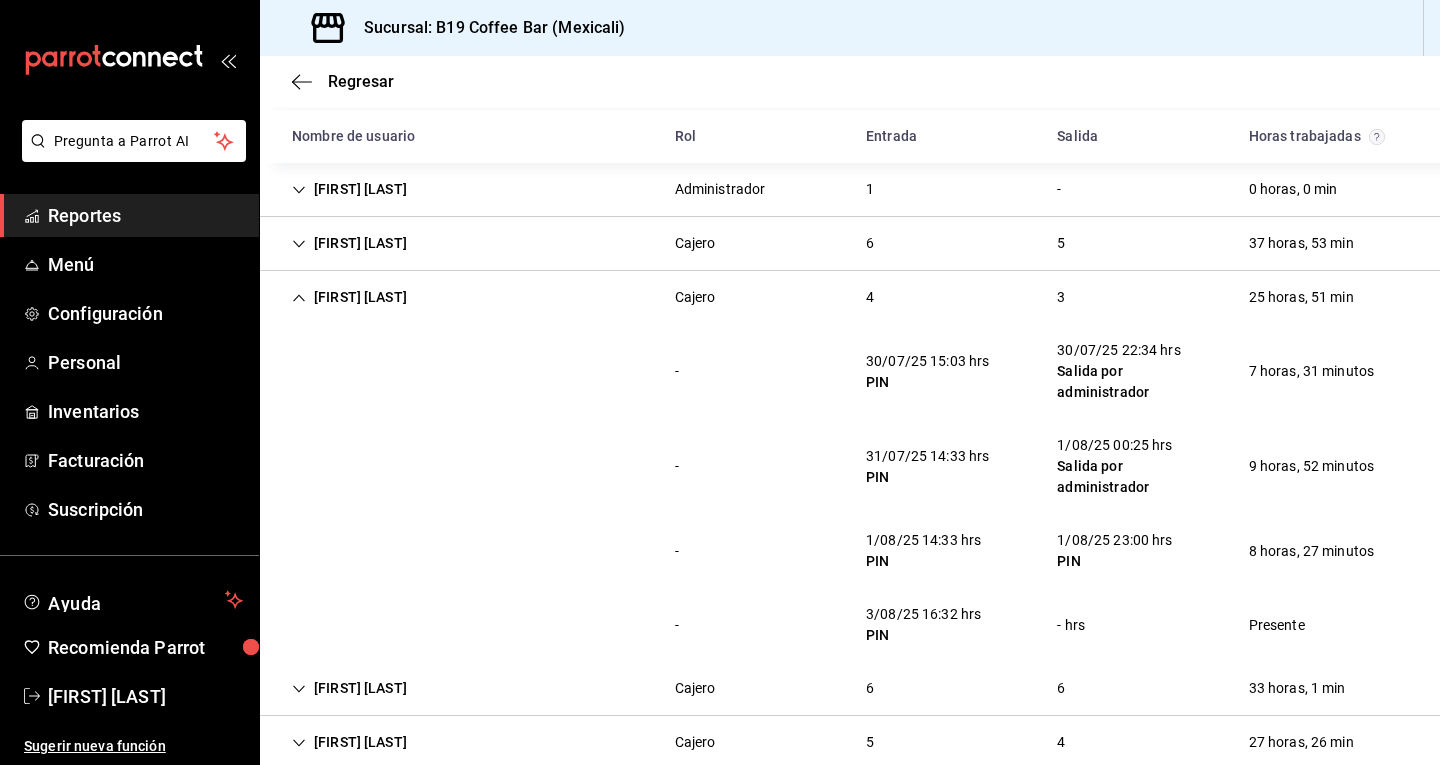 click on "[FIRST] [LAST]" at bounding box center [349, 297] 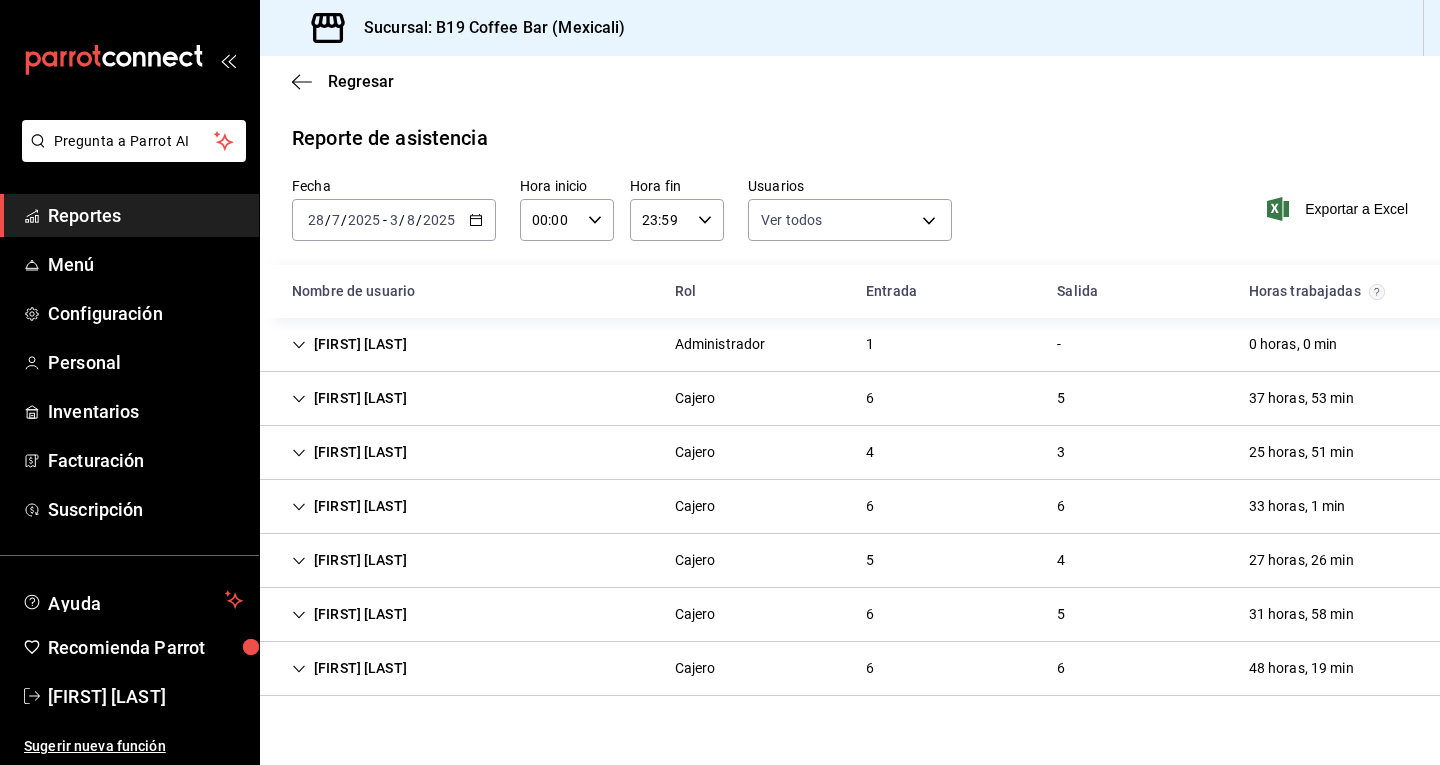 scroll, scrollTop: 0, scrollLeft: 0, axis: both 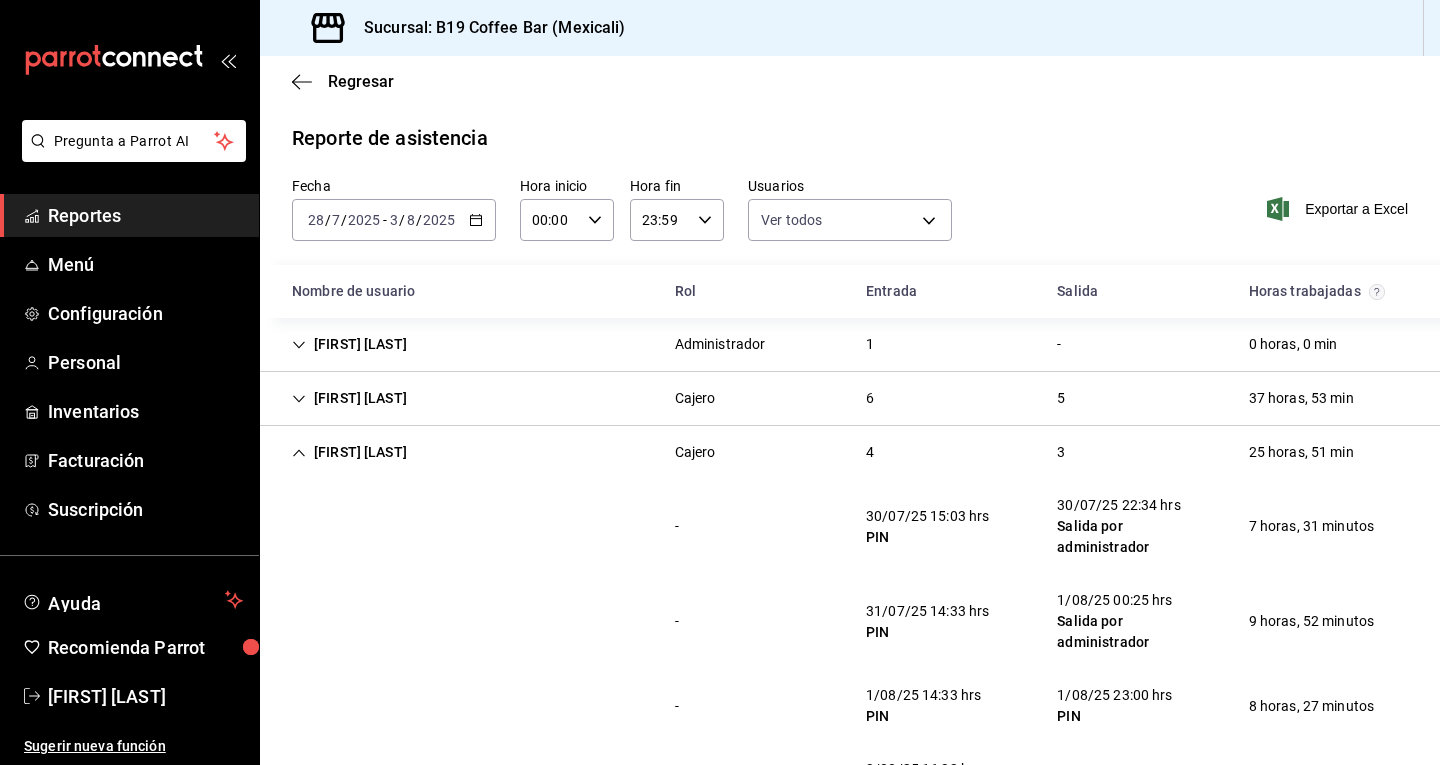 click on "- 30/07/25 15:03   hrs PIN 30/07/25 22:34   hrs Salida por administrador 7 horas, 31 minutos" at bounding box center (850, 526) 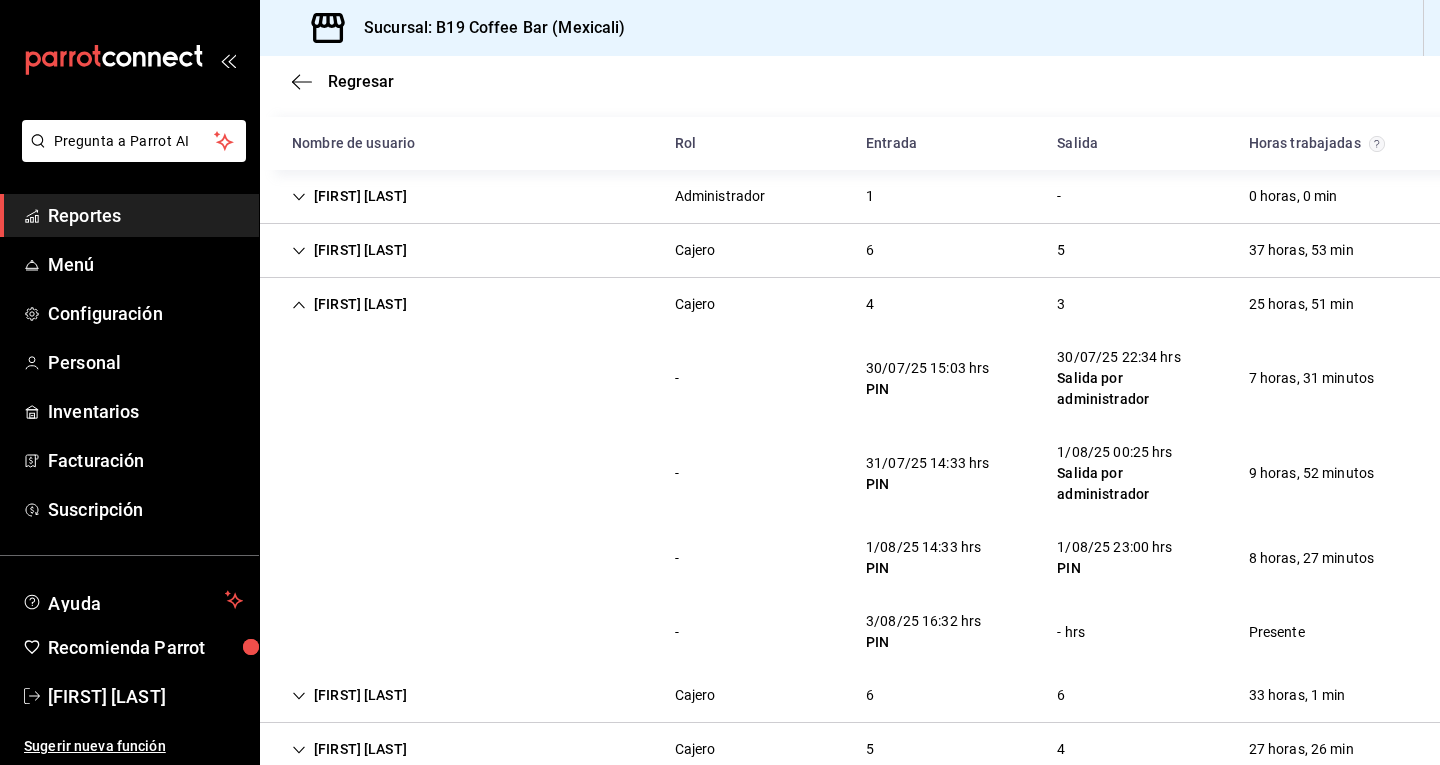 scroll, scrollTop: 148, scrollLeft: 0, axis: vertical 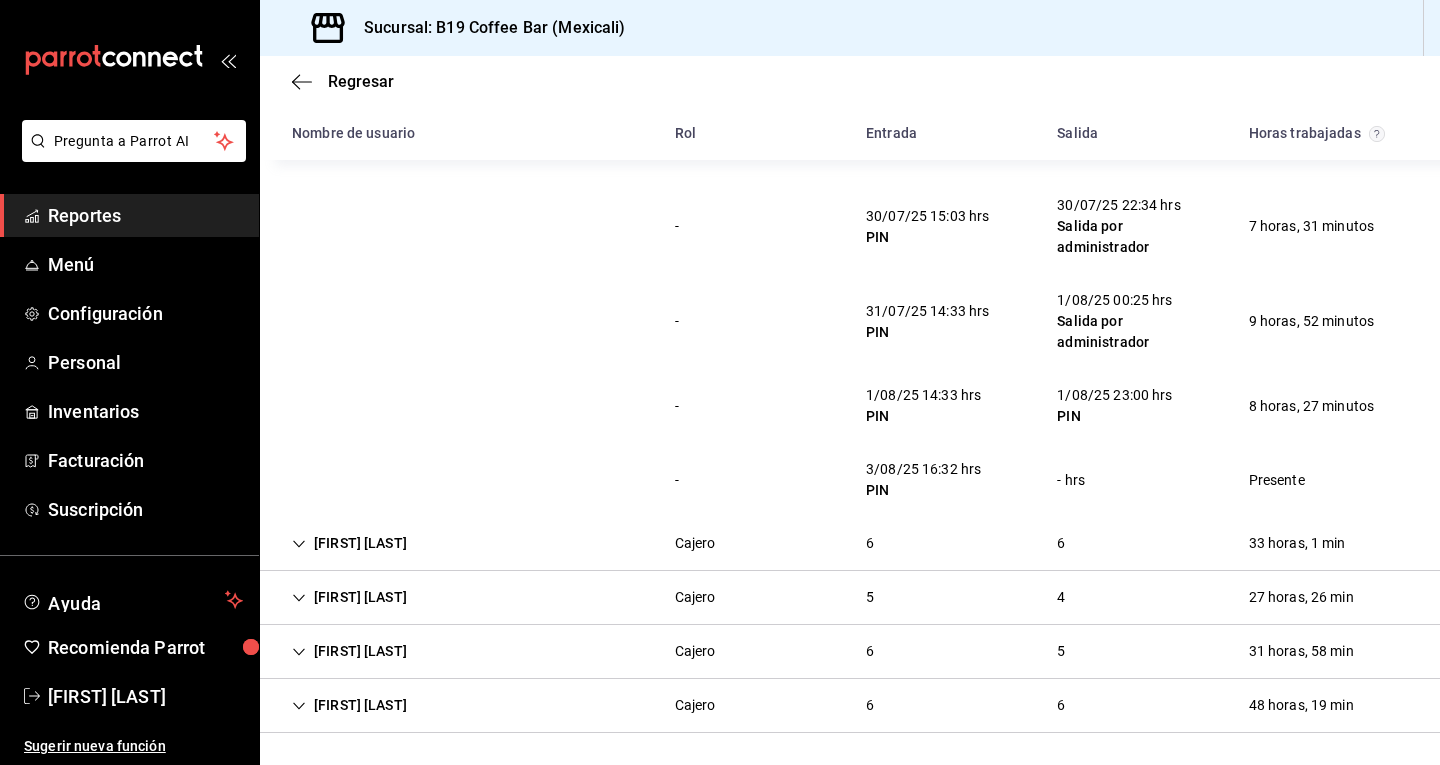 click 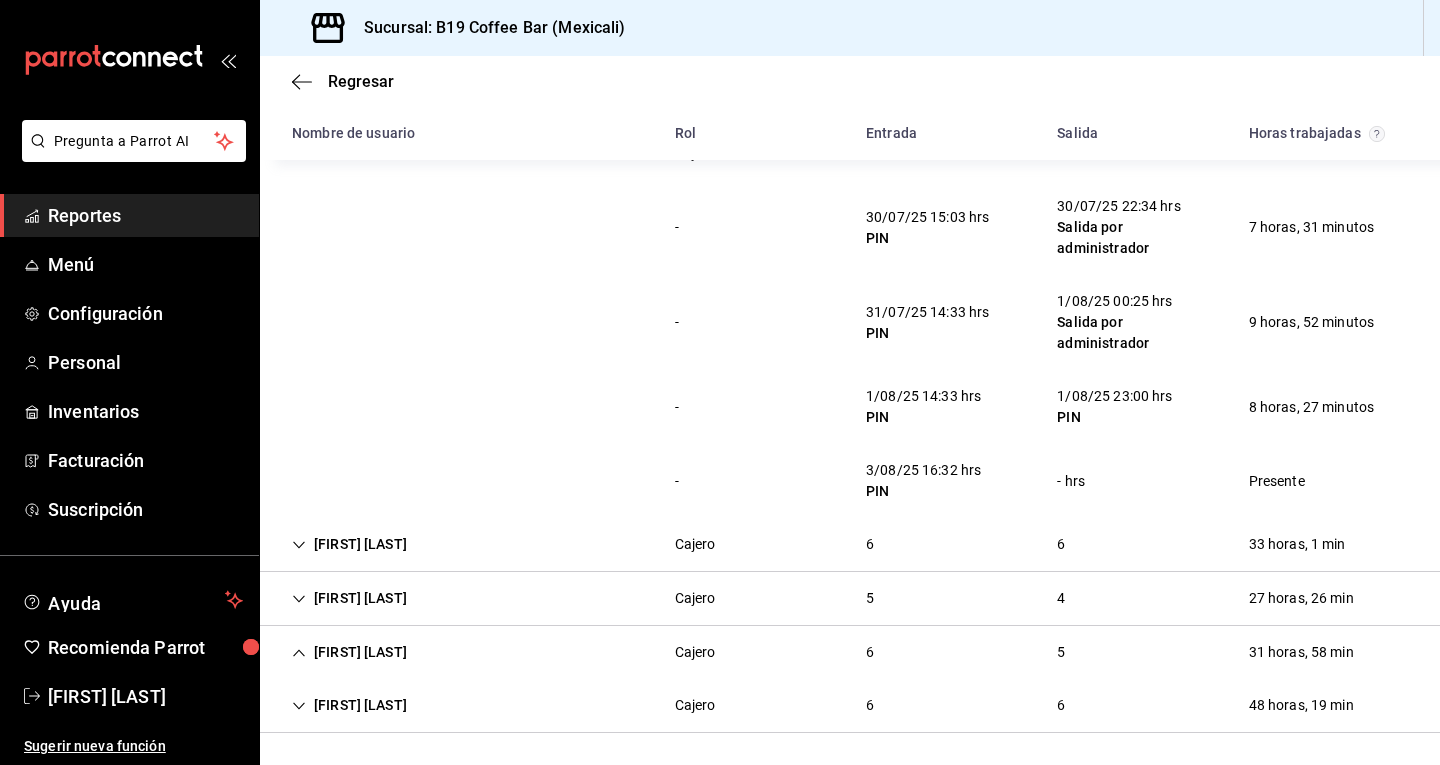 scroll, scrollTop: 300, scrollLeft: 0, axis: vertical 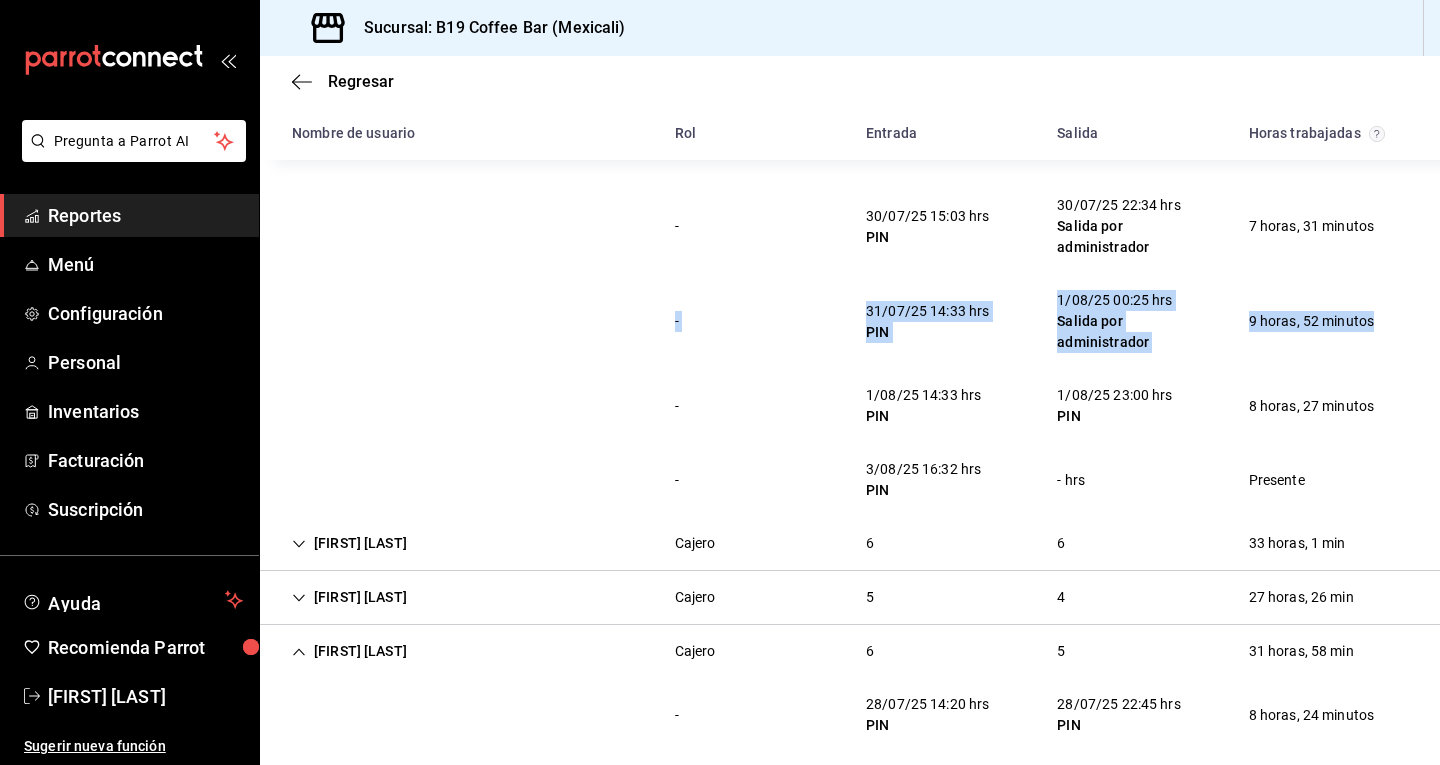 drag, startPoint x: 1403, startPoint y: 254, endPoint x: 1415, endPoint y: 345, distance: 91.787796 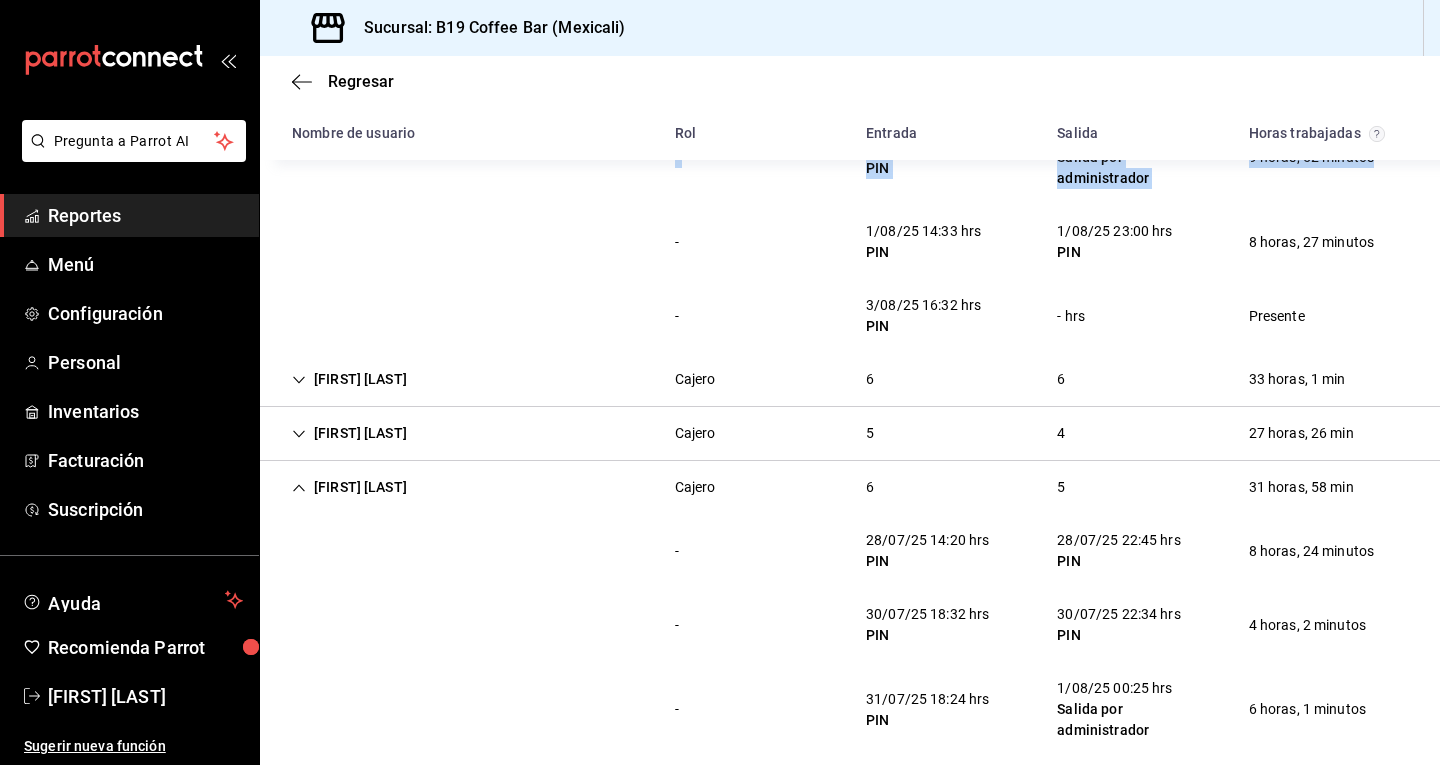 scroll, scrollTop: 470, scrollLeft: 0, axis: vertical 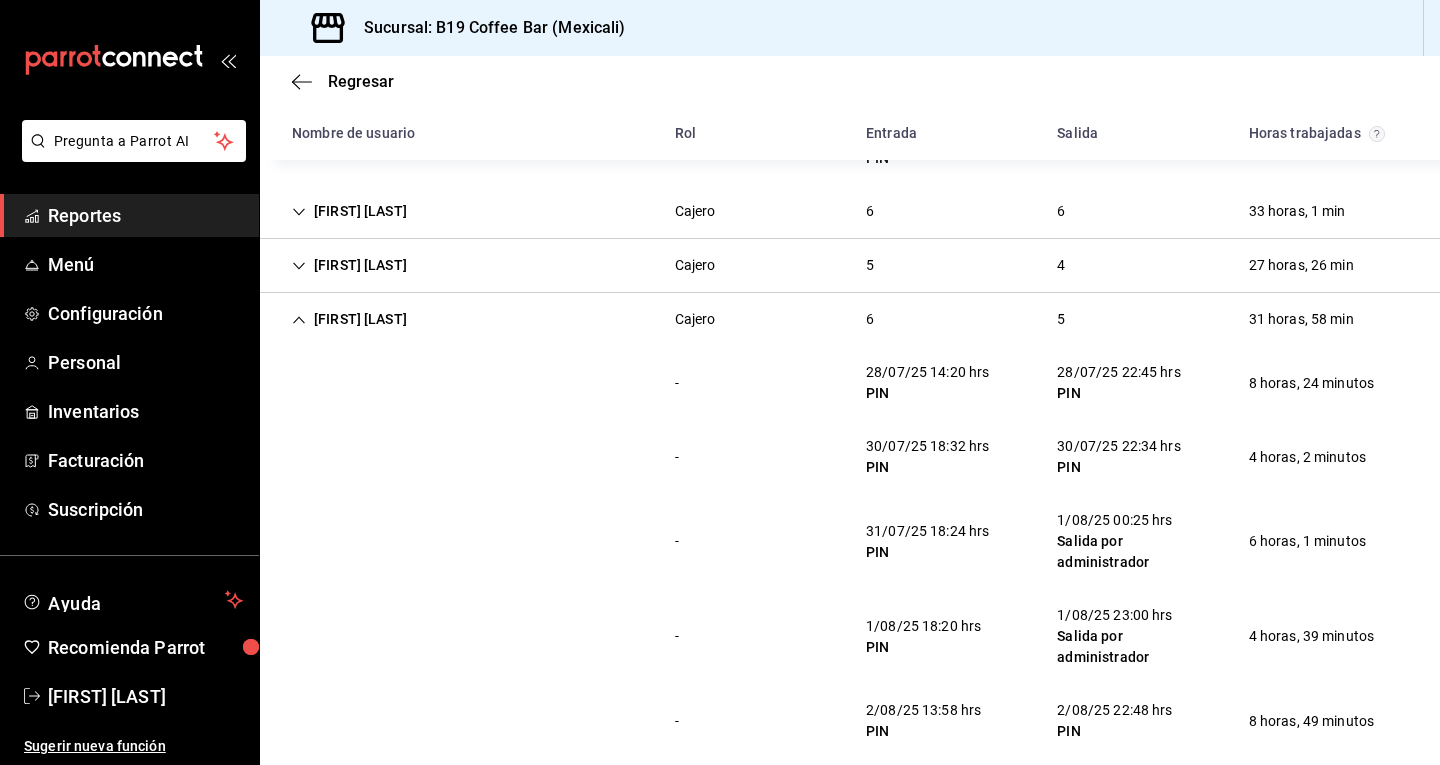 click on "[FIRST] [LAST]" at bounding box center [349, 319] 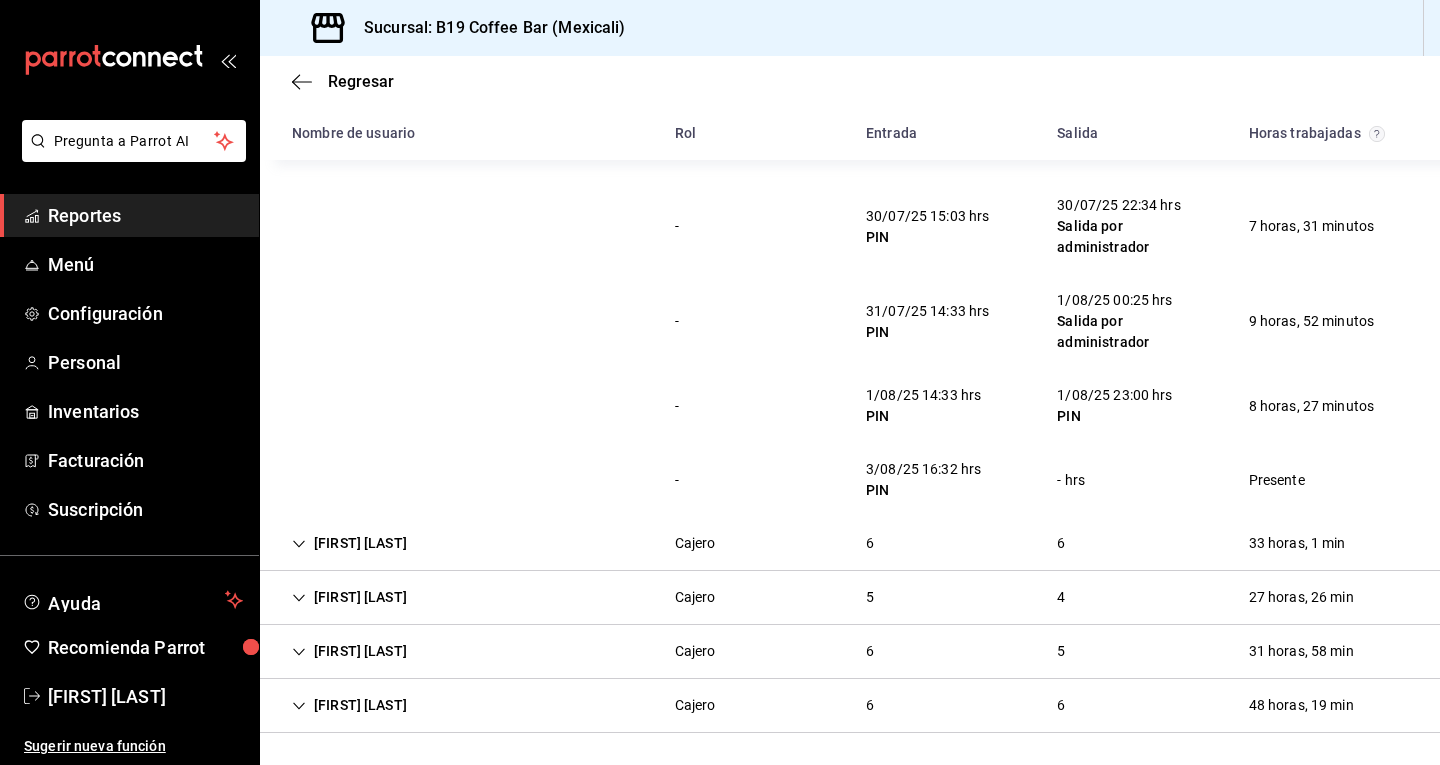 scroll, scrollTop: 300, scrollLeft: 0, axis: vertical 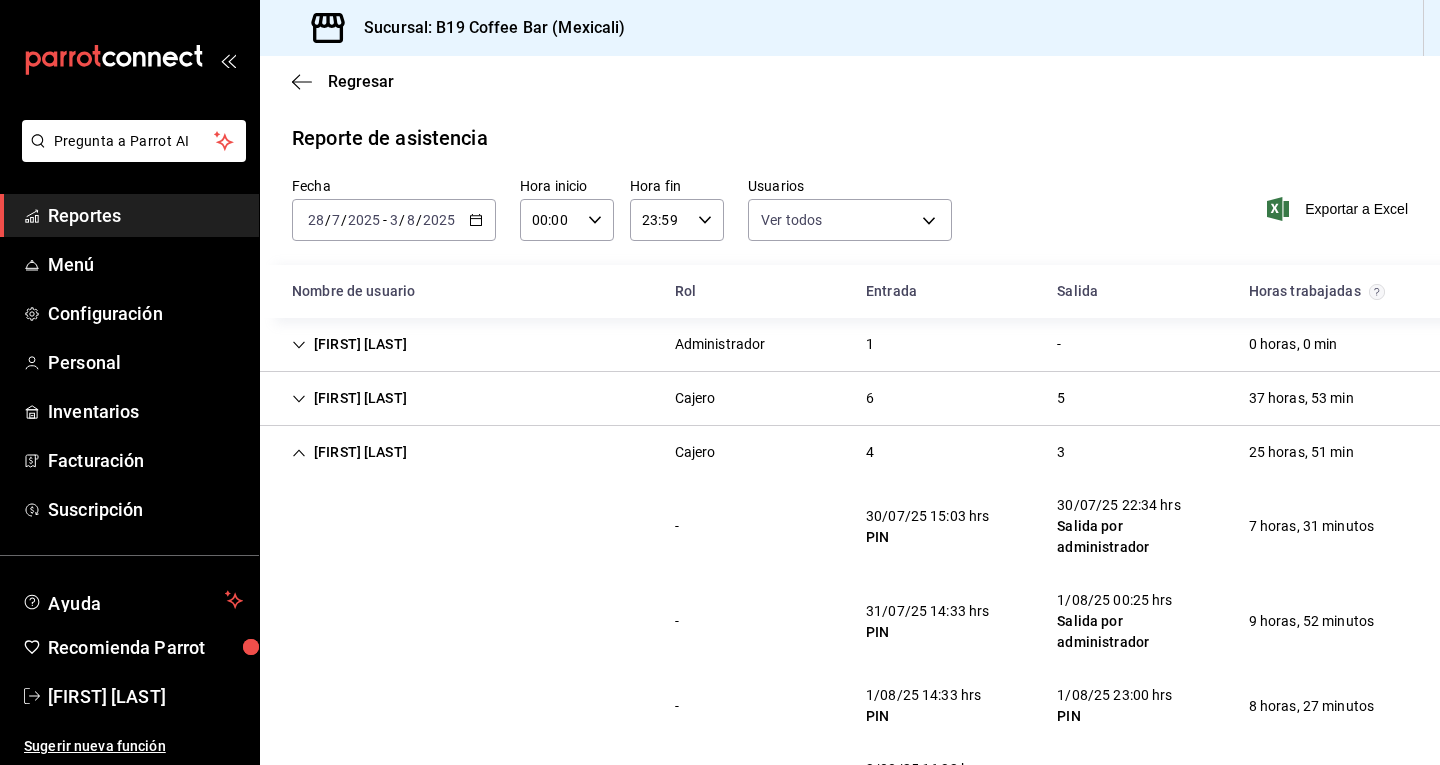 click on "[FIRST] [LAST]" at bounding box center [349, 452] 